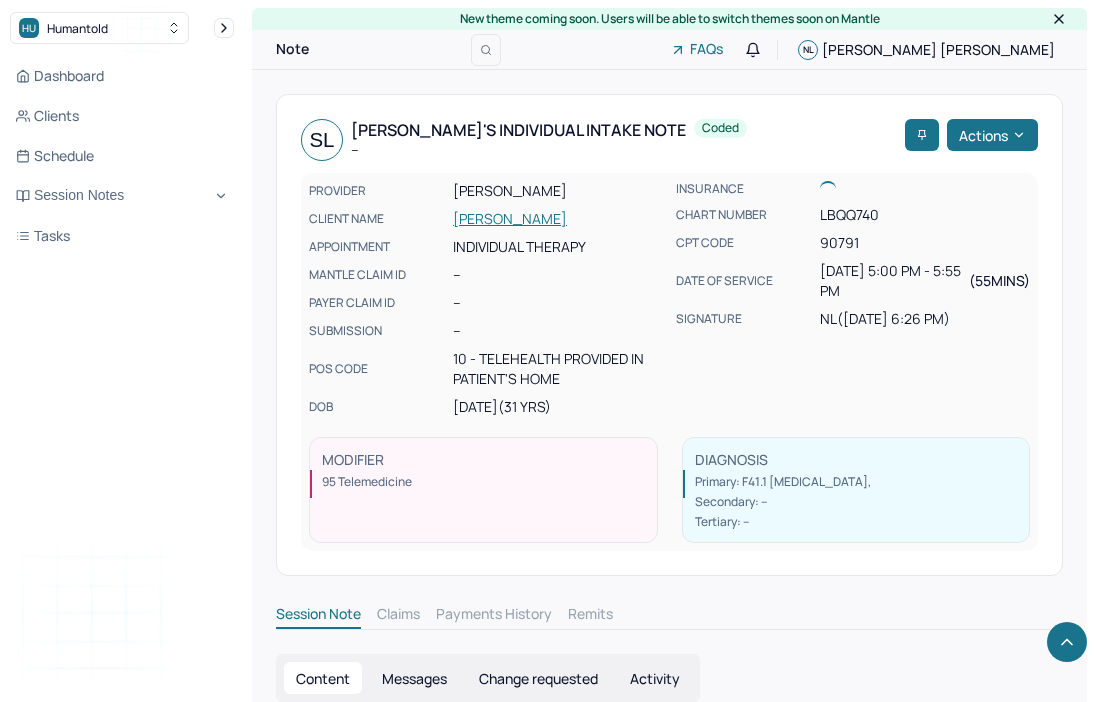 scroll, scrollTop: 10178, scrollLeft: 0, axis: vertical 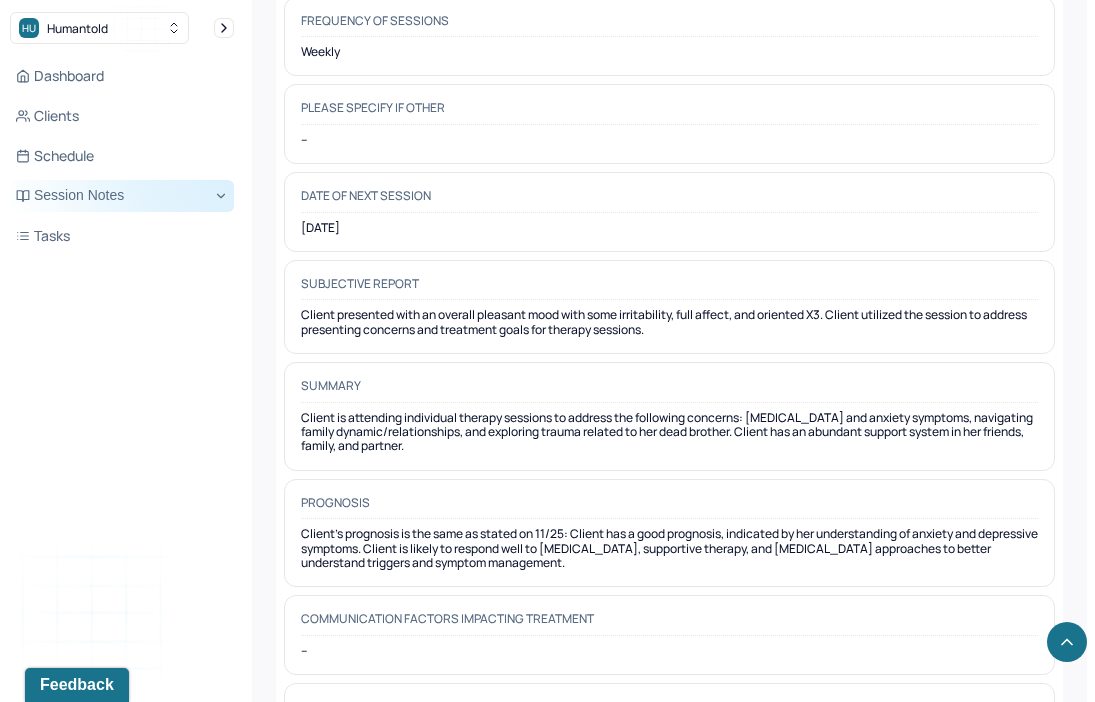 click on "Session Notes" at bounding box center (122, 196) 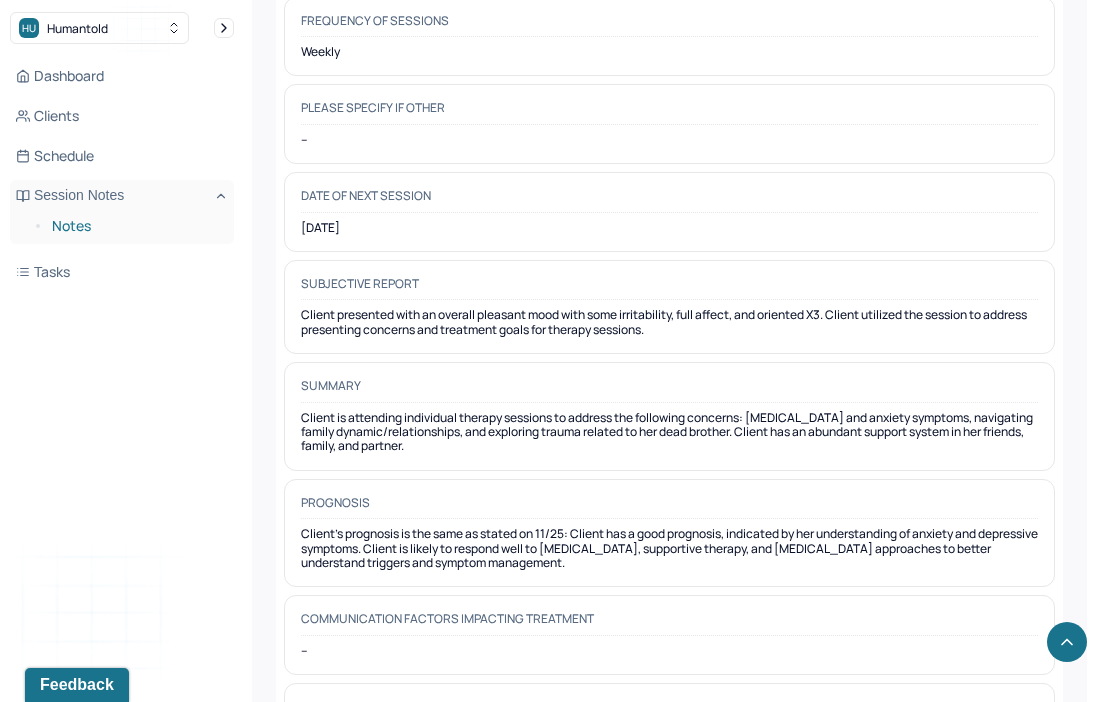 click on "Notes" at bounding box center (135, 226) 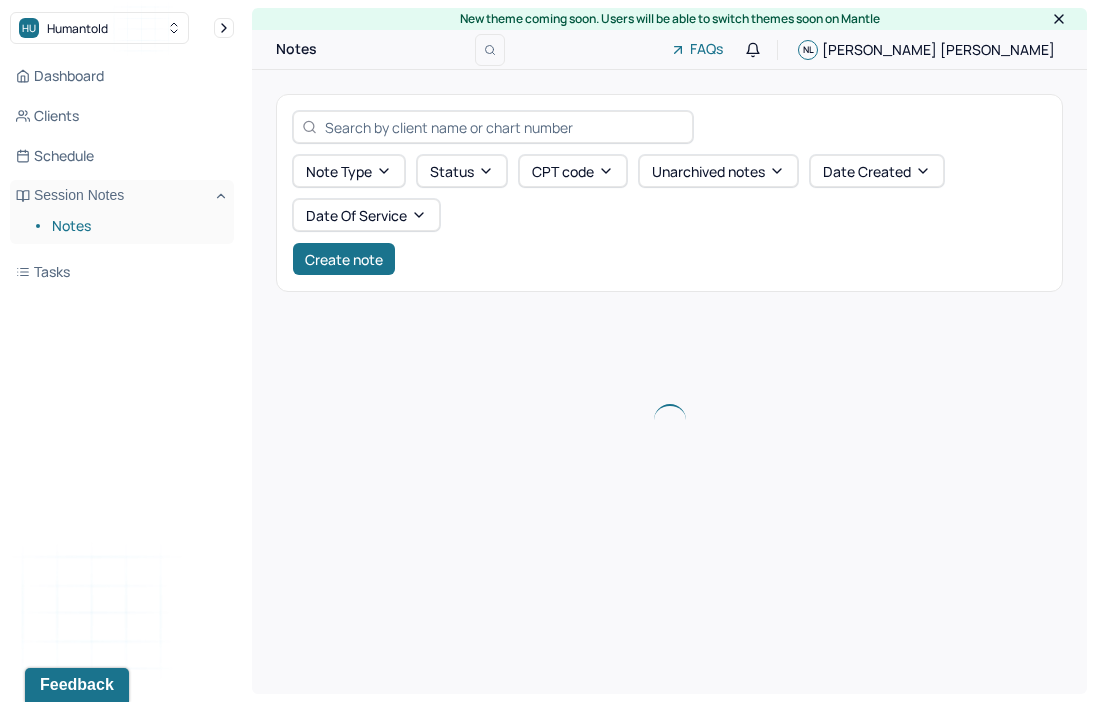 scroll, scrollTop: 0, scrollLeft: 0, axis: both 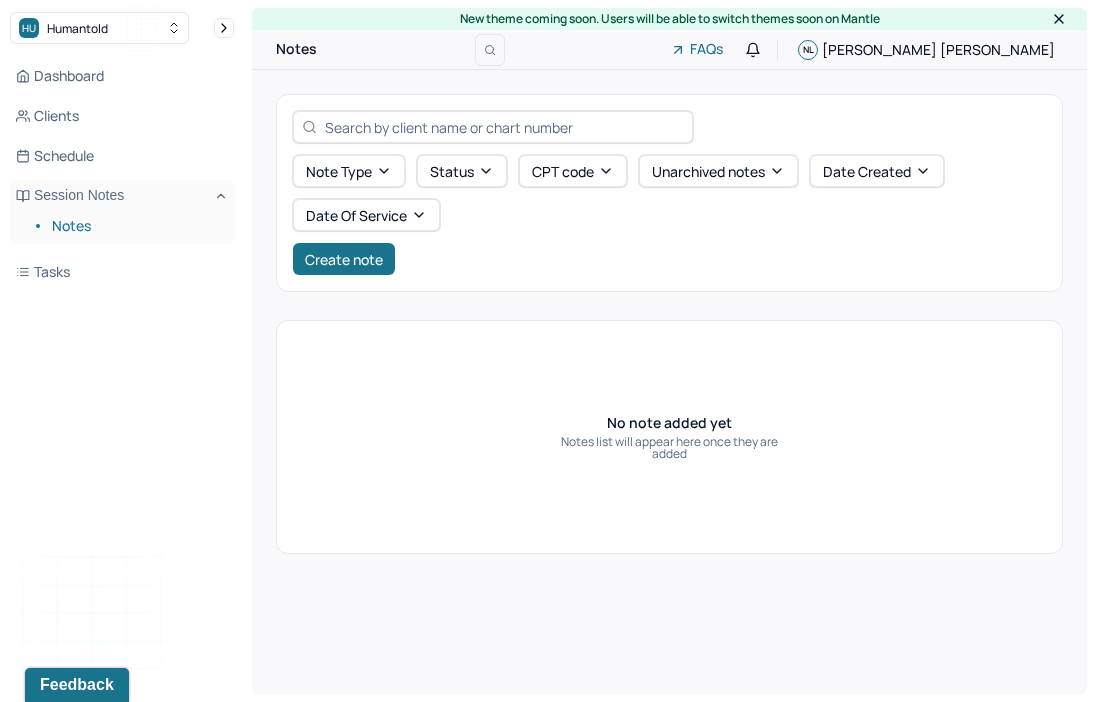 click on "Note type Status CPT code Unarchived notes Date Created Date Of Service Create note No note added yet Notes list will appear here once they are added" at bounding box center (669, 324) 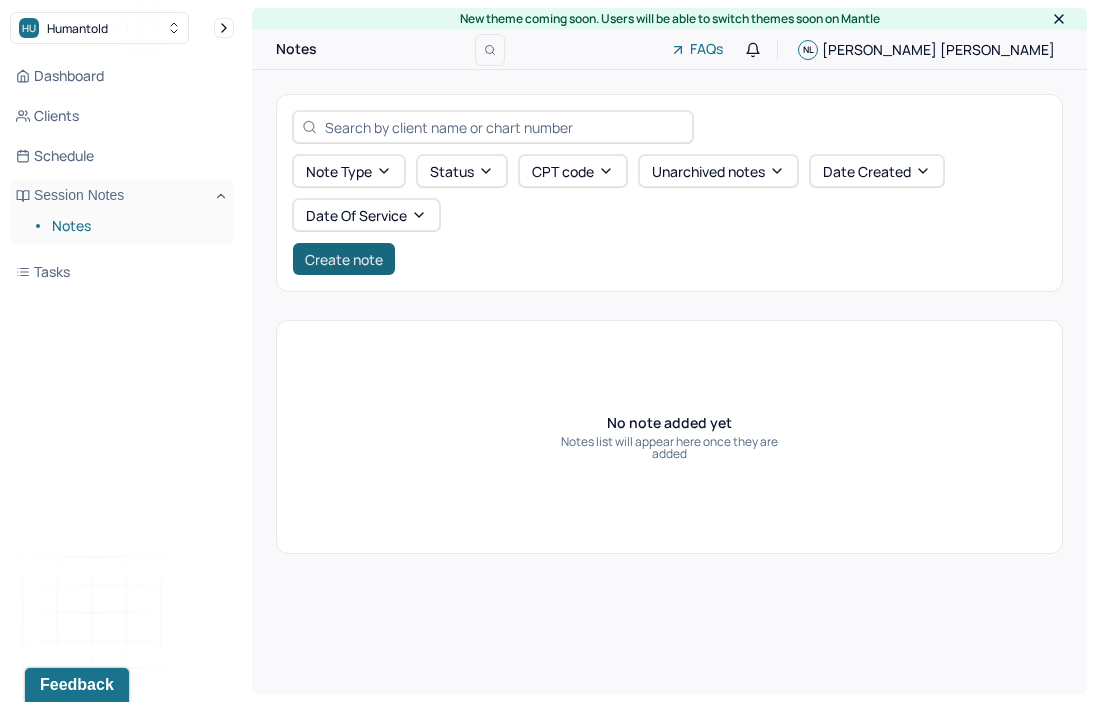 click on "Create note" at bounding box center [344, 259] 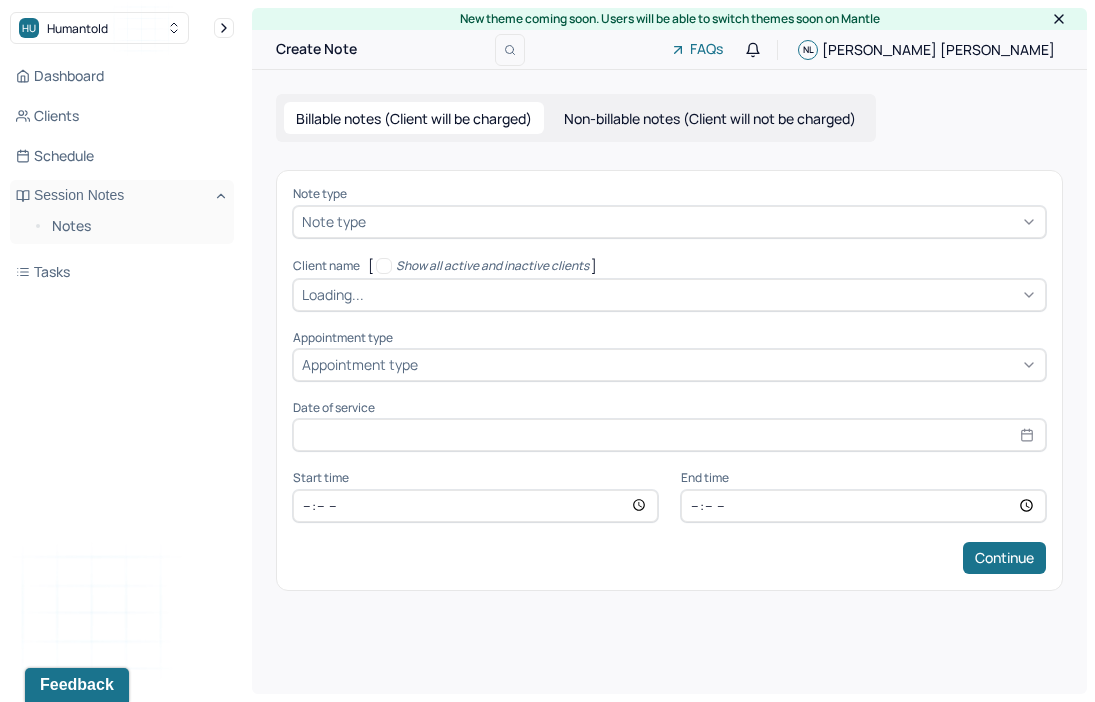 click at bounding box center (703, 221) 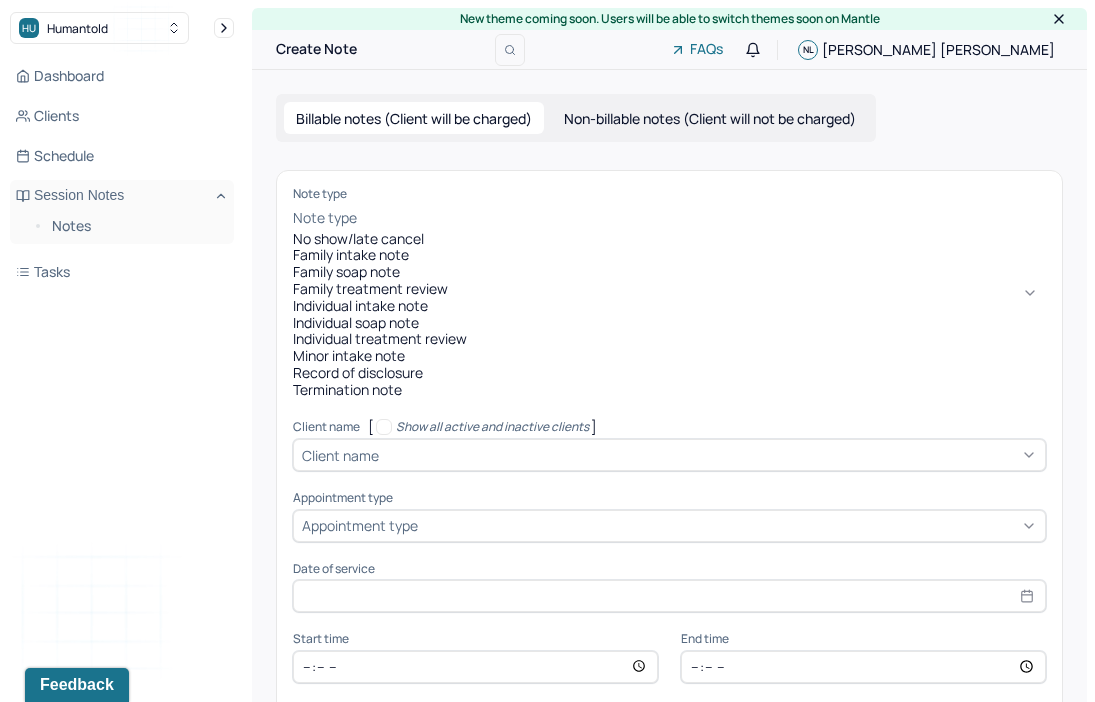 click on "Termination note" at bounding box center (669, 390) 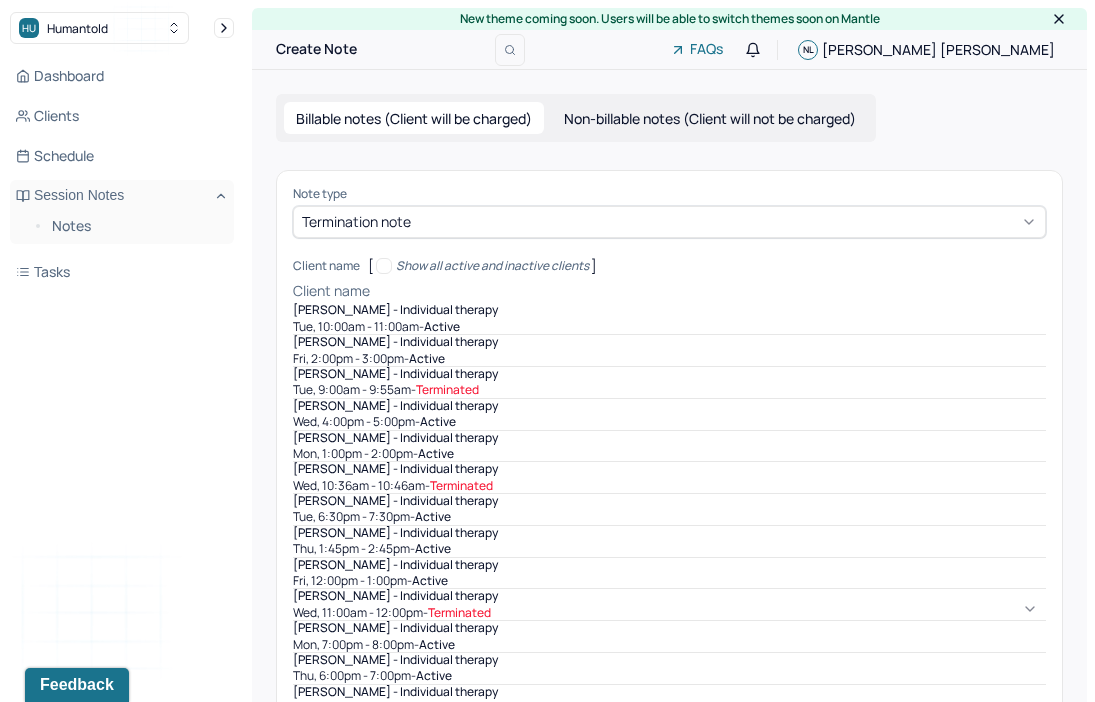 click at bounding box center [710, 291] 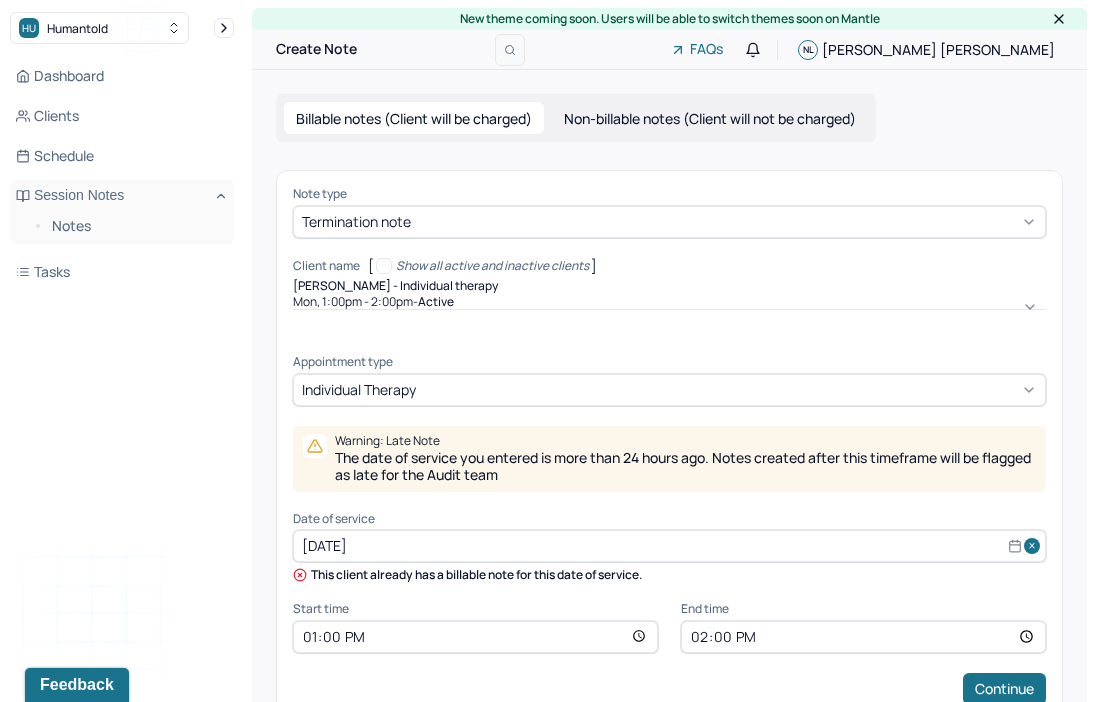scroll, scrollTop: 39, scrollLeft: 0, axis: vertical 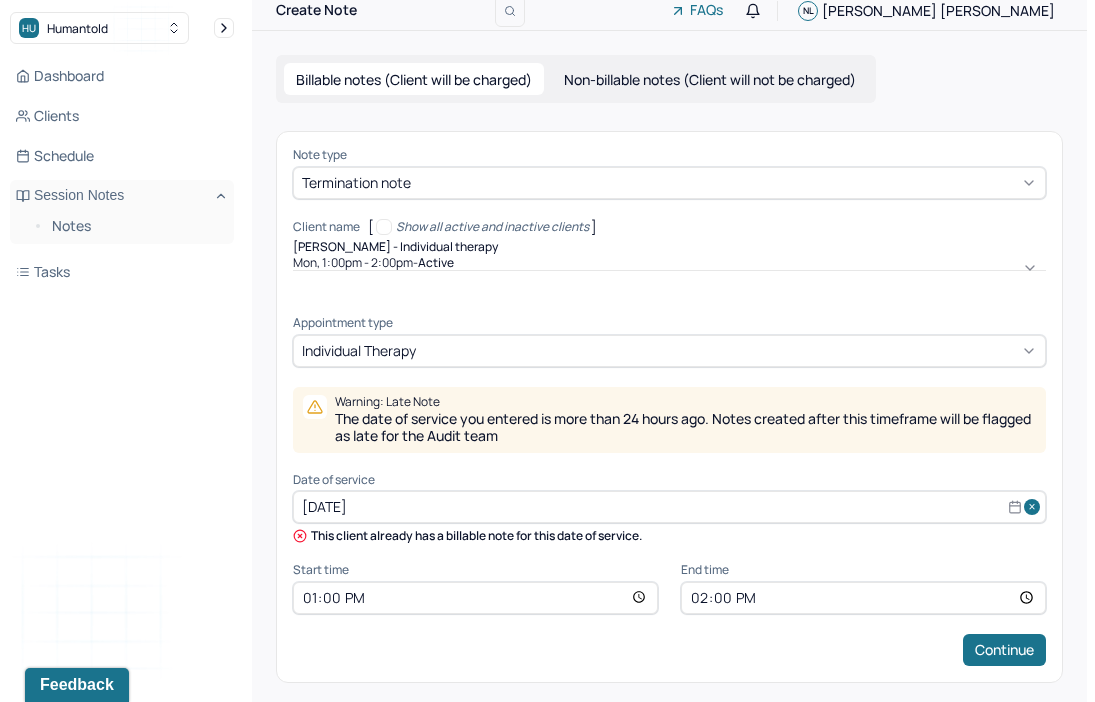 select on "6" 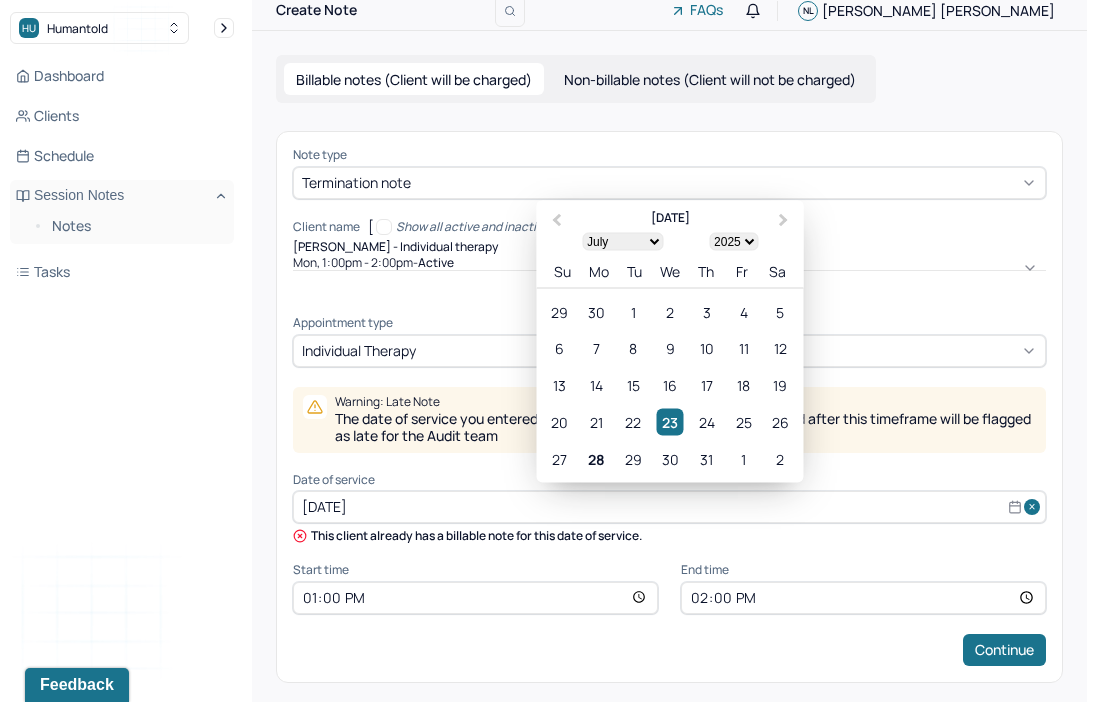 click on "[DATE]" at bounding box center (669, 507) 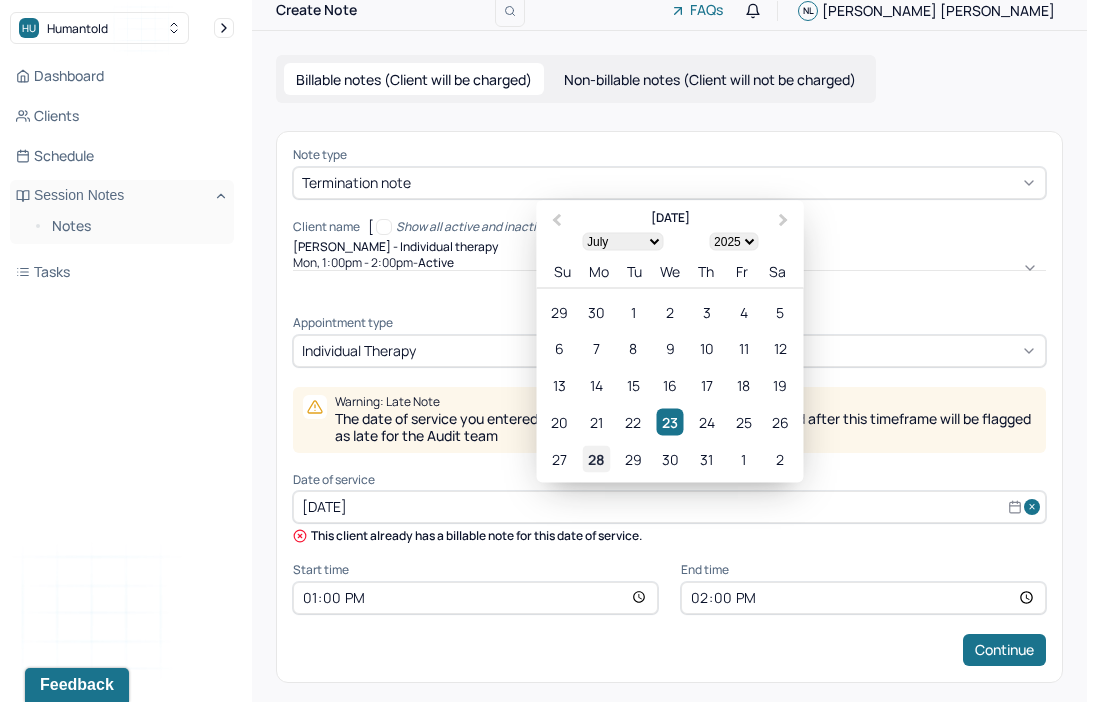 click on "28" at bounding box center [596, 458] 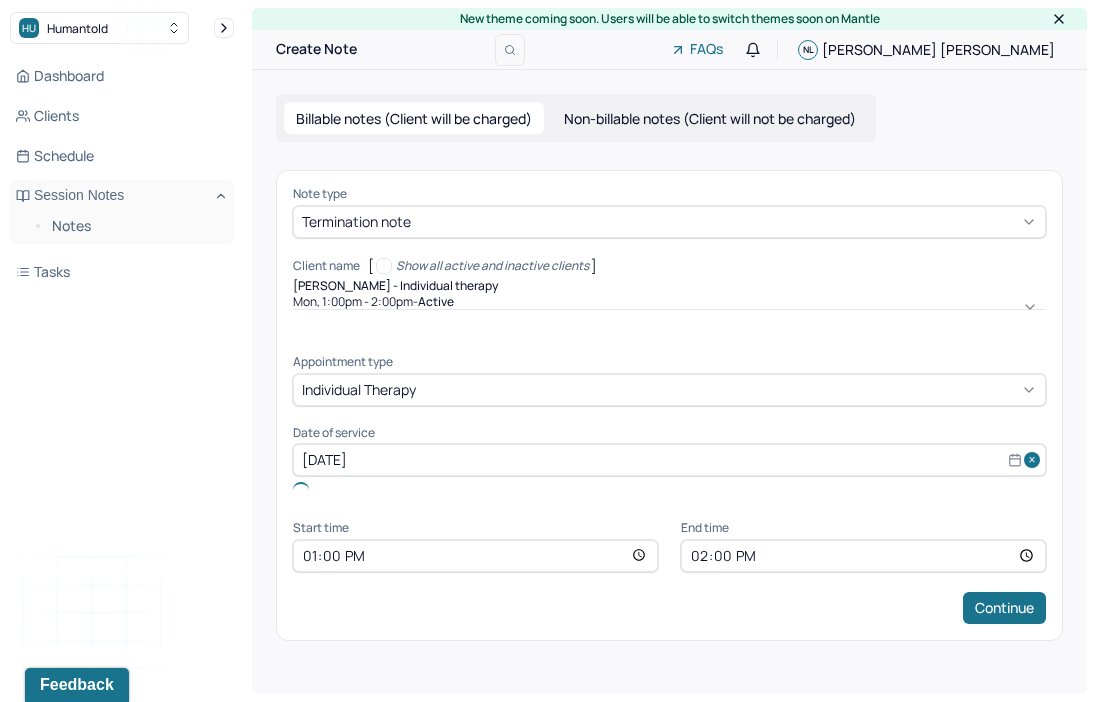 scroll, scrollTop: 0, scrollLeft: 0, axis: both 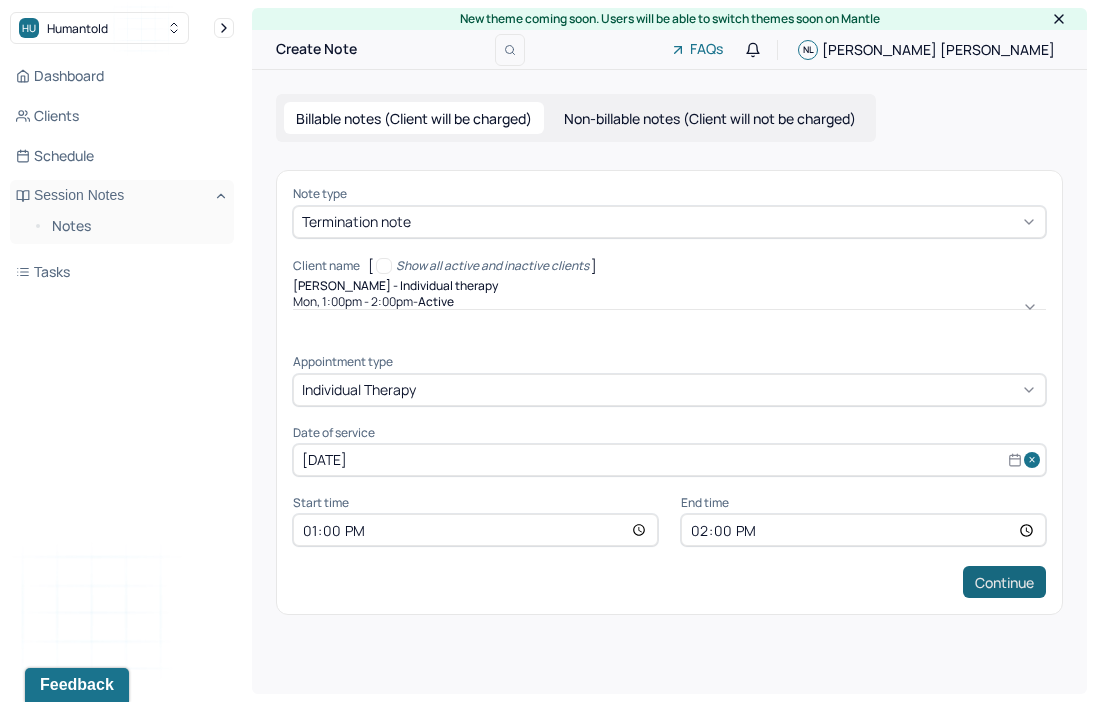 click on "Continue" at bounding box center [1004, 582] 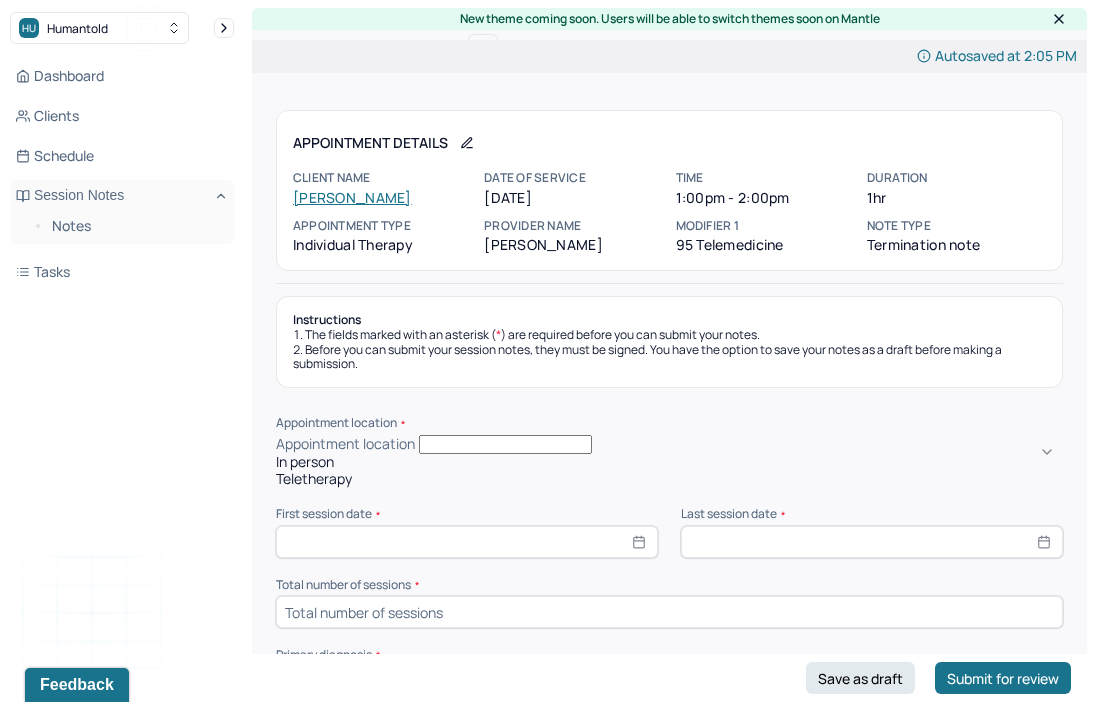 click on "Appointment location" at bounding box center (669, 444) 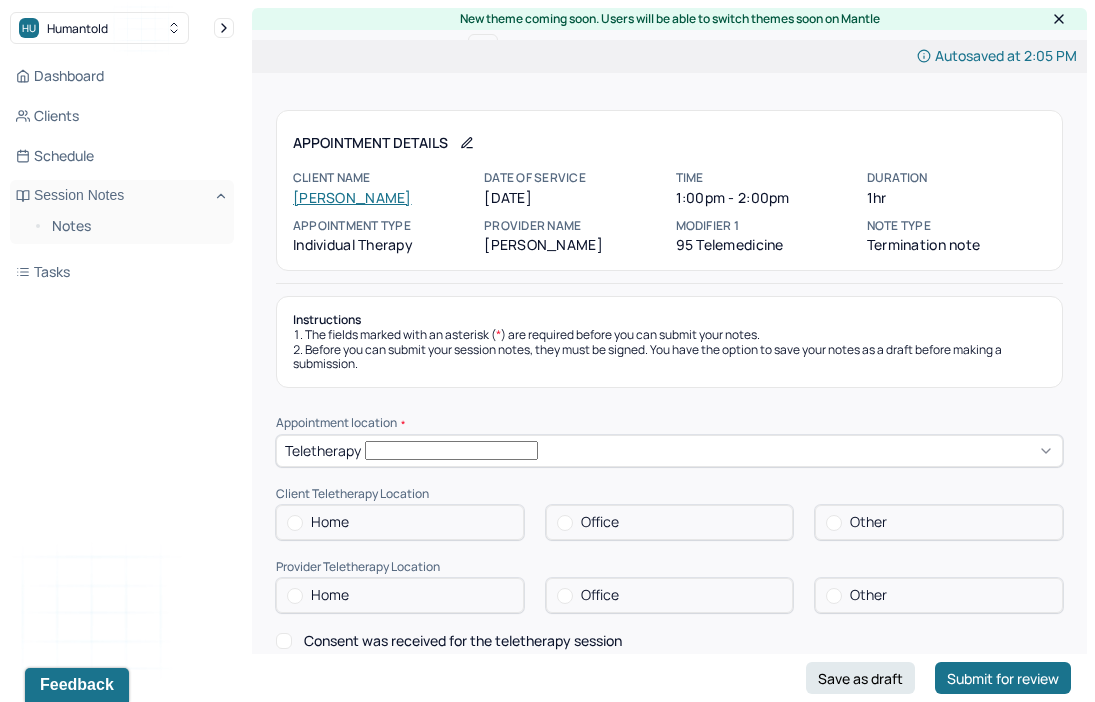 click on "Home" at bounding box center (400, 522) 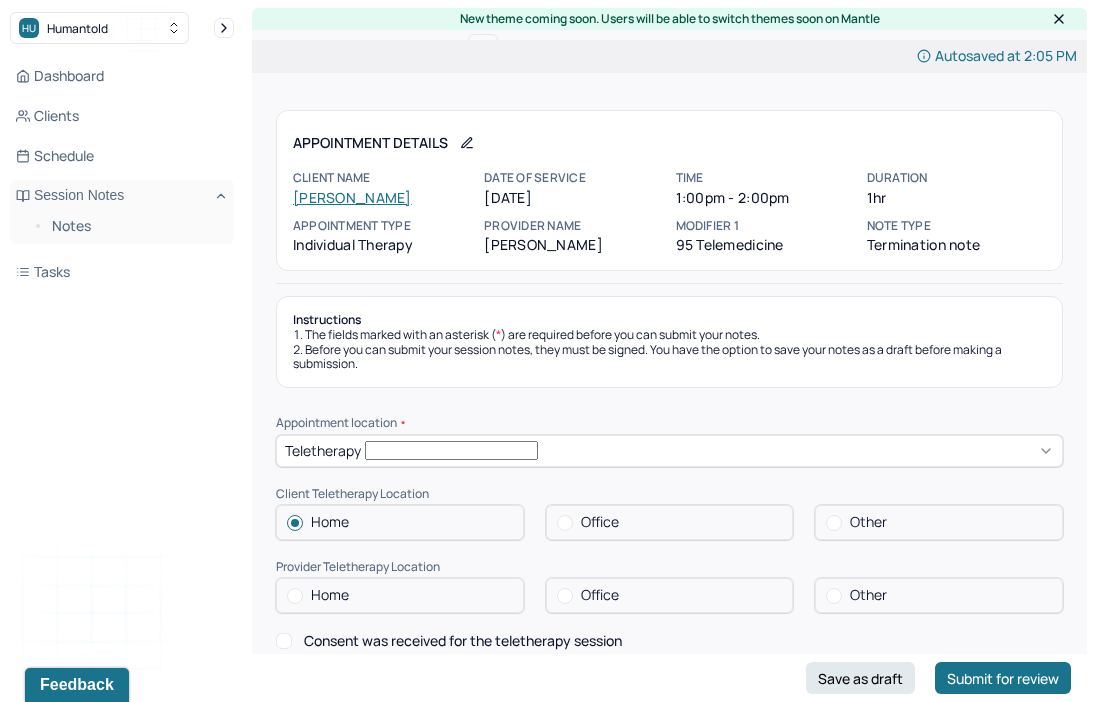 click on "Provider Teletherapy Location" at bounding box center [669, 567] 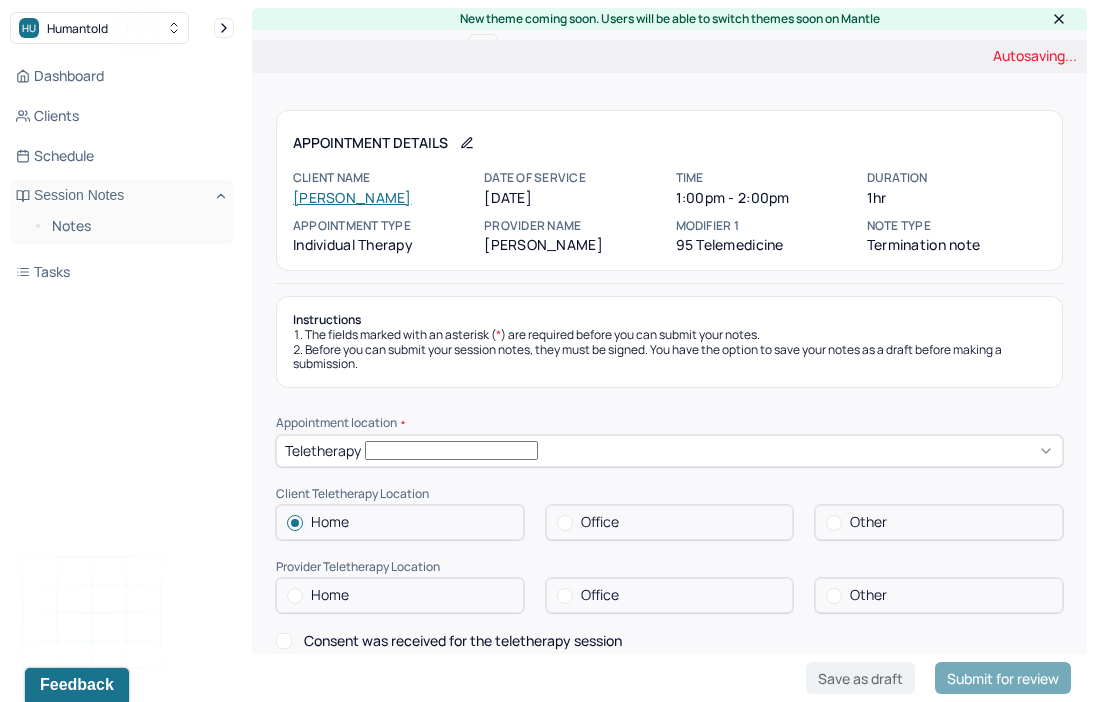 click on "Home" at bounding box center [400, 595] 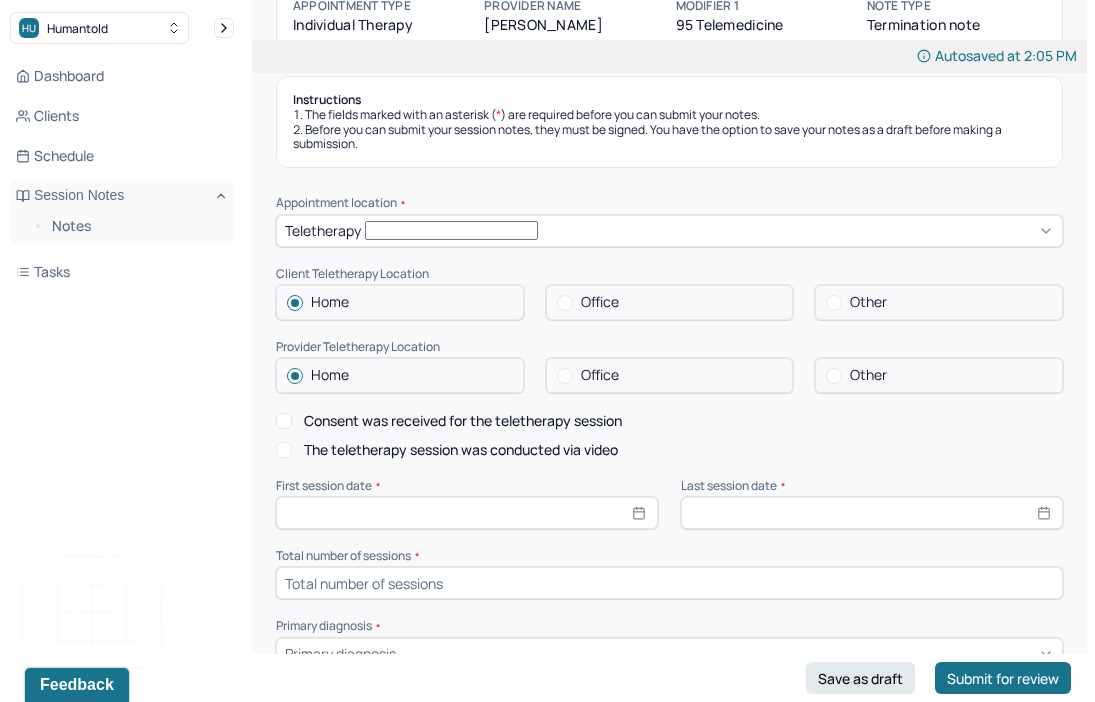 scroll, scrollTop: 253, scrollLeft: 0, axis: vertical 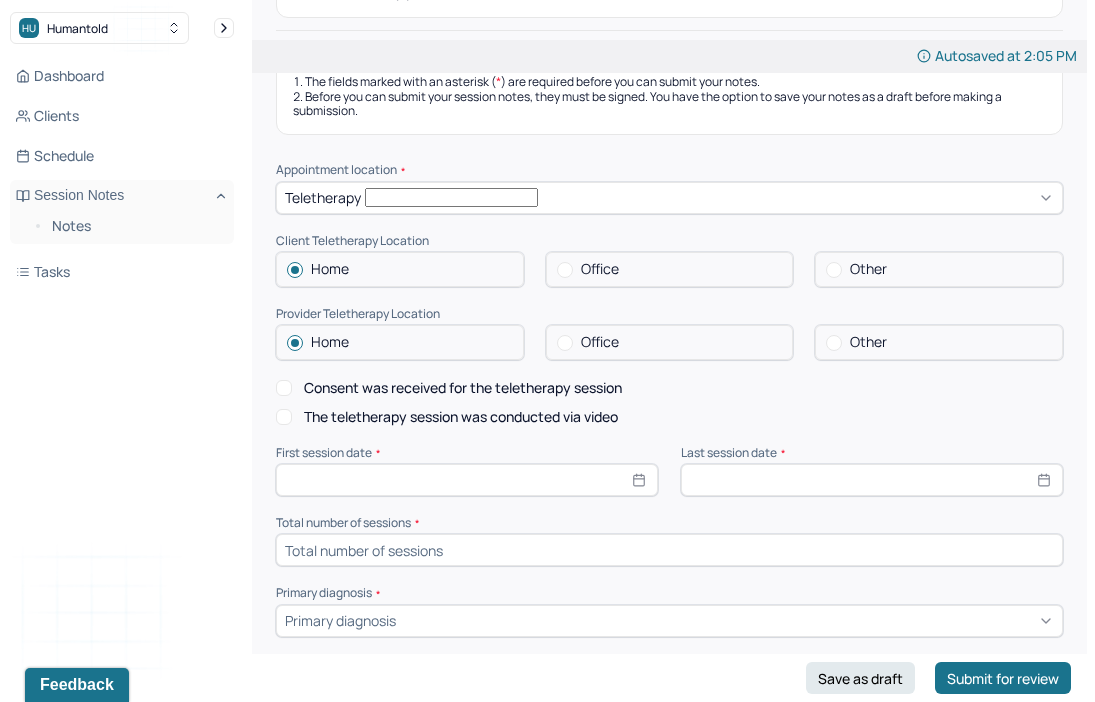 click on "Consent was received for the teletherapy session" at bounding box center [463, 388] 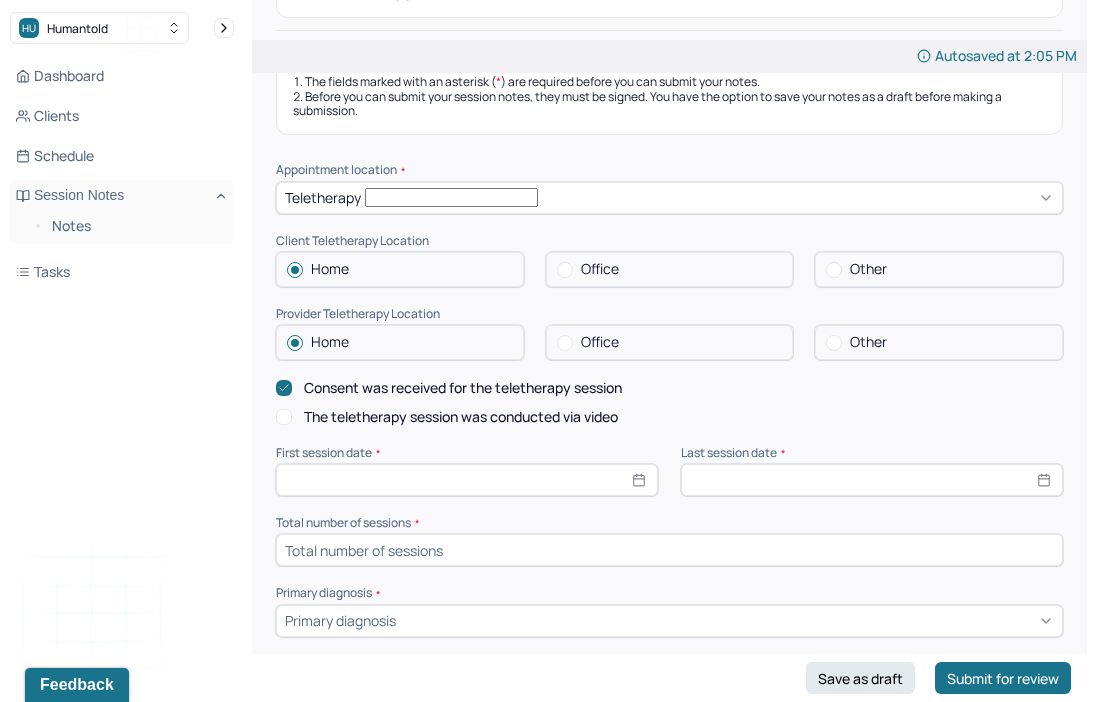 click on "Instructions The fields marked with an asterisk ( * ) are required before you can submit your notes. Before you can submit your session notes, they must be signed. You have the option to save your notes as a draft before making a submission. Appointment location * Teletherapy Client Teletherapy Location Home Office Other Provider Teletherapy Location Home Office Other Consent was received for the teletherapy session The teletherapy session was conducted via video First session date * Last session date * Total number of sessions * Primary diagnosis * Primary diagnosis Secondary diagnosis (optional) Secondary diagnosis Tertiary diagnosis (optional) Tertiary diagnosis Presenting problems * Planned treatment and goals * Course of treatment * Patient final condition * Prognosis * Reason for termination * Discharge plan and follow-up * Date created * Sign note here Provider's Initials * Save as draft Submit for review" at bounding box center [669, 881] 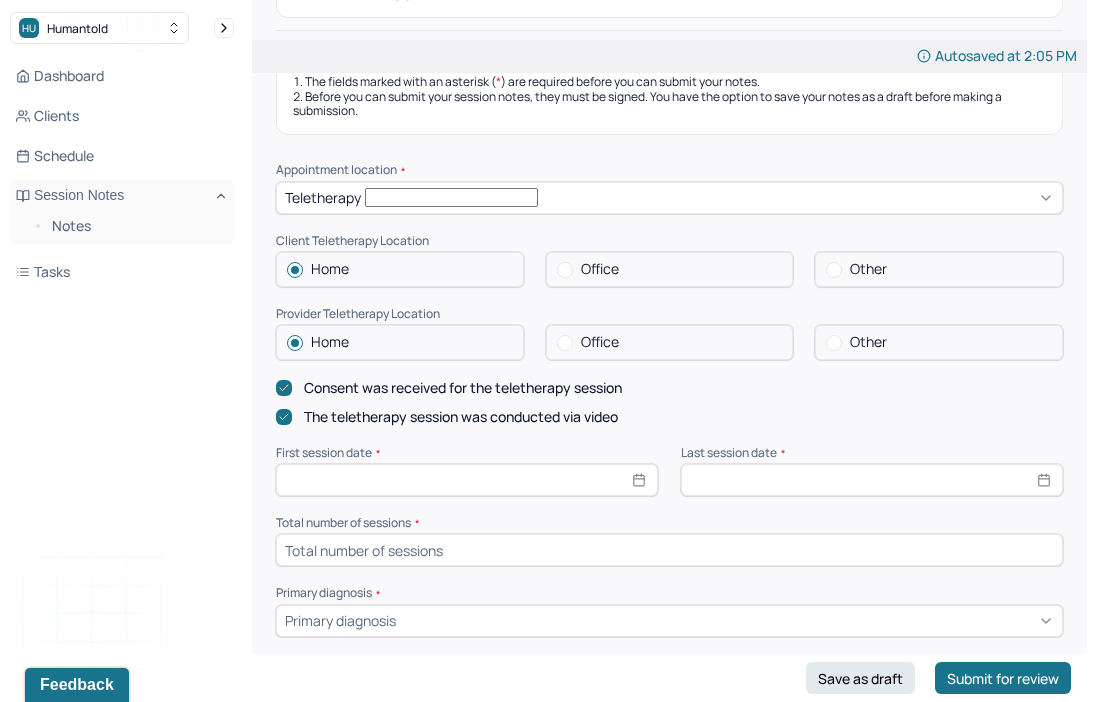 select on "6" 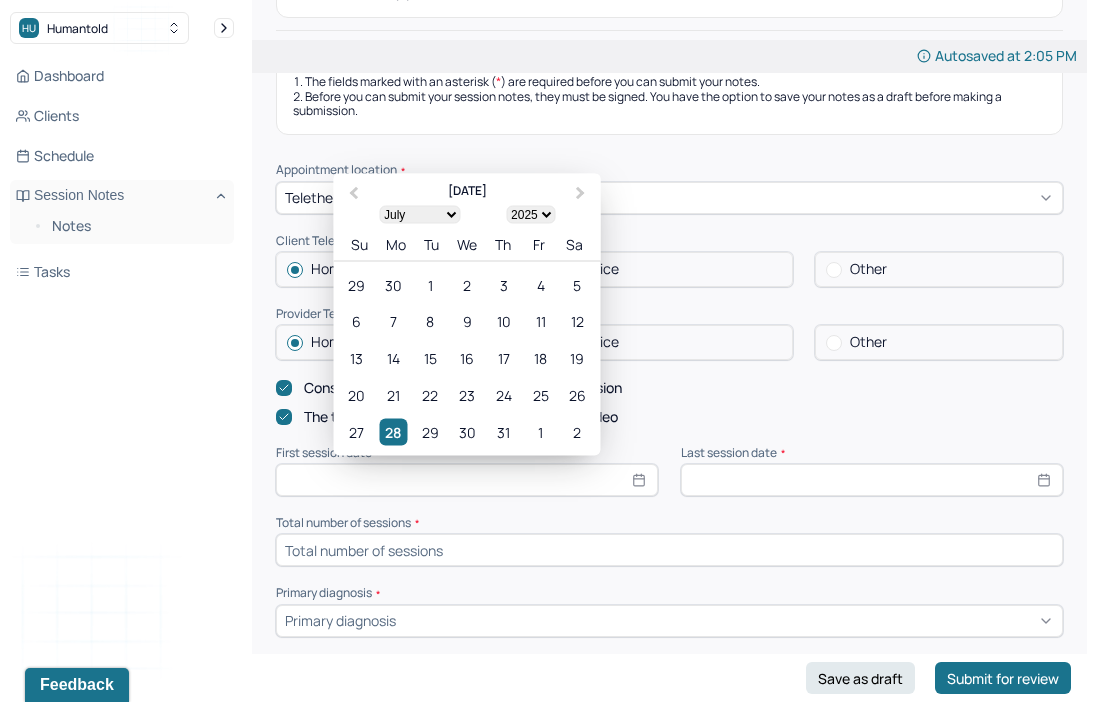 click at bounding box center (467, 480) 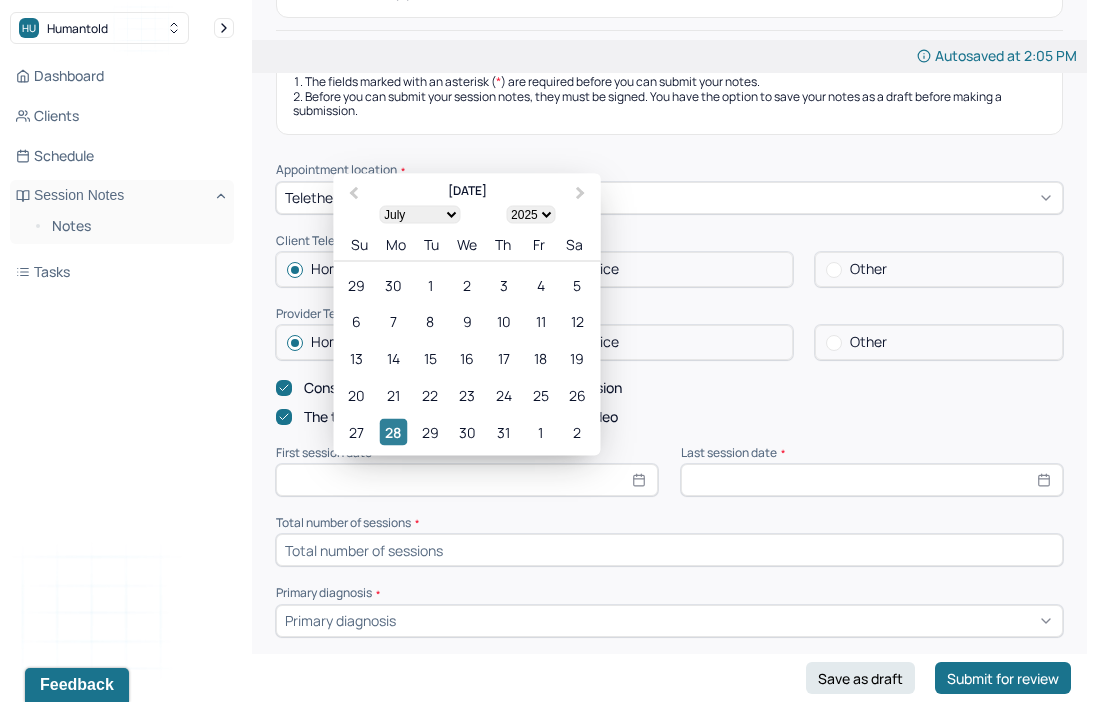 click on "28" at bounding box center (393, 431) 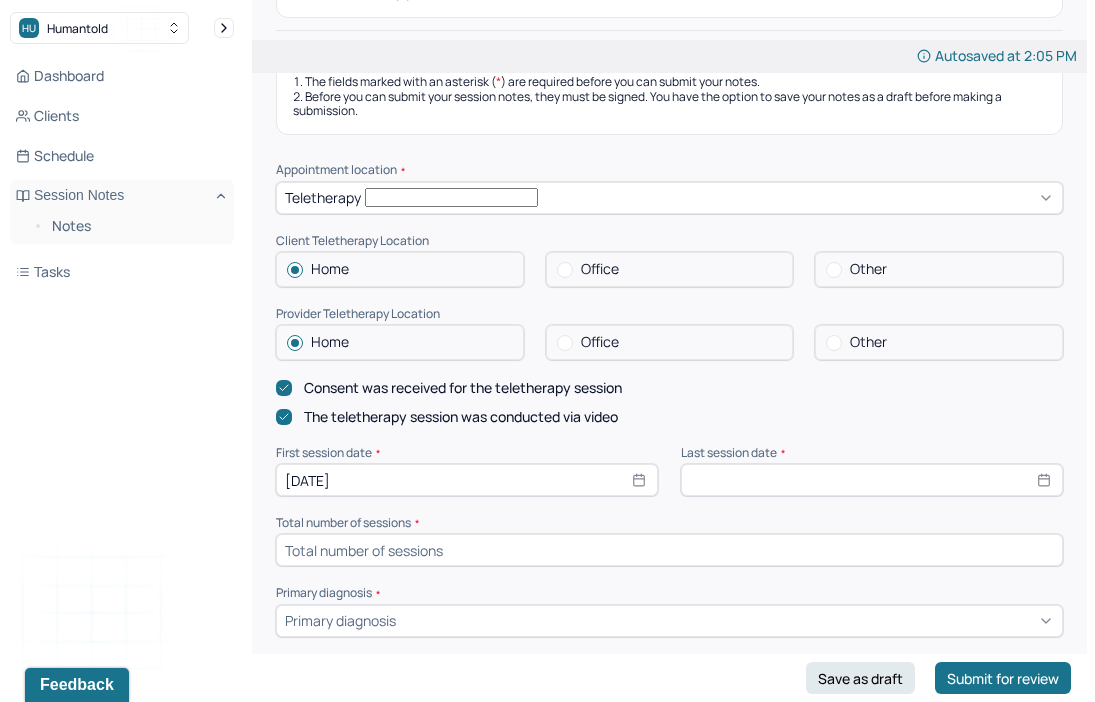 select on "6" 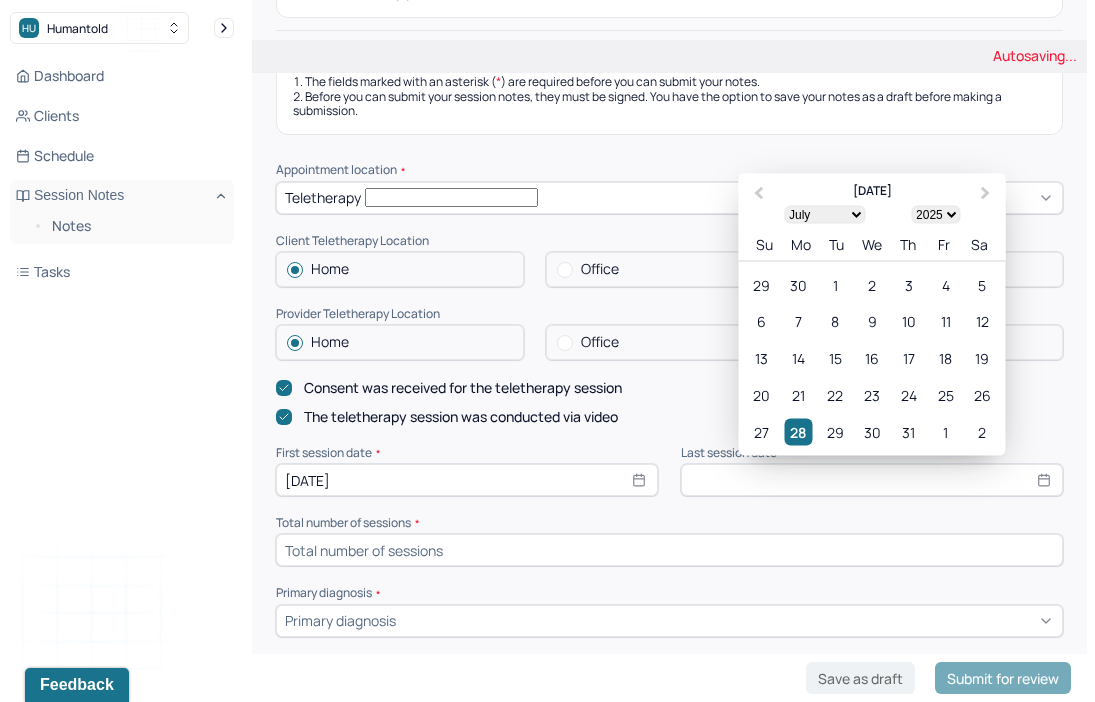 click at bounding box center [872, 480] 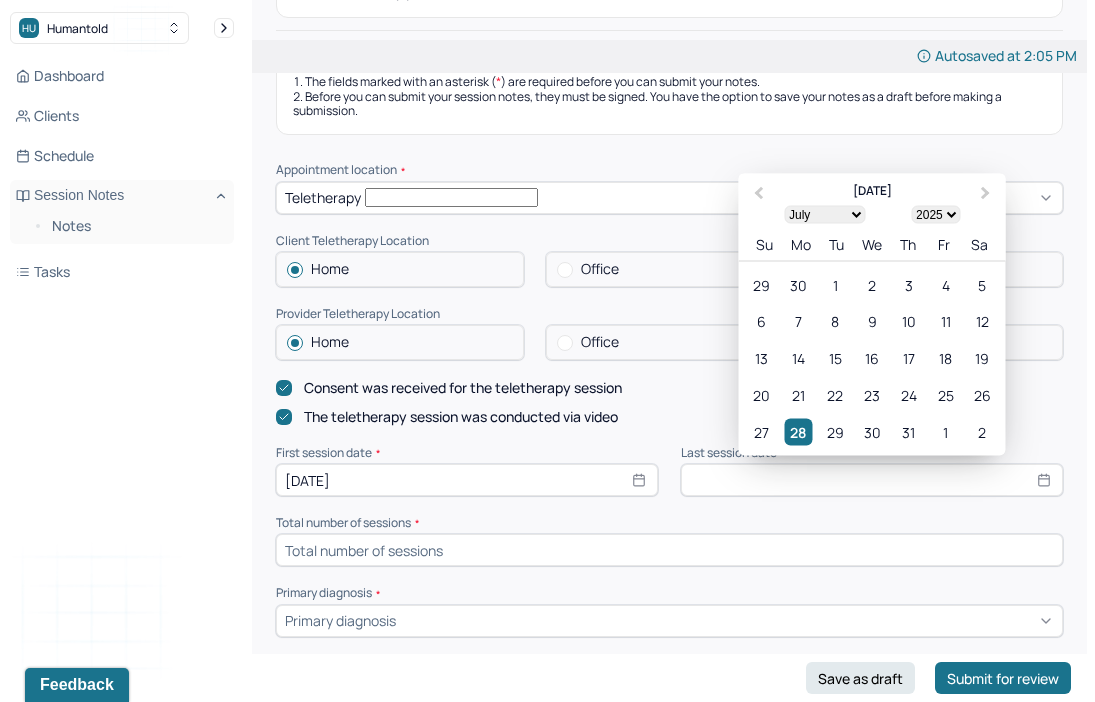 select on "6" 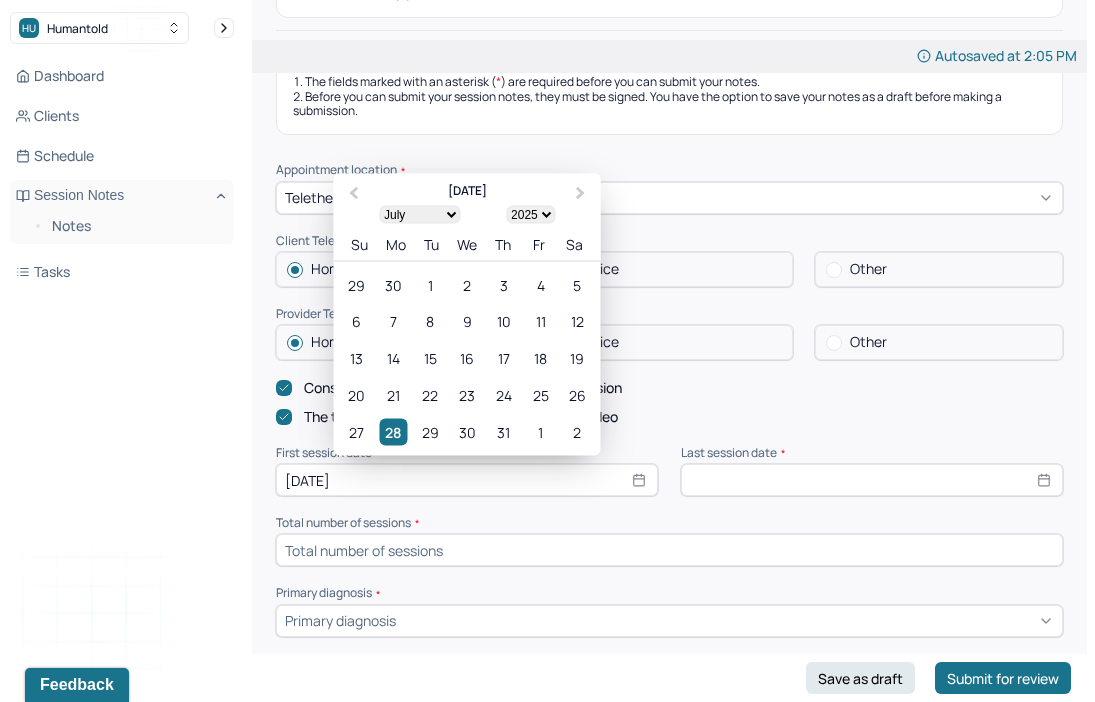 click on "[DATE]" at bounding box center [467, 480] 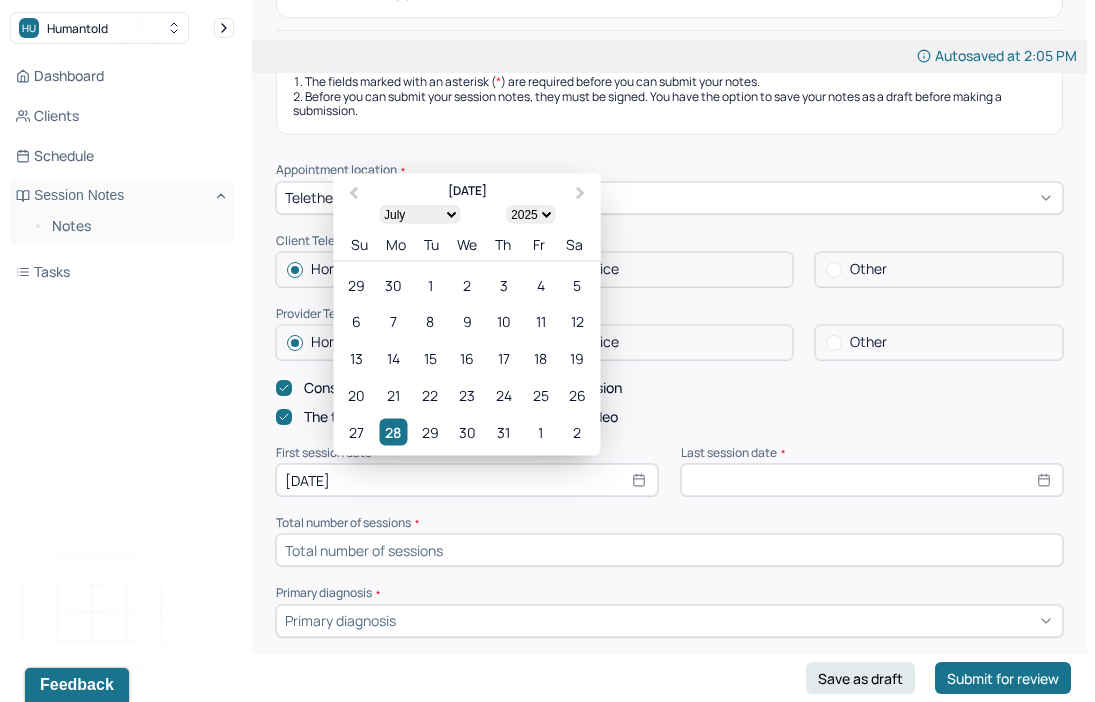 click on "Appointment location *" at bounding box center [669, 170] 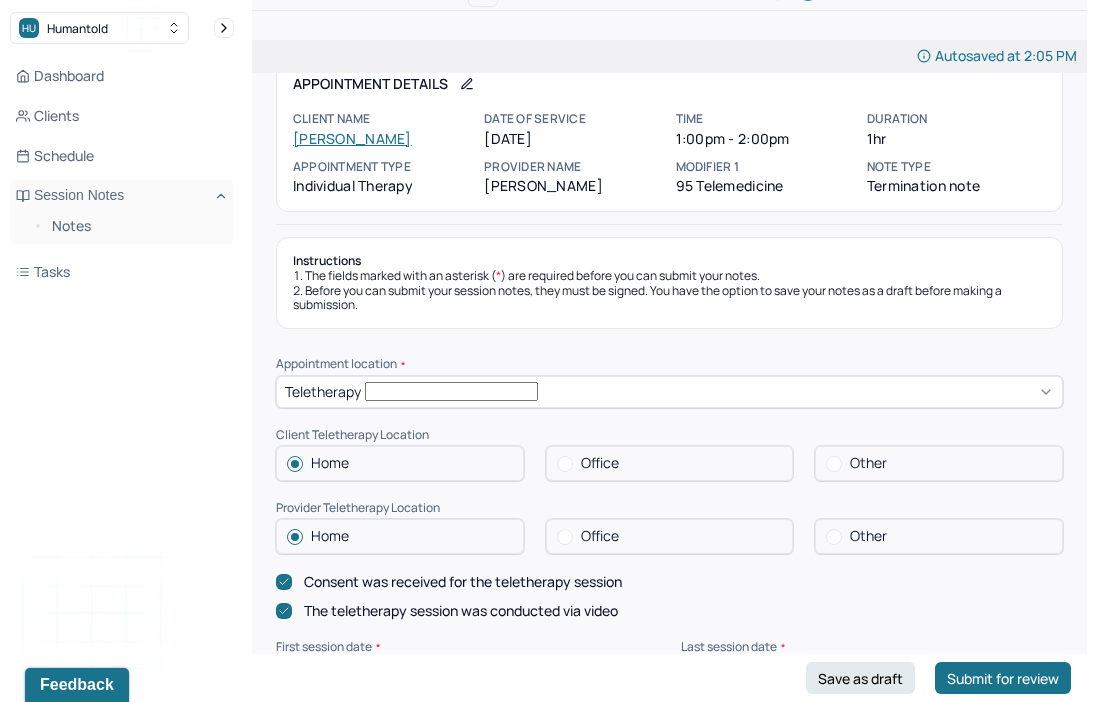 scroll, scrollTop: 0, scrollLeft: 0, axis: both 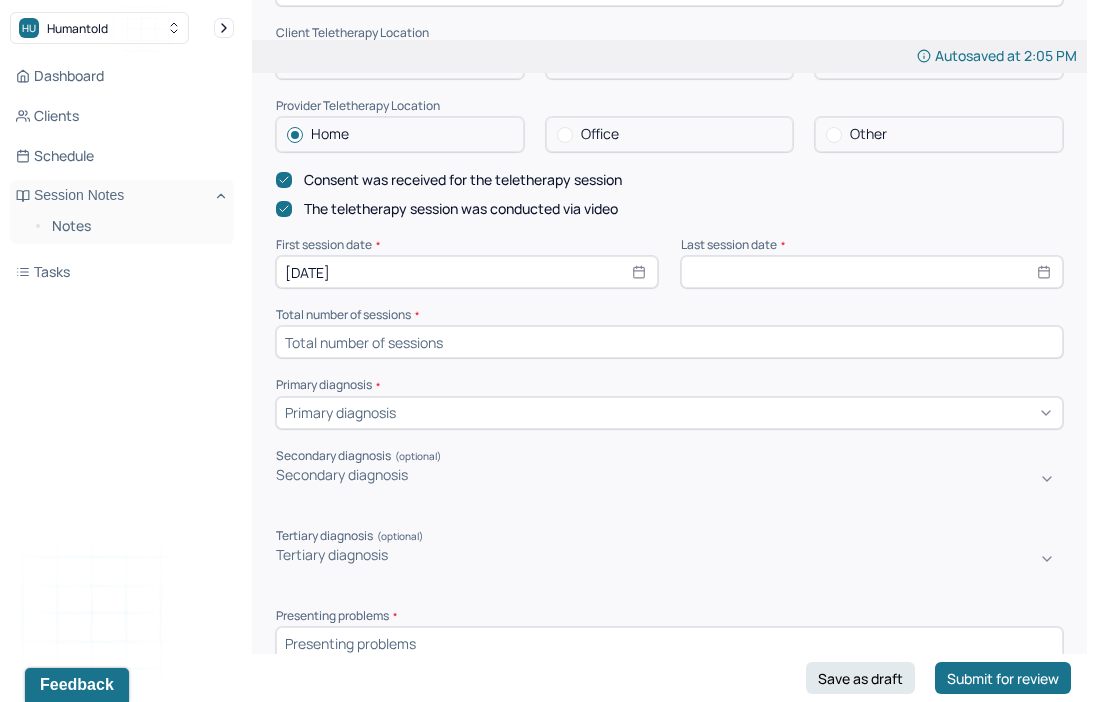 click on "[DATE]" at bounding box center (467, 272) 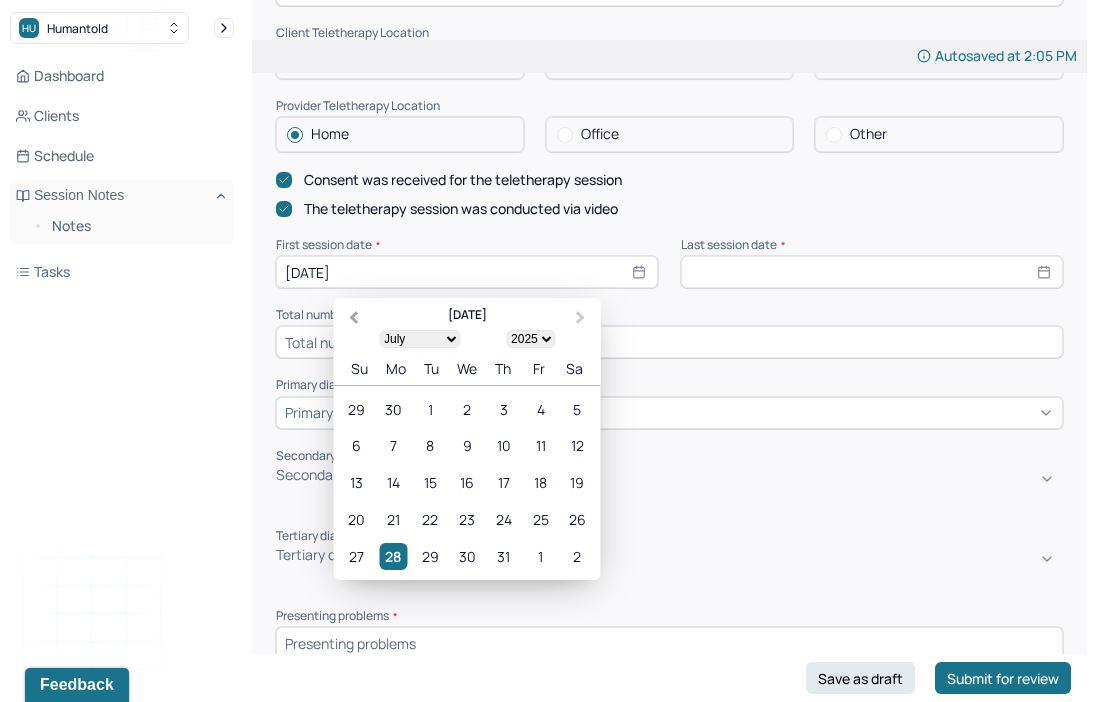 click on "Previous Month" at bounding box center (352, 319) 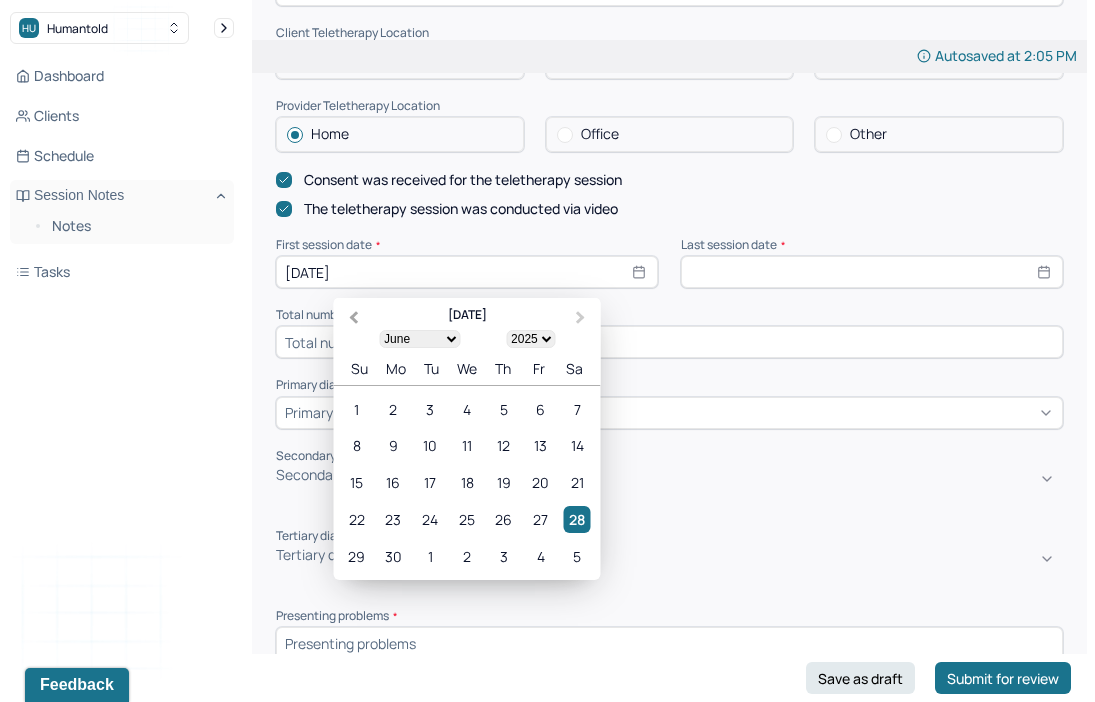 click on "Previous Month" at bounding box center (352, 319) 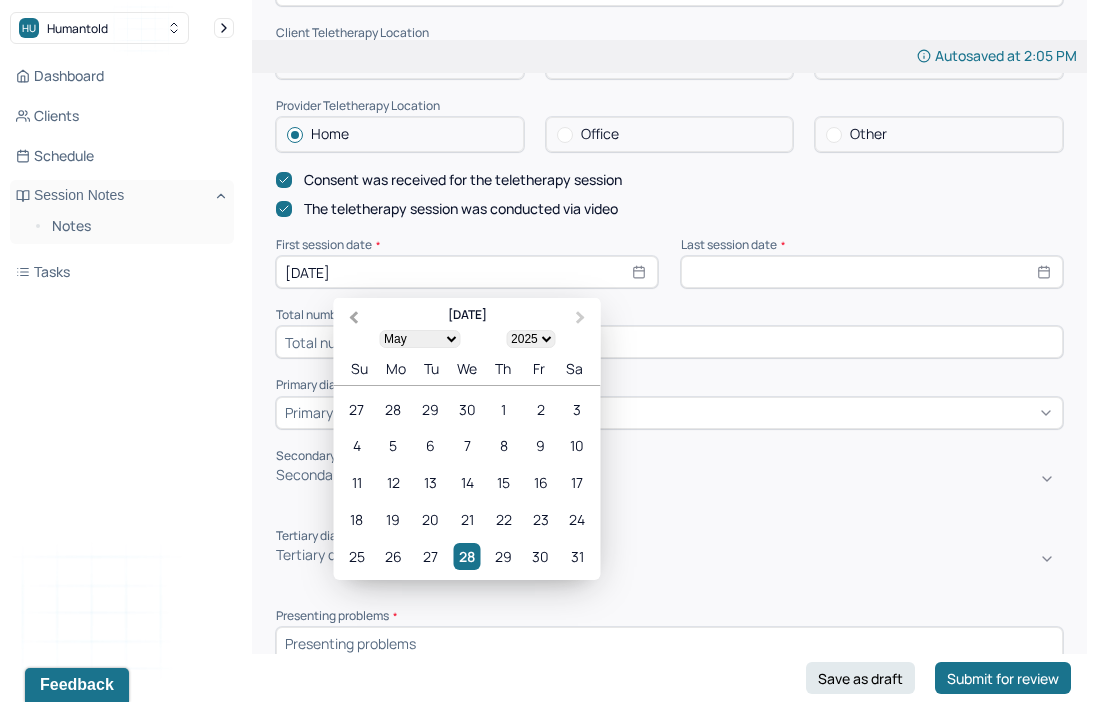 click on "Previous Month" at bounding box center [352, 319] 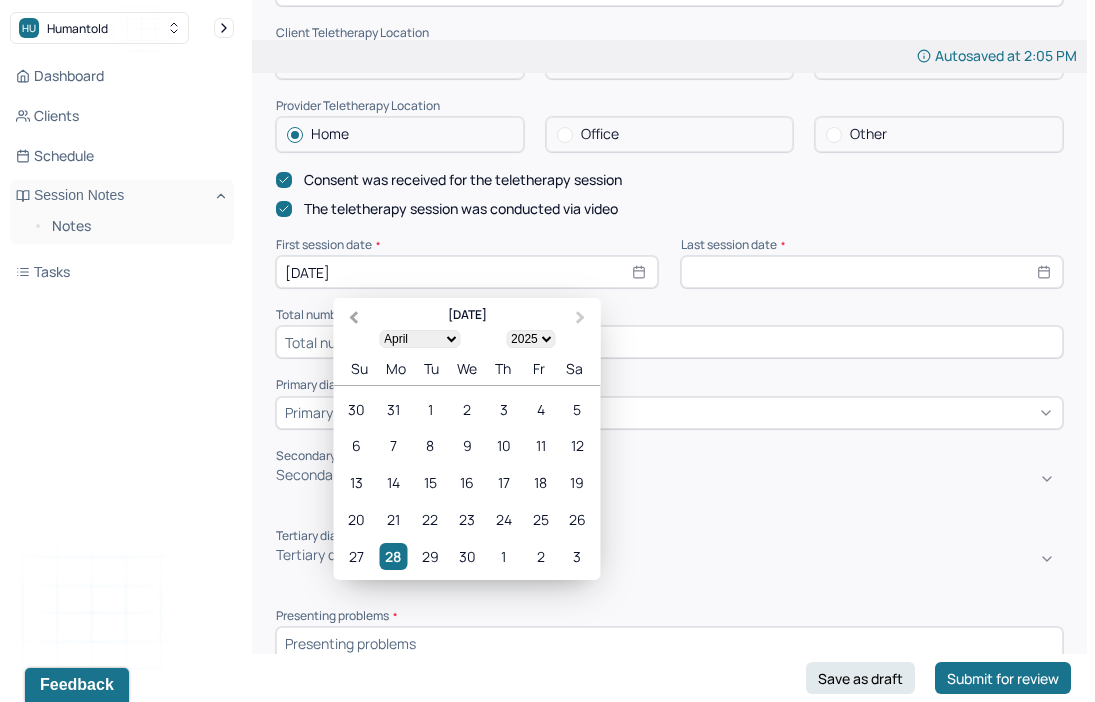 click on "Previous Month" at bounding box center [352, 319] 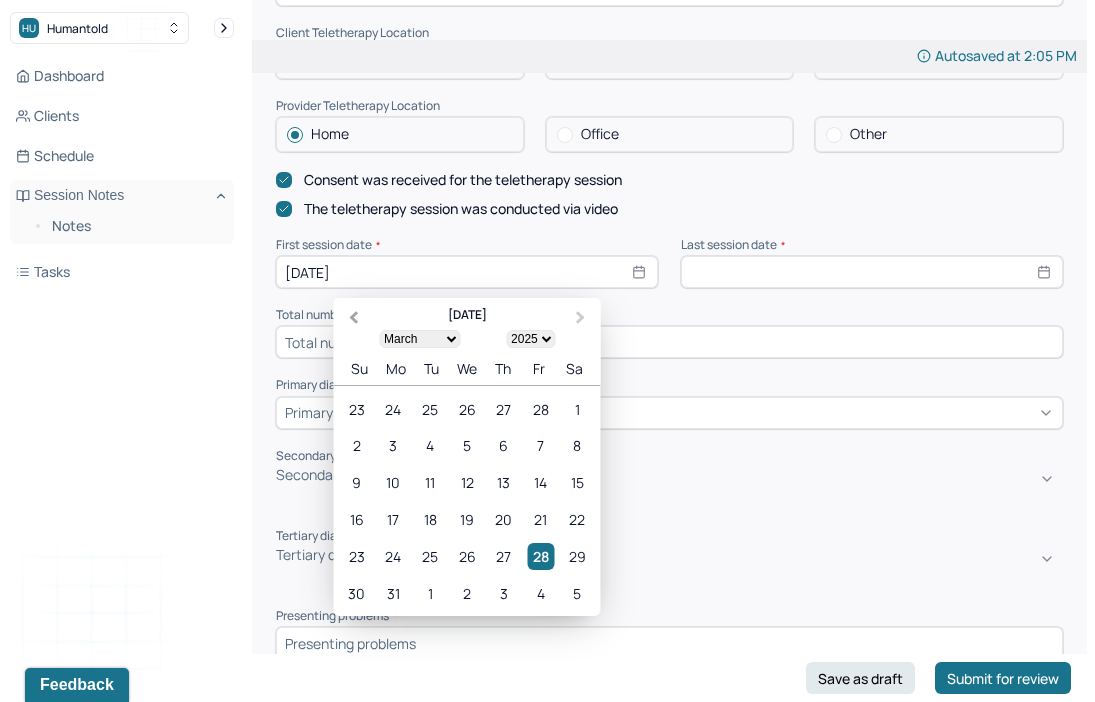 click on "Previous Month" at bounding box center [352, 319] 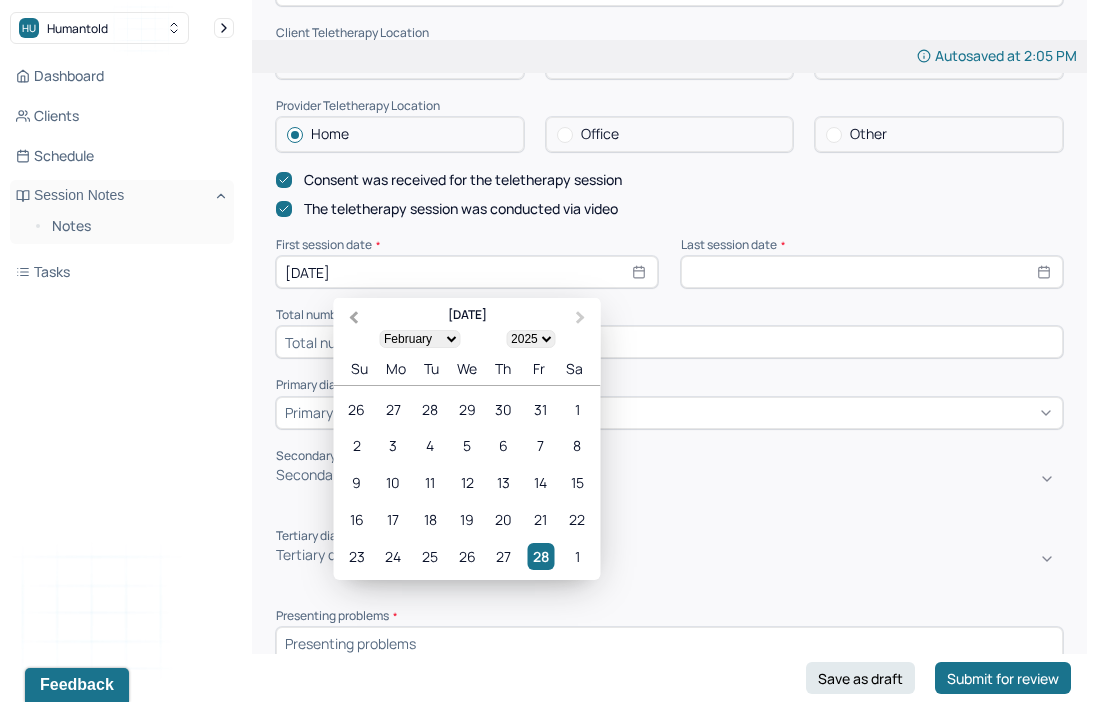 click on "Previous Month" at bounding box center (352, 319) 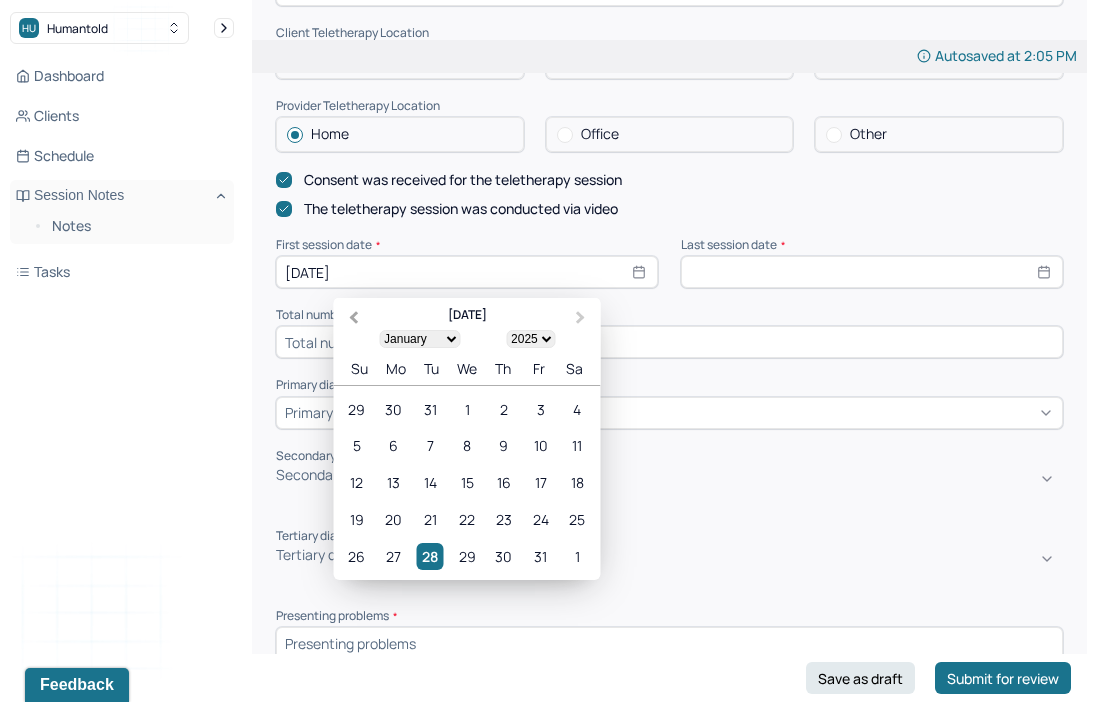 click on "Previous Month" at bounding box center [352, 319] 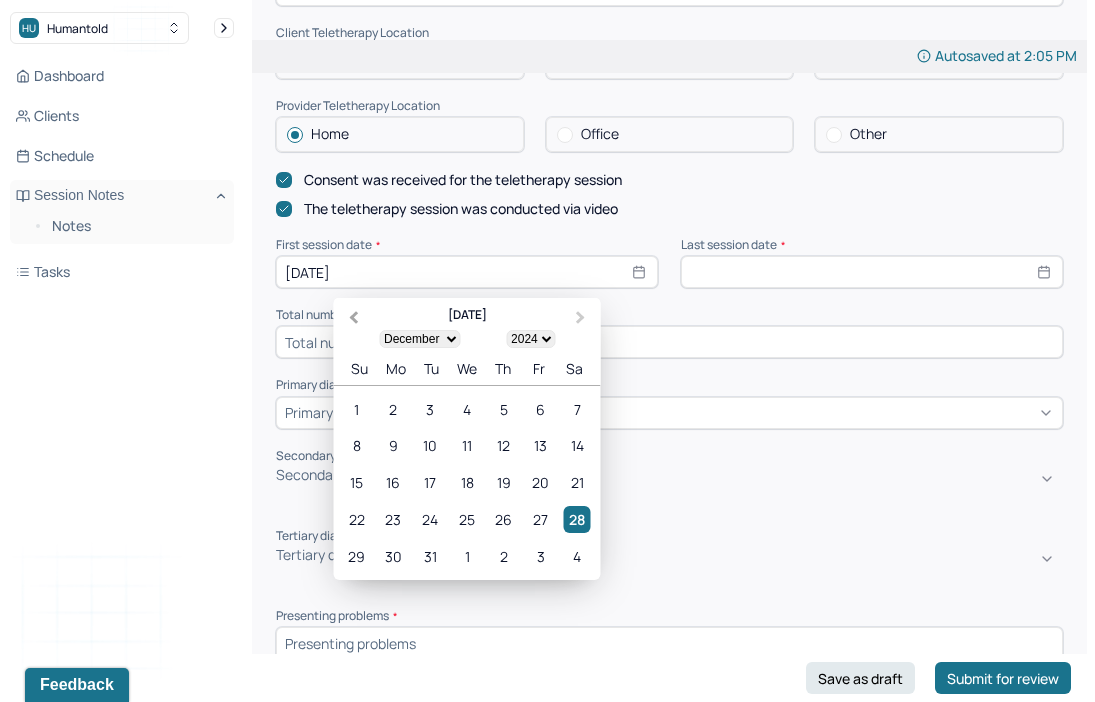 click on "Previous Month" at bounding box center (352, 319) 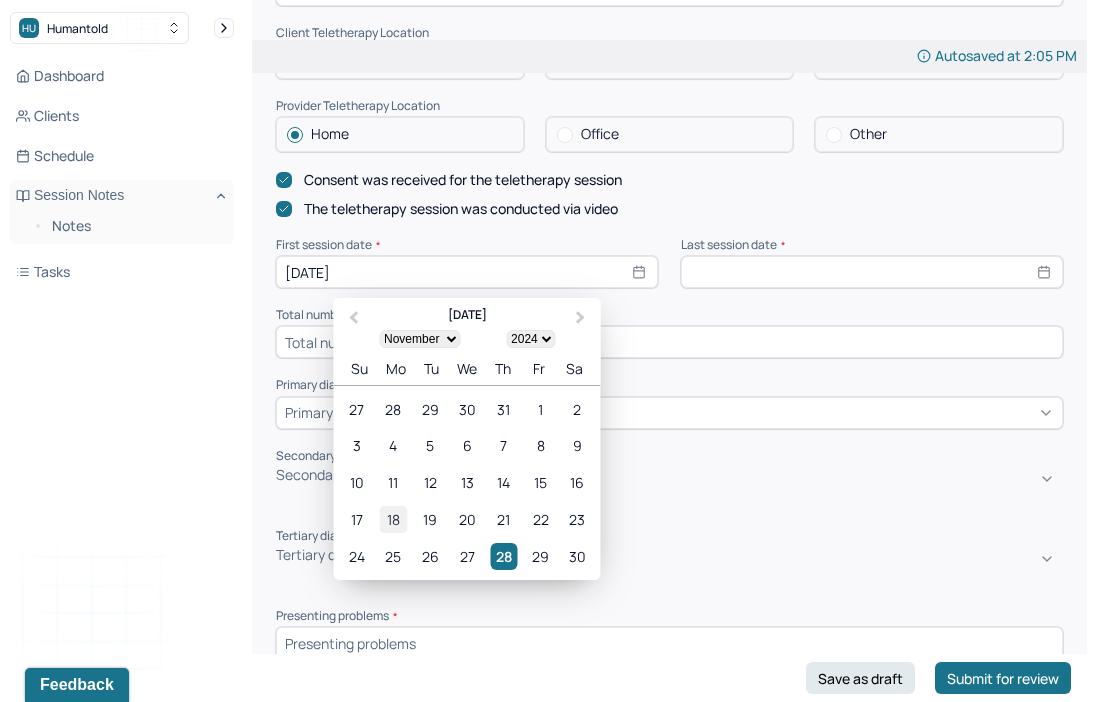 click on "18" at bounding box center [393, 519] 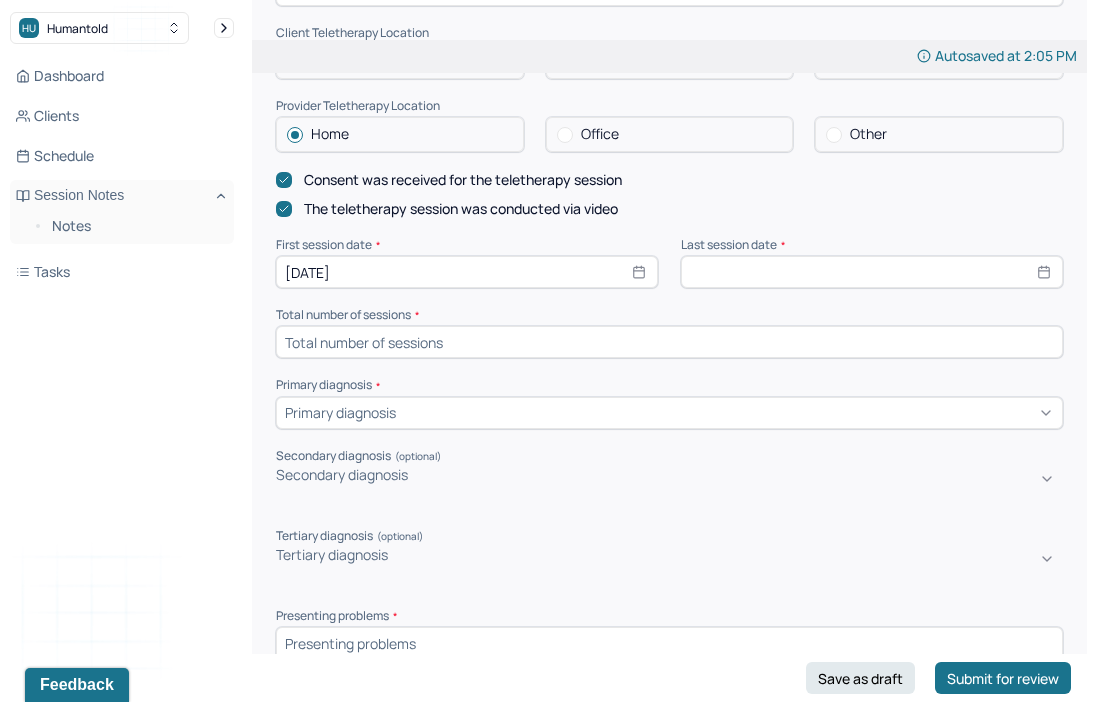 click at bounding box center (872, 272) 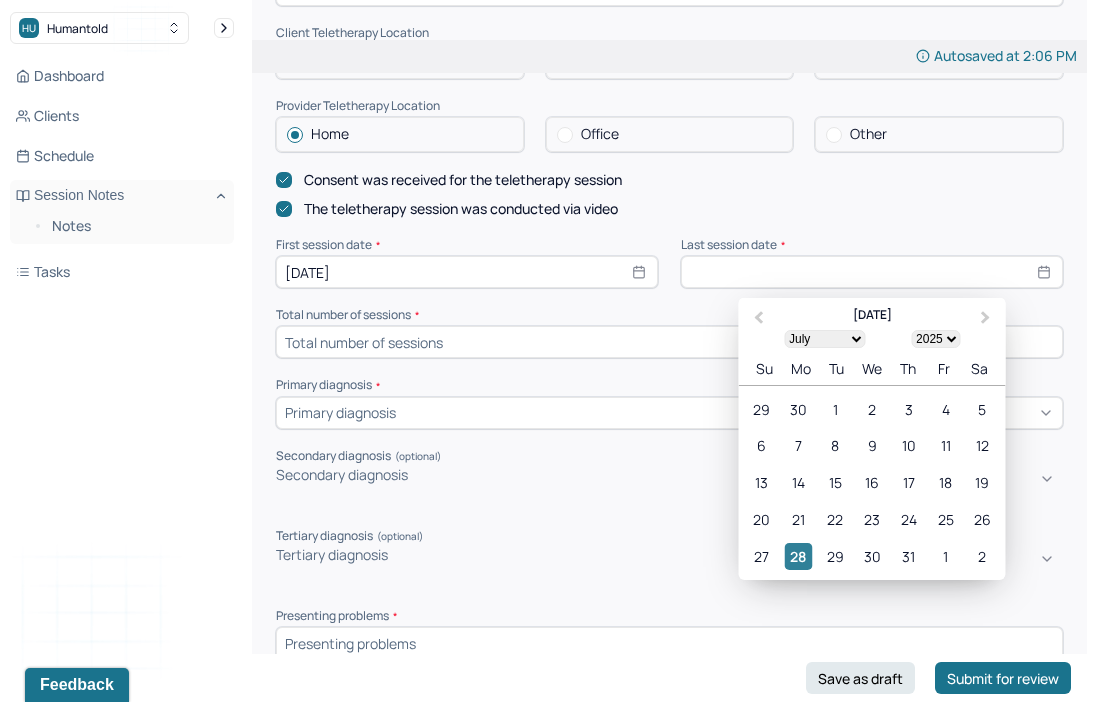 click on "28" at bounding box center (798, 556) 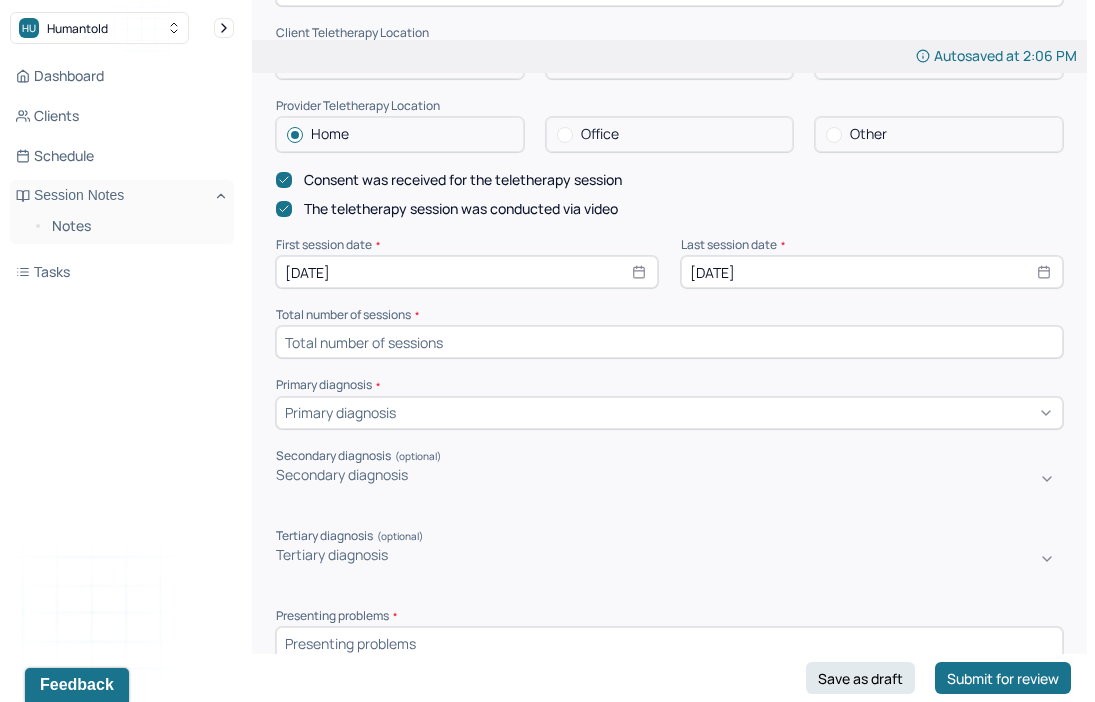 select on "6" 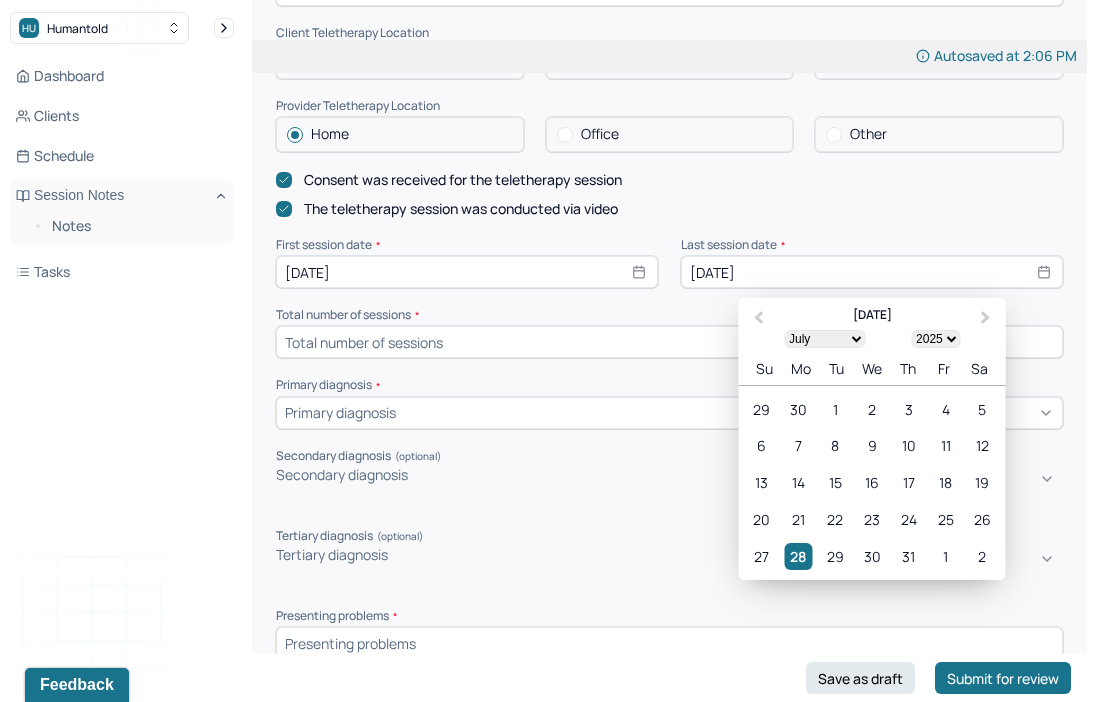 click at bounding box center (669, 342) 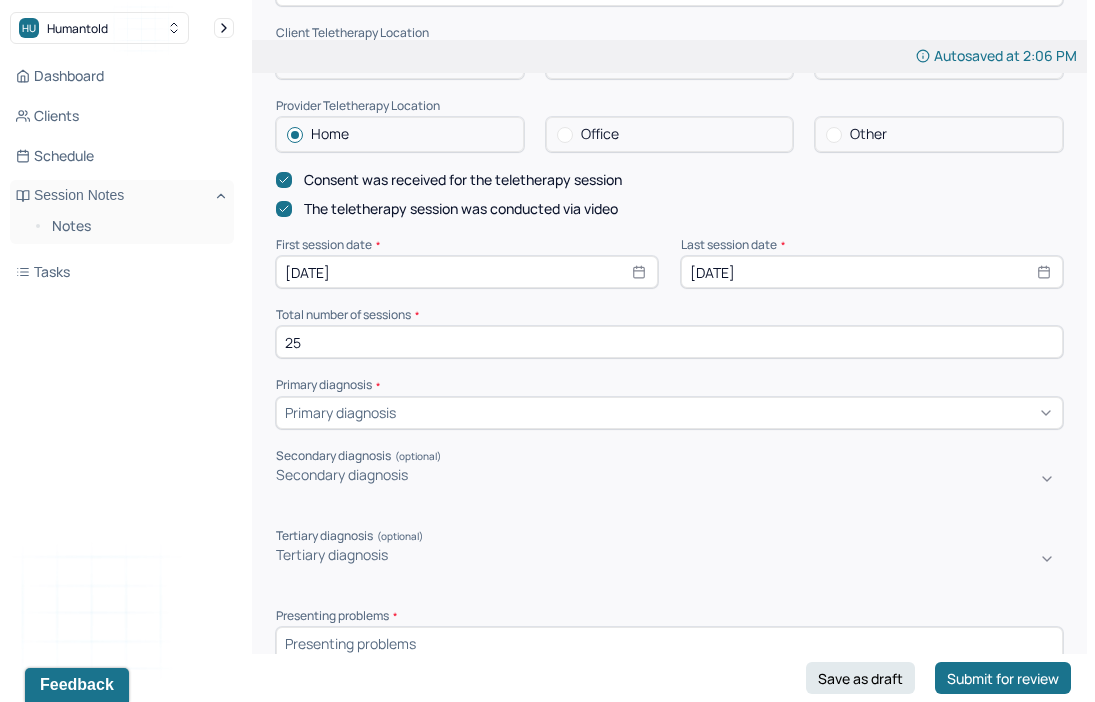 type on "25" 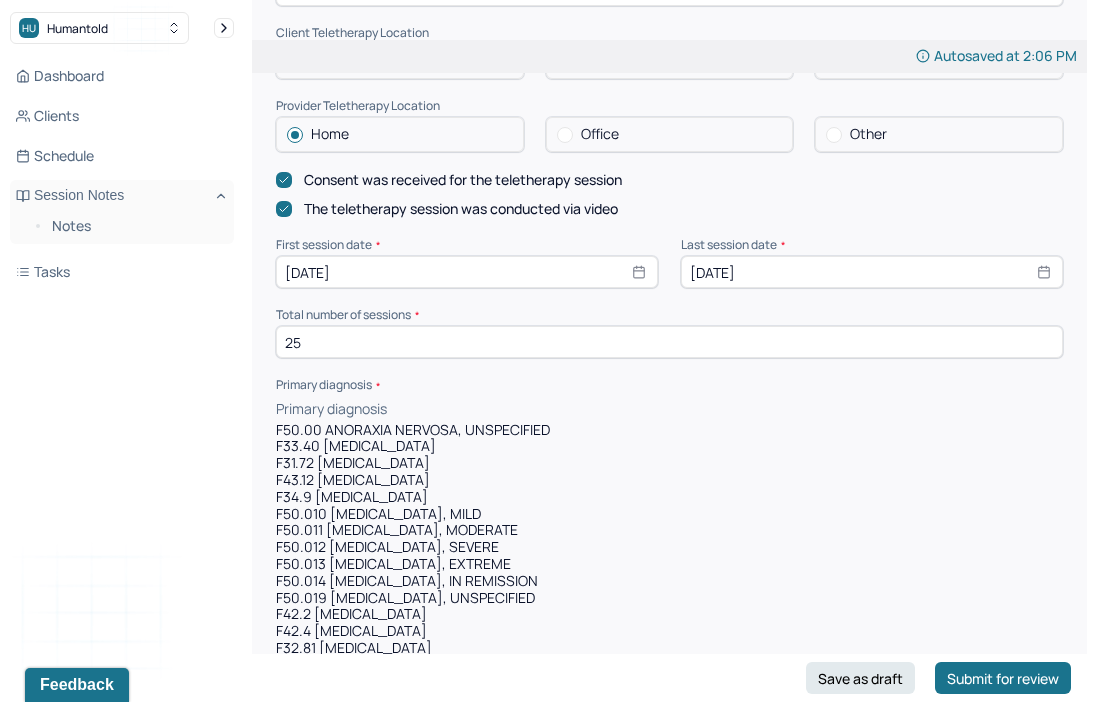 scroll, scrollTop: 496, scrollLeft: 0, axis: vertical 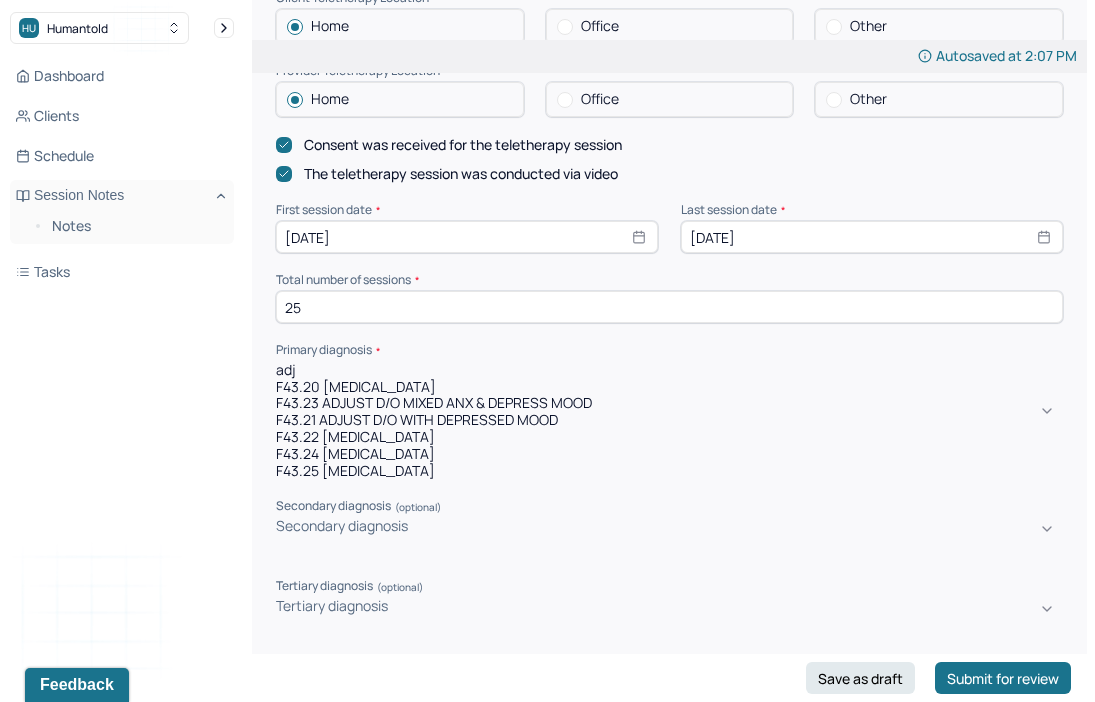 type on "adju" 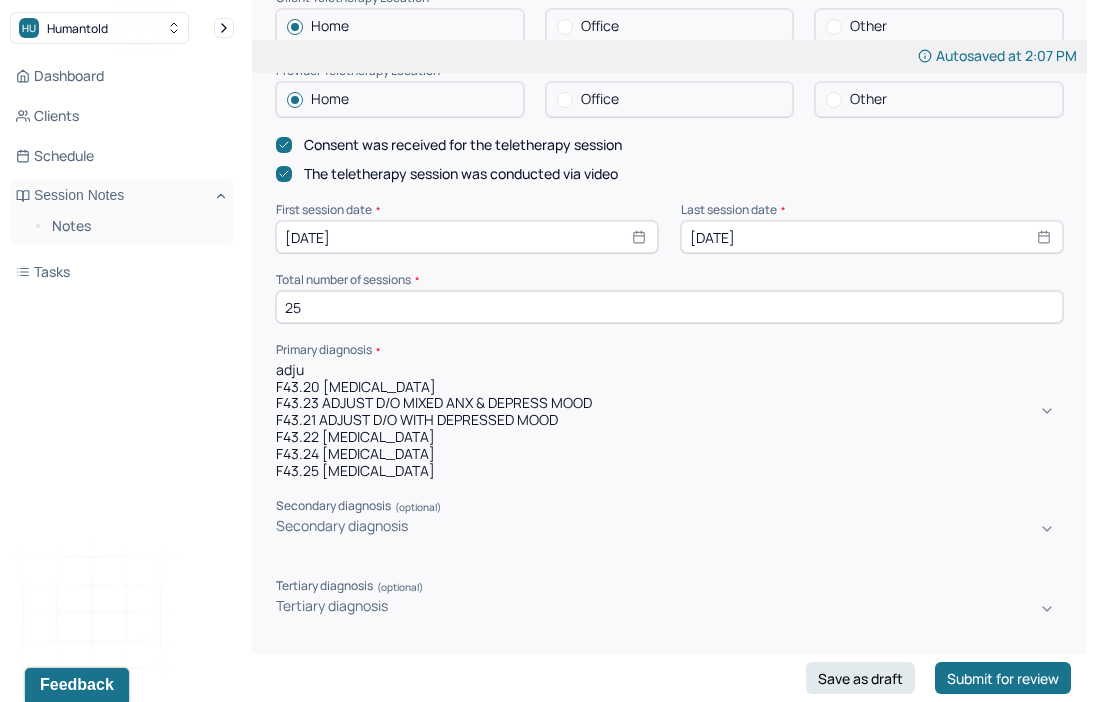 click on "F43.21 ADJUST D/O WITH DEPRESSED MOOD" at bounding box center (669, 420) 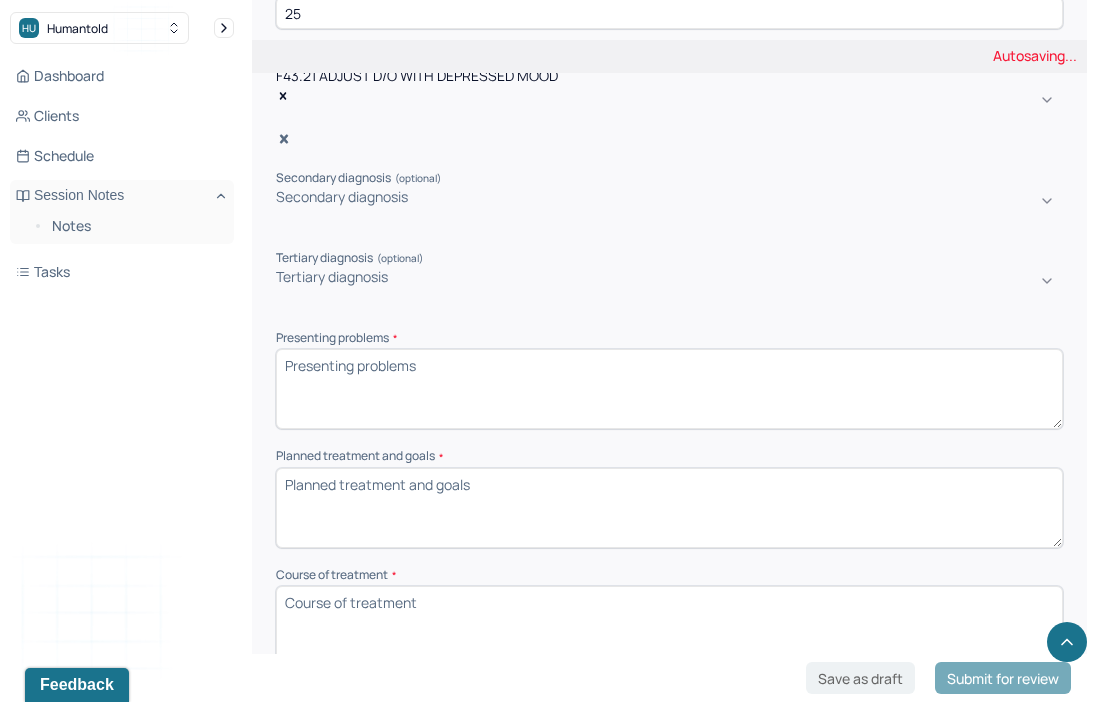 scroll, scrollTop: 826, scrollLeft: 0, axis: vertical 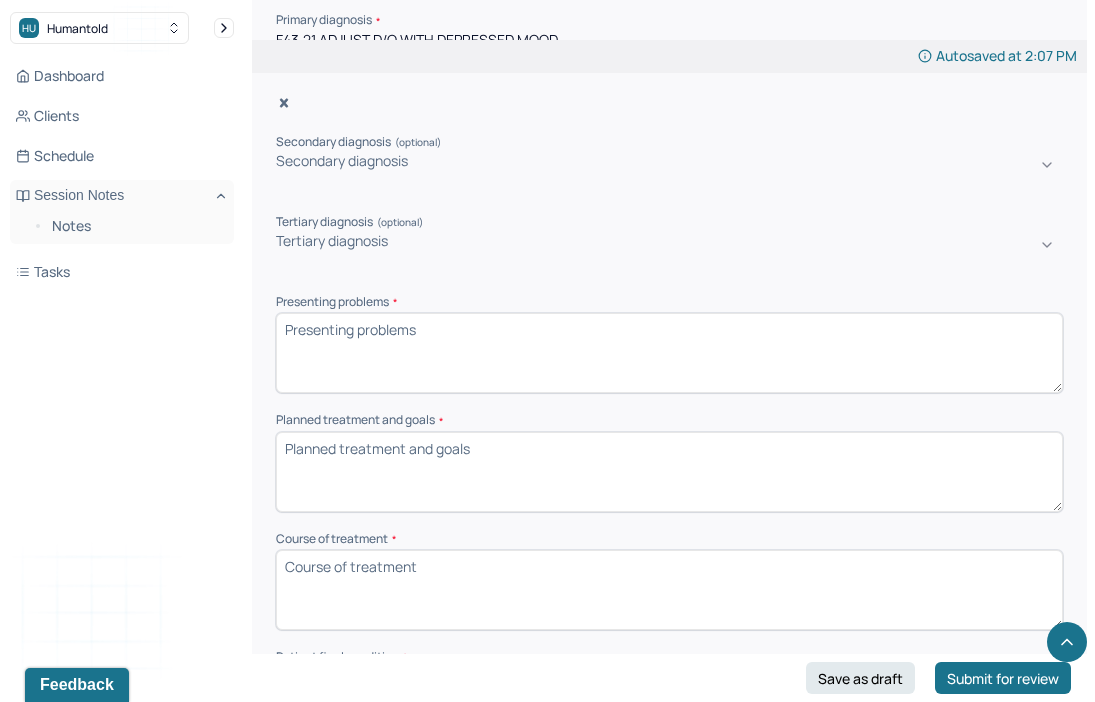 click on "Presenting problems *" at bounding box center (669, 353) 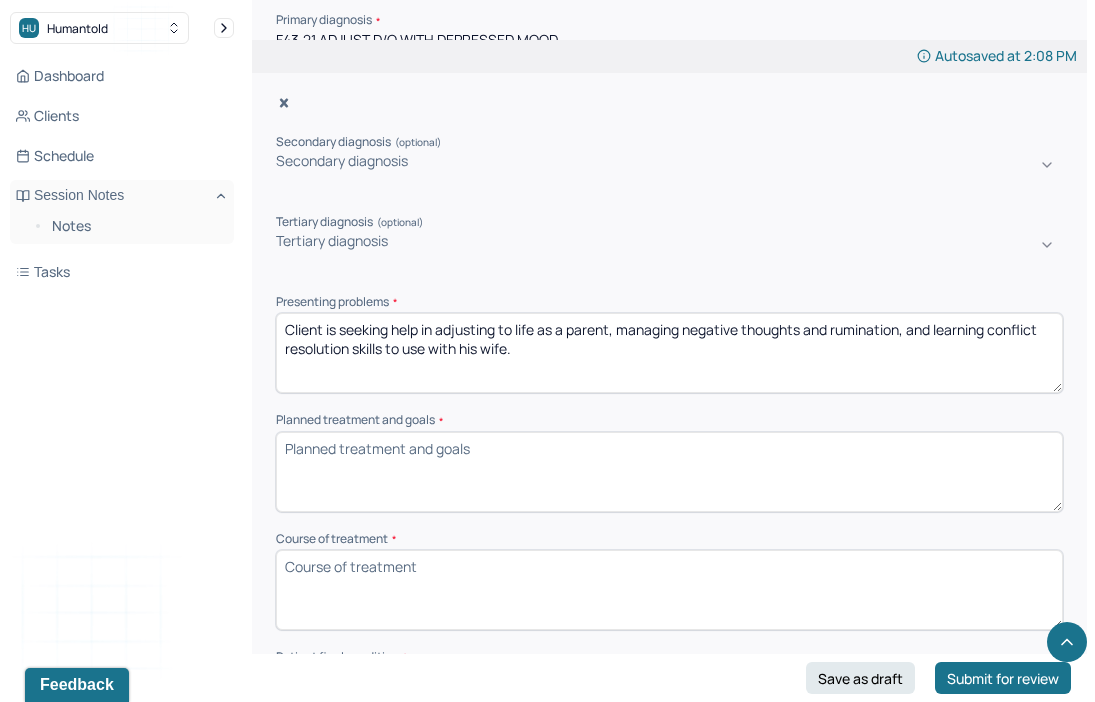 type on "Client is seeking help in adjusting to life as a parent, managing negative thoughts and rumination, and learning conflict resolution skills to use with his wife." 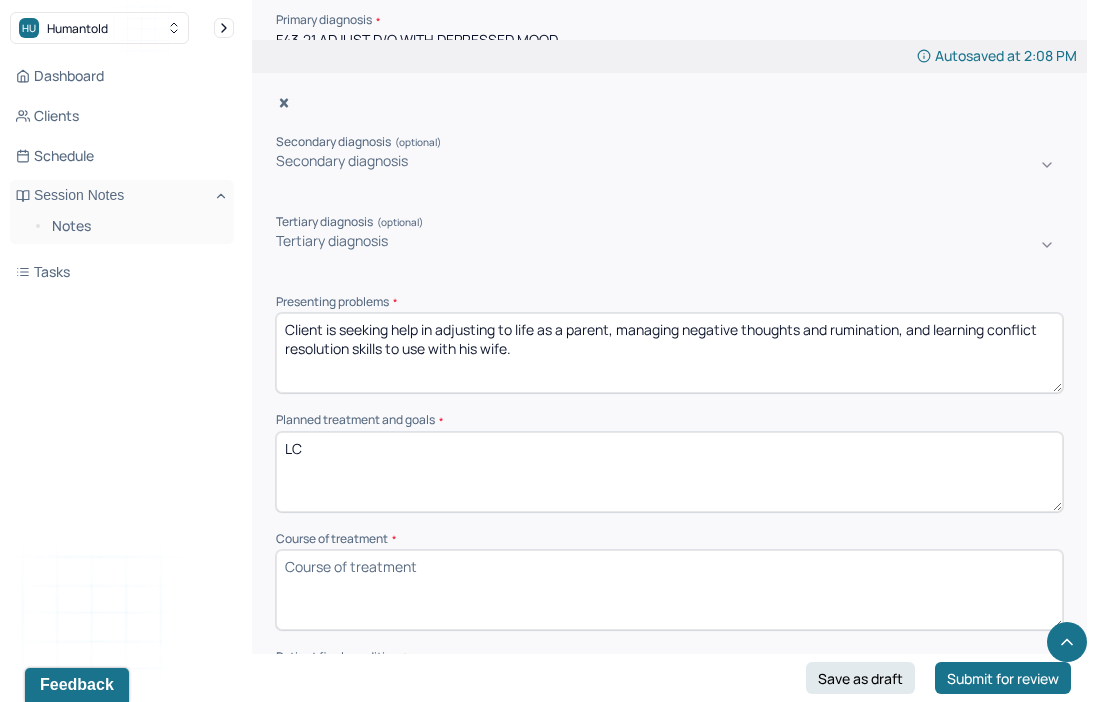 type on "L" 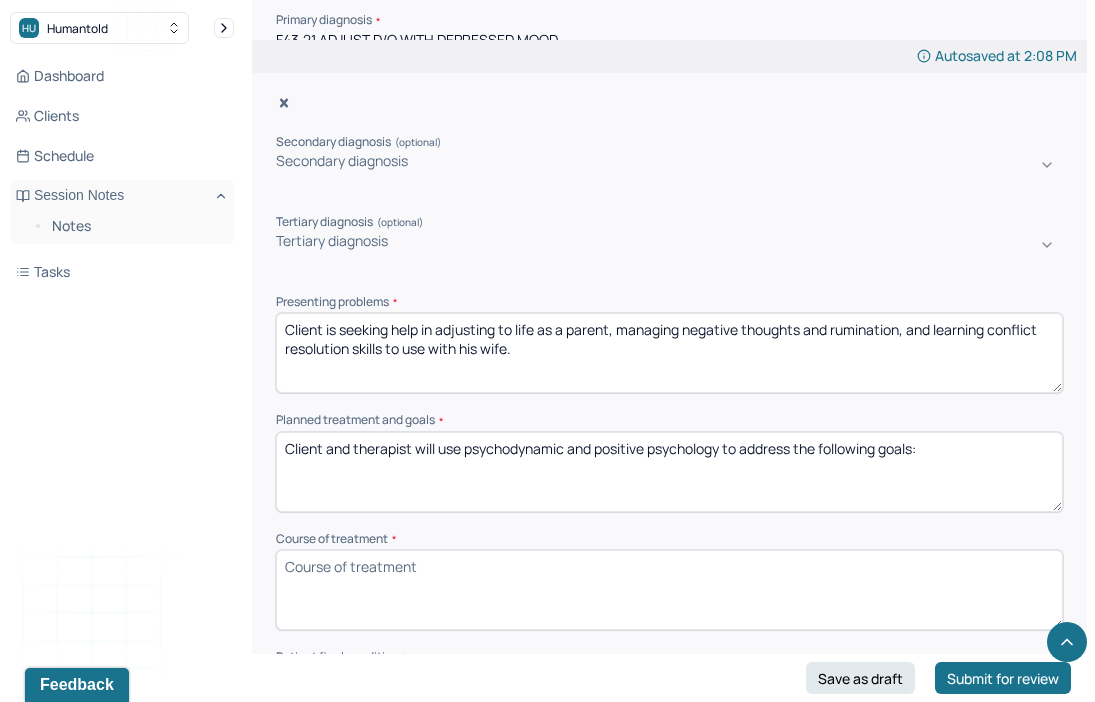paste on "The client aims to learn coping skills to manage depressive symptoms and regulate." 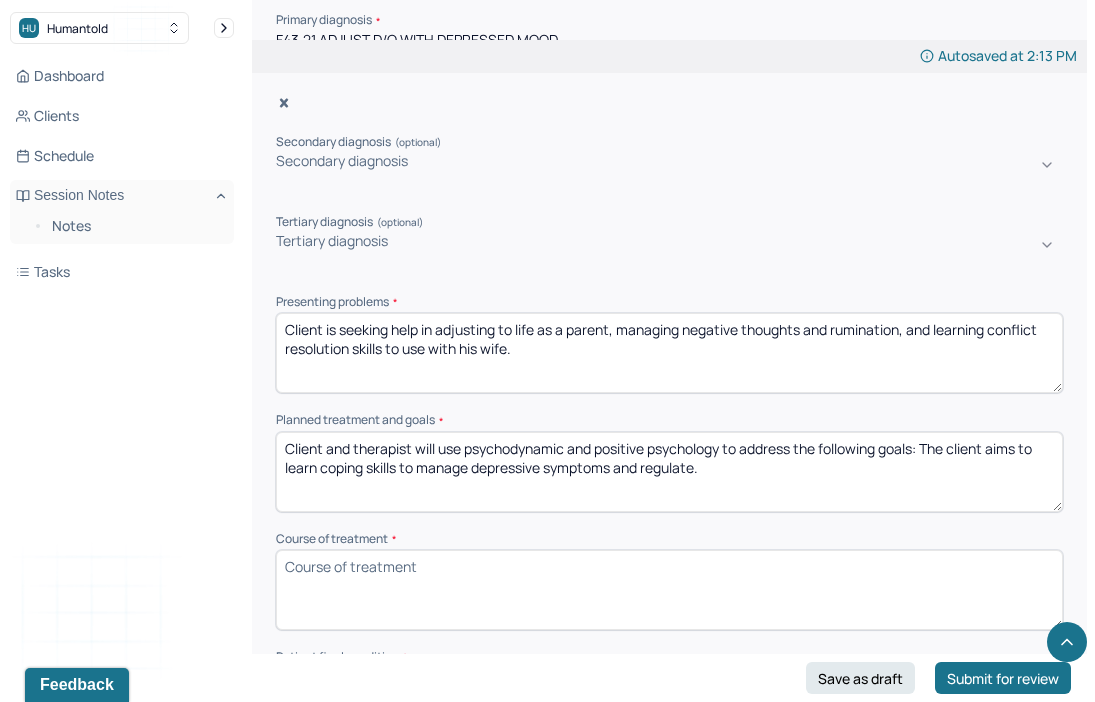 click on "Client and therapist will use psychodynamic and positive psychology to address the following goals: The client aims to learn coping skills to manage depressive symptoms and regulate." at bounding box center [669, 472] 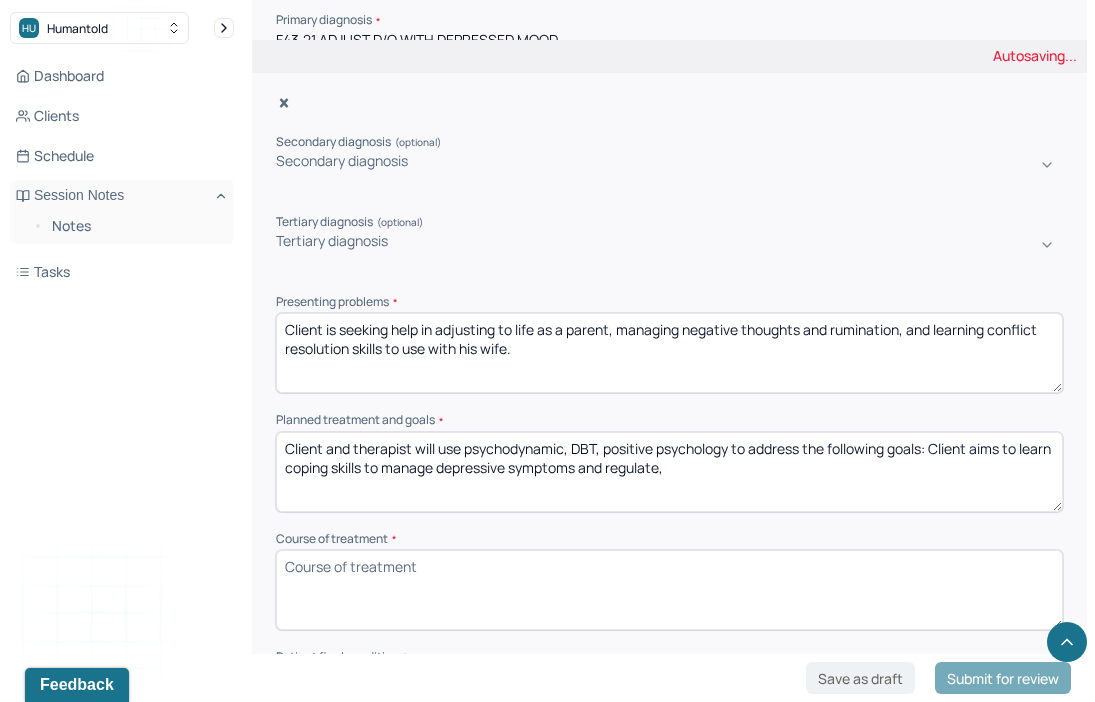 click on "Client and therapist will use psychodynamic and positive psychology to address the following goals: Client aims to learn coping skills to manage depressive symptoms and regulate," at bounding box center [669, 472] 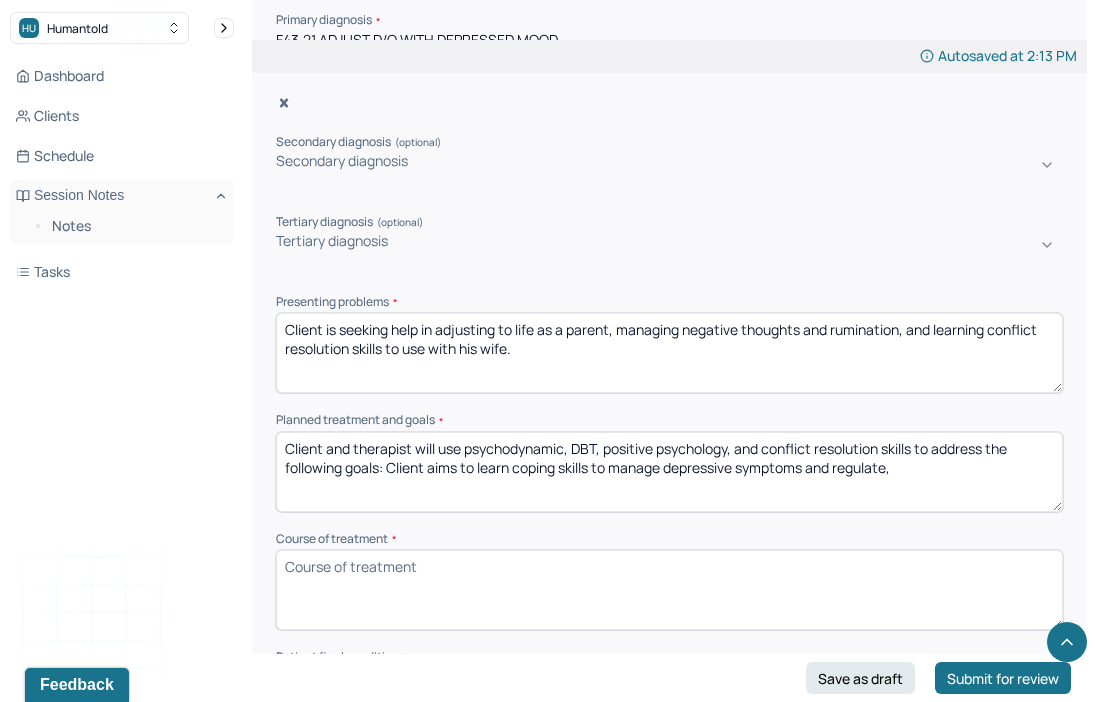 click on "Client and therapist will use psychodynamic, DBT, positive psychology, and conflict resolution skills to address the following goals: Client aims to learn coping skills to manage depressive symptoms and regulate," at bounding box center (669, 472) 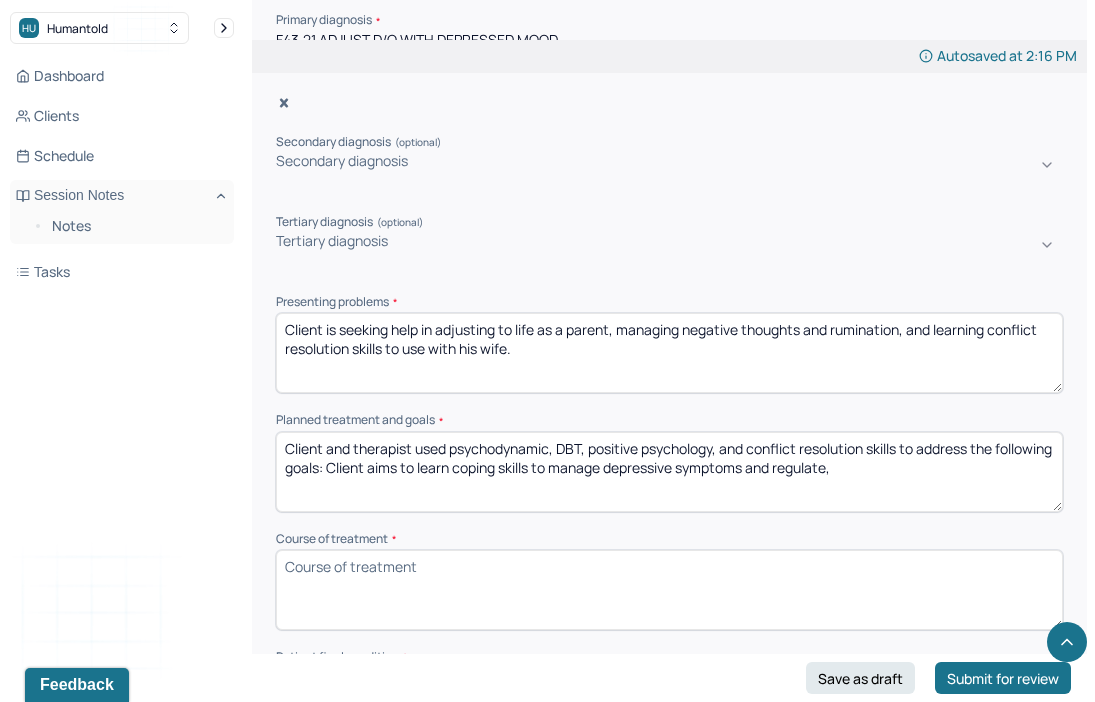 click on "Client and therapist use psychodynamic, DBT, positive psychology, and conflict resolution skills to address the following goals: Client aims to learn coping skills to manage depressive symptoms and regulate," at bounding box center (669, 472) 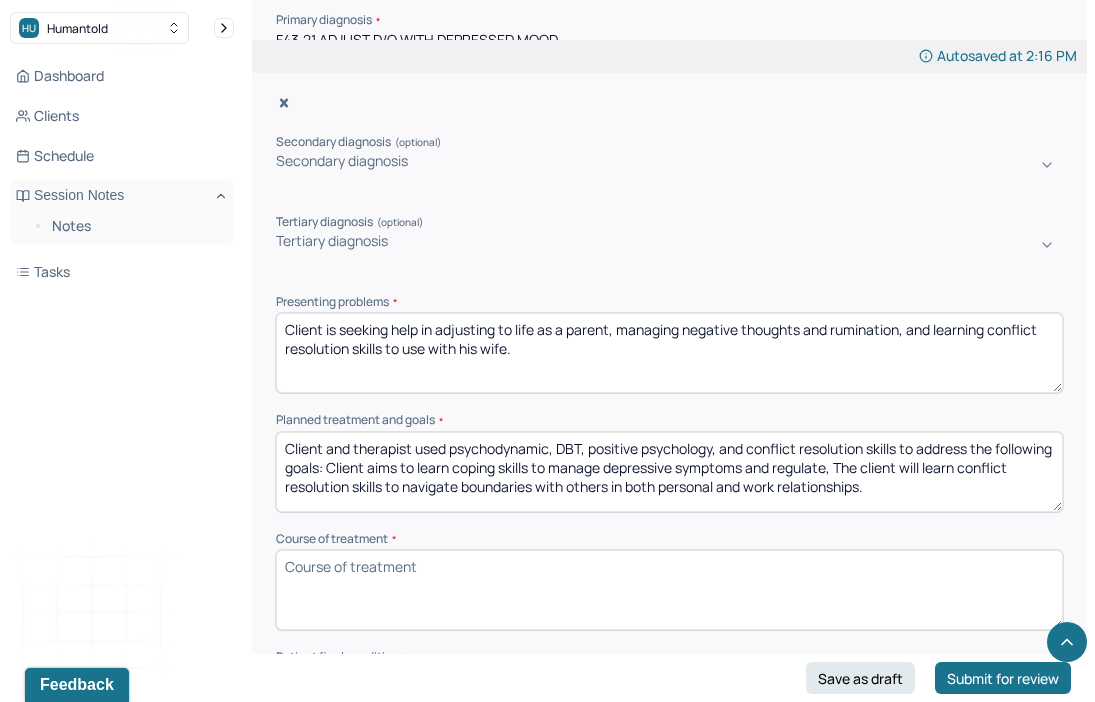 drag, startPoint x: 896, startPoint y: 405, endPoint x: 984, endPoint y: 408, distance: 88.051125 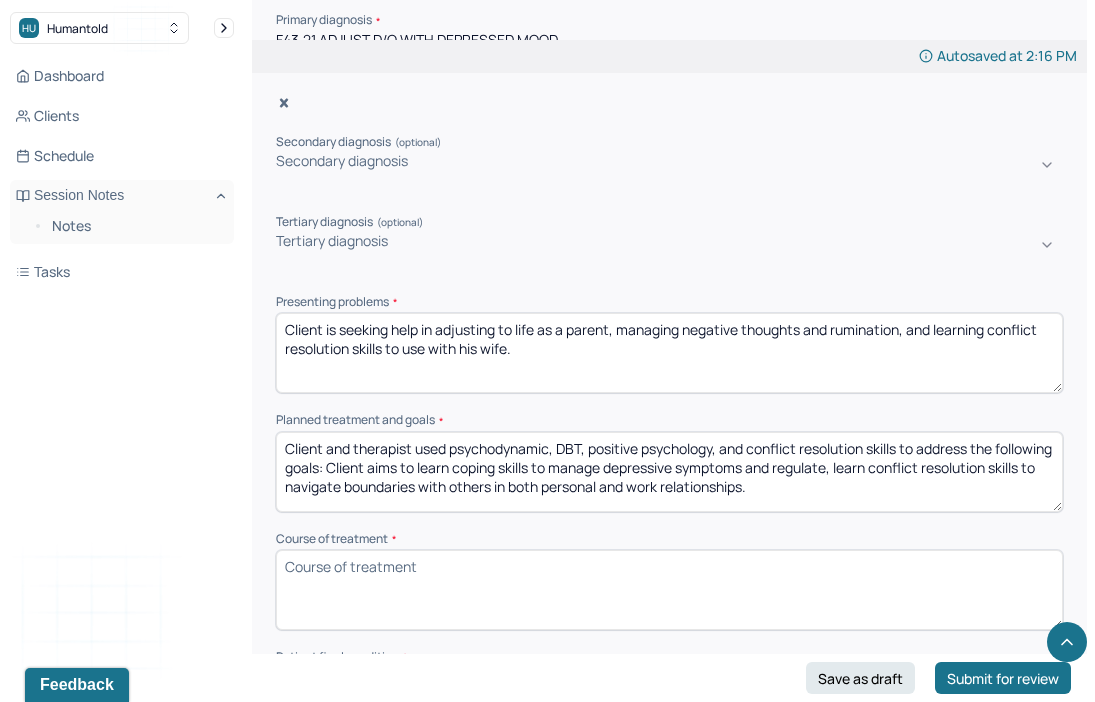 click on "Client and therapist used psychodynamic, DBT, positive psychology, and conflict resolution skills to address the following goals: Client aims to learn coping skills to manage depressive symptoms and regulate, learn conflict resolution skills to navigate boundaries with others in both personal and work relationships." at bounding box center (669, 472) 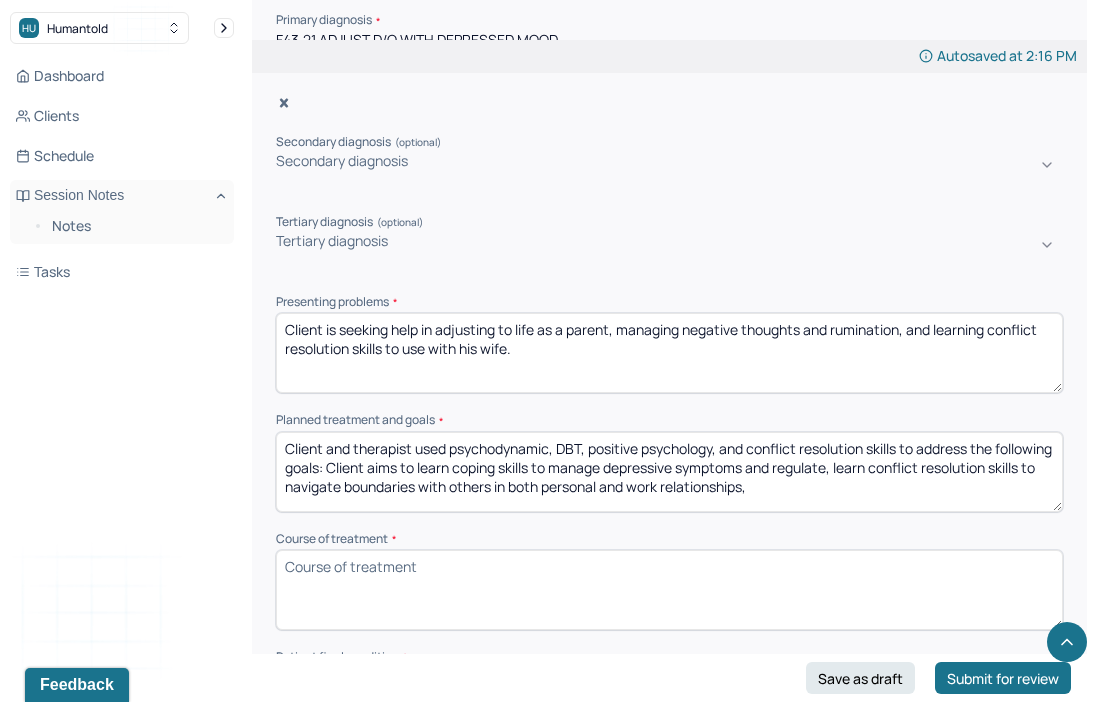 paste on "Client will process what it means to be a parent and develop parenting skills." 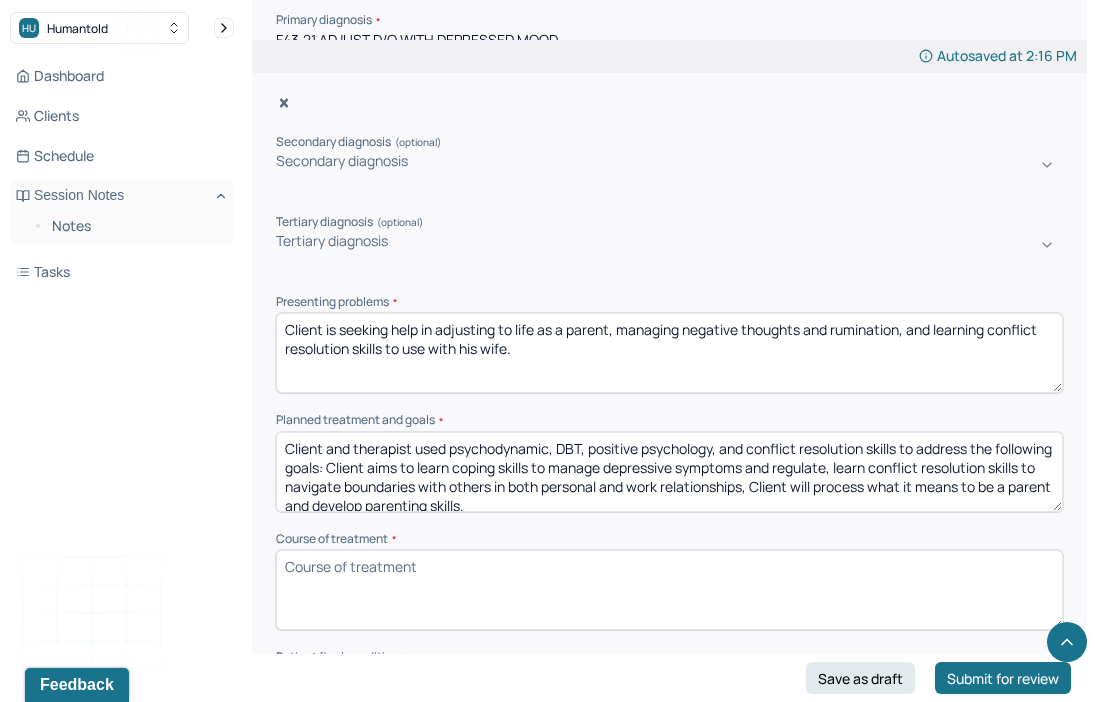 scroll, scrollTop: 3, scrollLeft: 0, axis: vertical 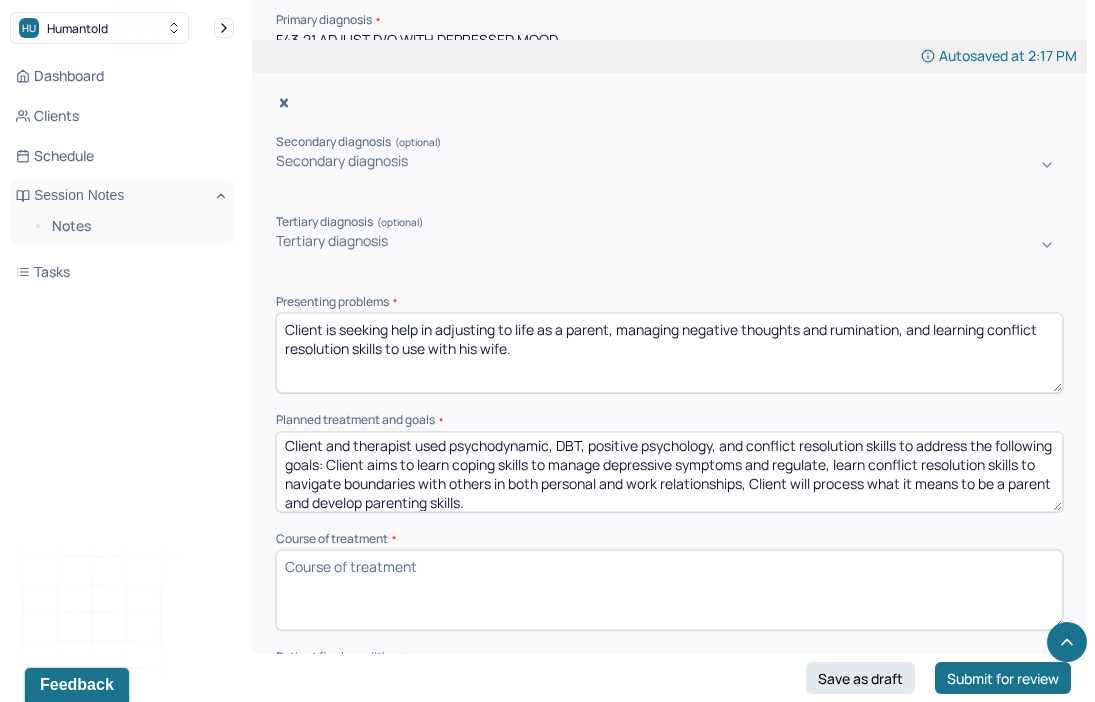 drag, startPoint x: 801, startPoint y: 421, endPoint x: 1072, endPoint y: 426, distance: 271.0461 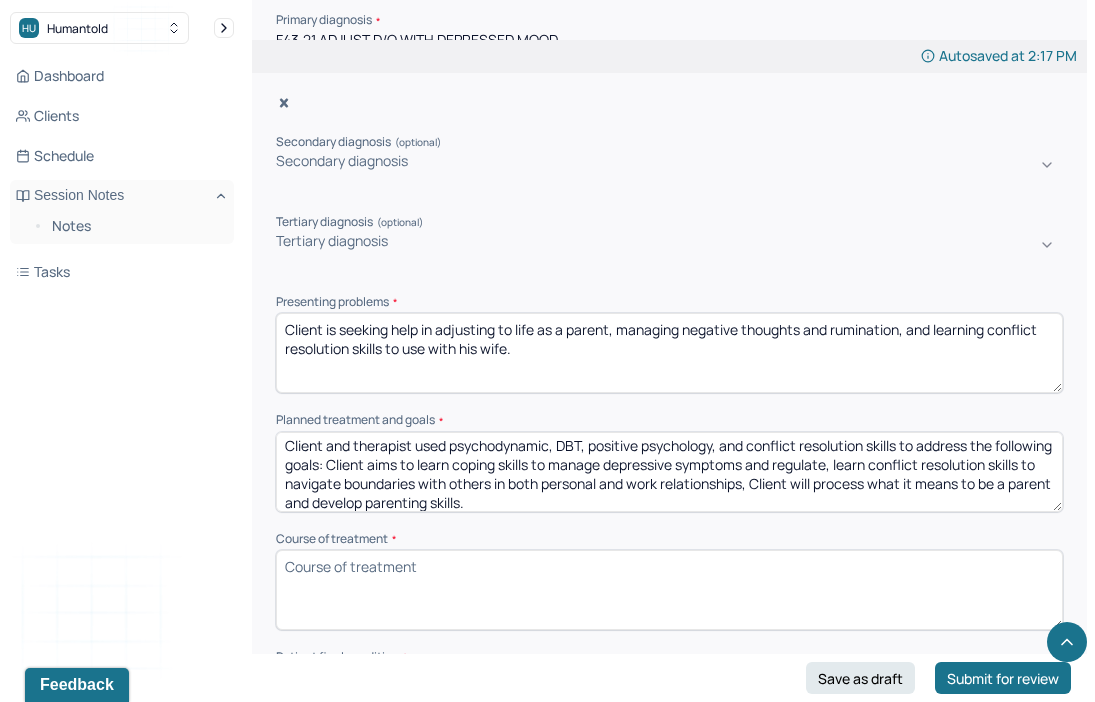 click on "Autosaved at 2:17 PM Appointment Details Client name [PERSON_NAME] Date of service [DATE] Time 1:00pm - 2:00pm Duration 1hr Appointment type individual therapy Provider name [PERSON_NAME] Modifier 1 95 Telemedicine Note type Termination note Instructions The fields marked with an asterisk ( * ) are required before you can submit your notes. Before you can submit your session notes, they must be signed. You have the option to save your notes as a draft before making a submission. Appointment location * Teletherapy Client Teletherapy Location Home Office Other Provider Teletherapy Location Home Office Other Consent was received for the teletherapy session The teletherapy session was conducted via video First session date * [DATE] Last session date * [DATE] Total number of sessions * 25 Primary diagnosis * F43.21 ADJUST D/O WITH DEPRESSED MOOD Secondary diagnosis (optional) Secondary diagnosis Tertiary diagnosis (optional) Tertiary diagnosis Presenting problems * Planned treatment and goals * * * * * *" at bounding box center (669, 255) 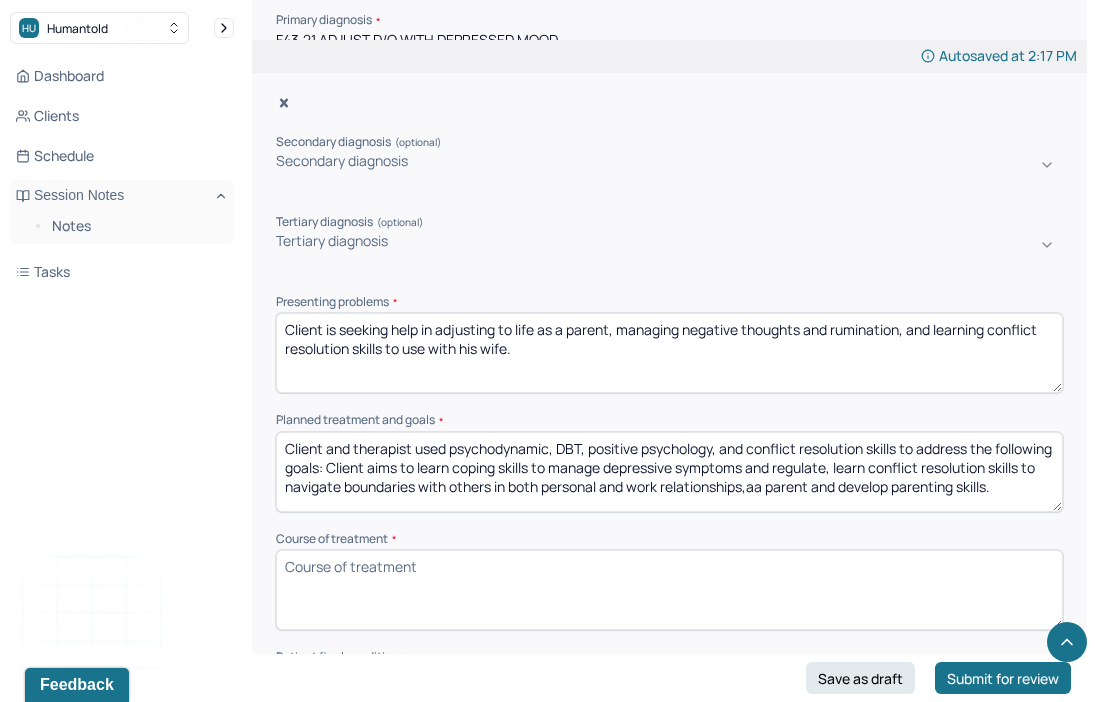 scroll, scrollTop: 0, scrollLeft: 0, axis: both 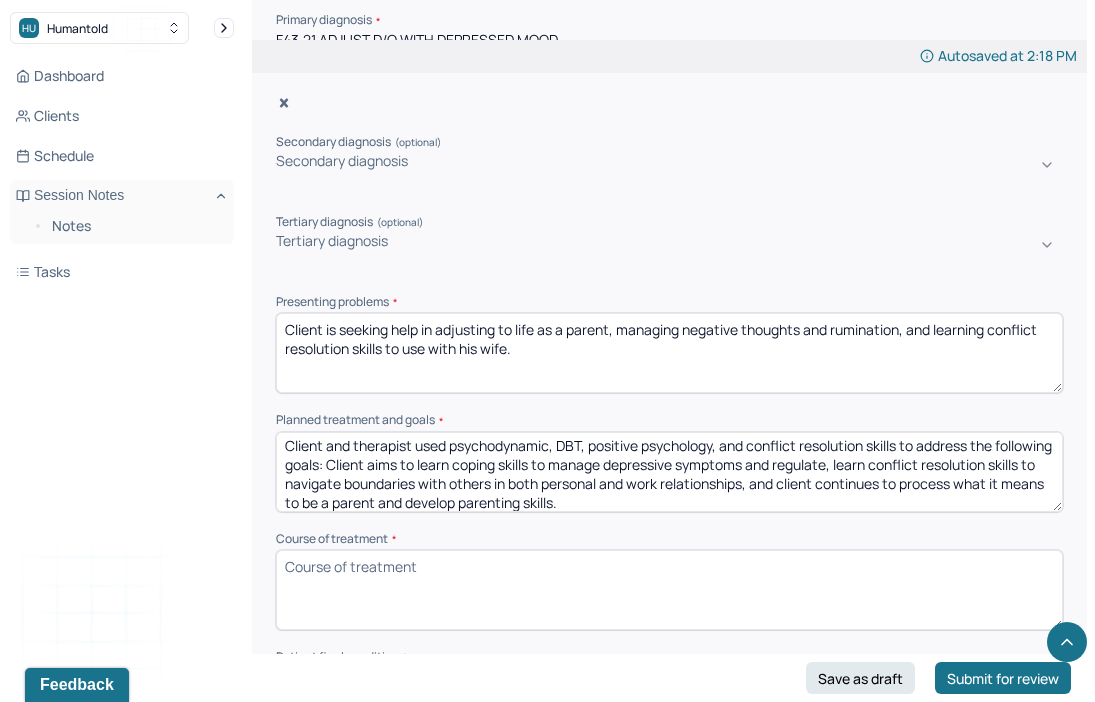 drag, startPoint x: 832, startPoint y: 420, endPoint x: 955, endPoint y: 424, distance: 123.065025 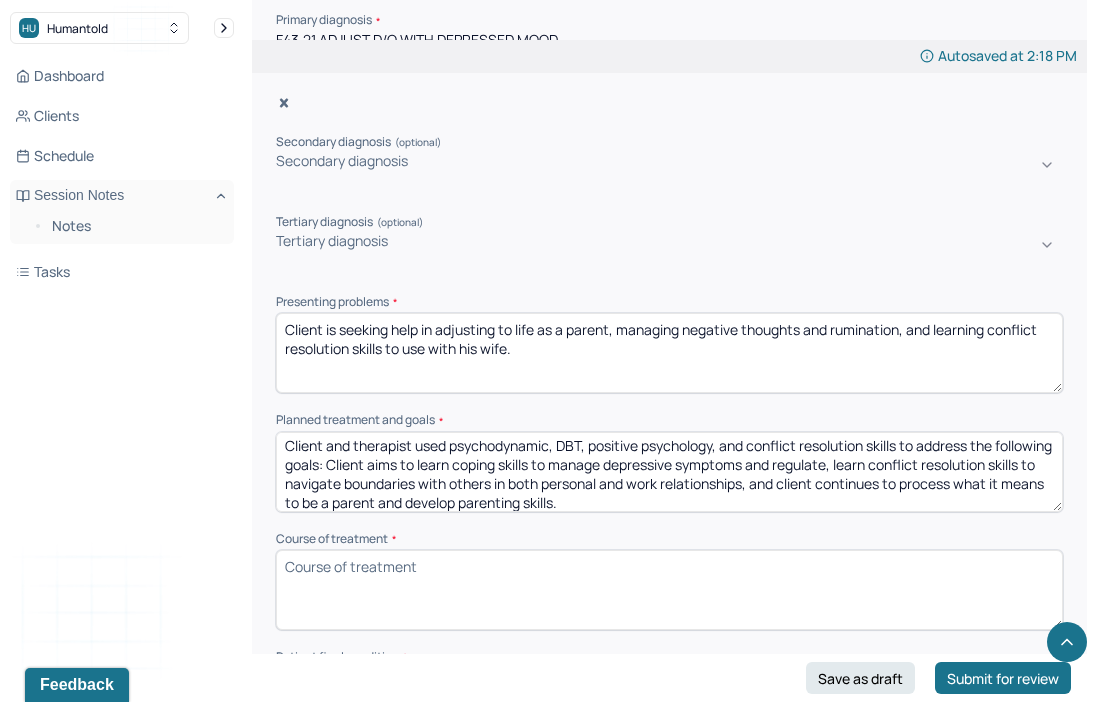 click on "Client and therapist used psychodynamic, DBT, positive psychology, and conflict resolution skills to address the following goals: Client aims to learn coping skills to manage depressive symptoms and regulate, learn conflict resolution skills to navigate boundaries with others in both personal and work relationships, and client continues to process what it means to bea parent and develop parenting skills." at bounding box center (669, 472) 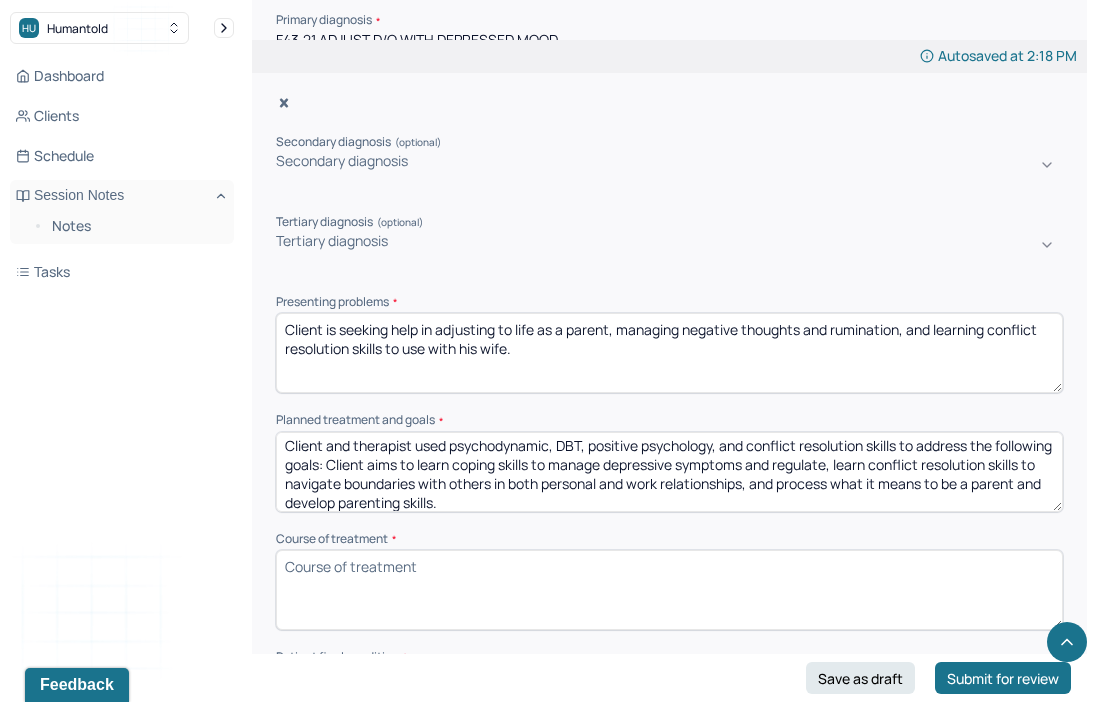 scroll, scrollTop: 9, scrollLeft: 0, axis: vertical 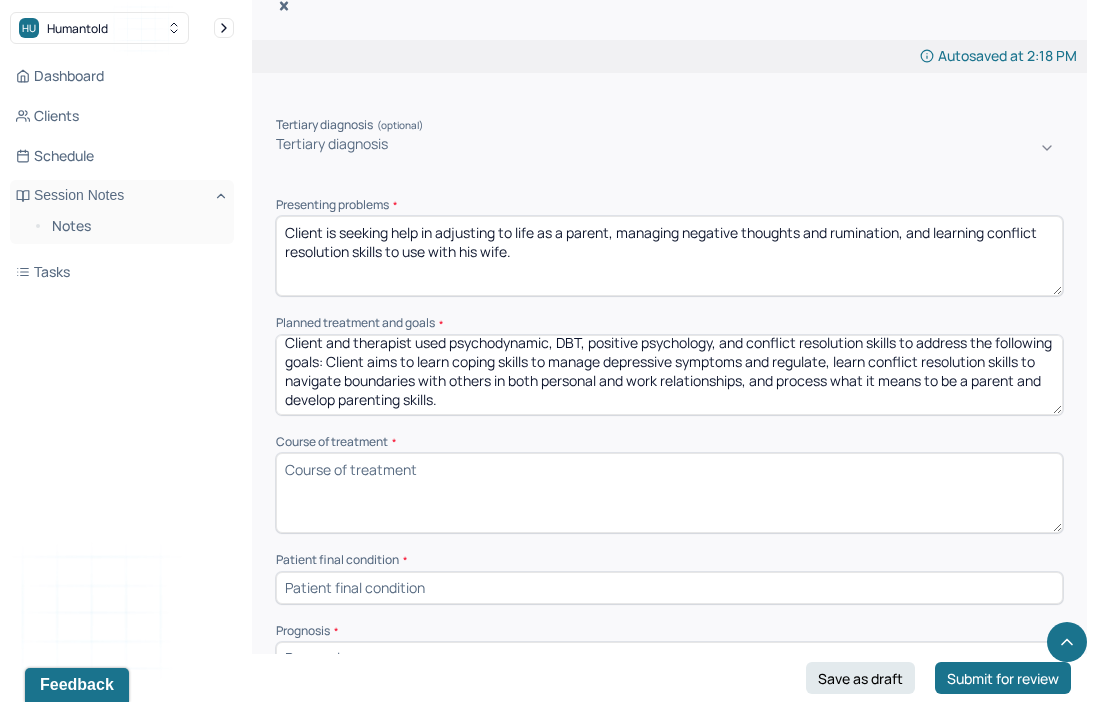 type on "Client and therapist used psychodynamic, DBT, positive psychology, and conflict resolution skills to address the following goals: Client aims to learn coping skills to manage depressive symptoms and regulate, learn conflict resolution skills to navigate boundaries with others in both personal and work relationships, and process what it means to be a parent and develop parenting skills." 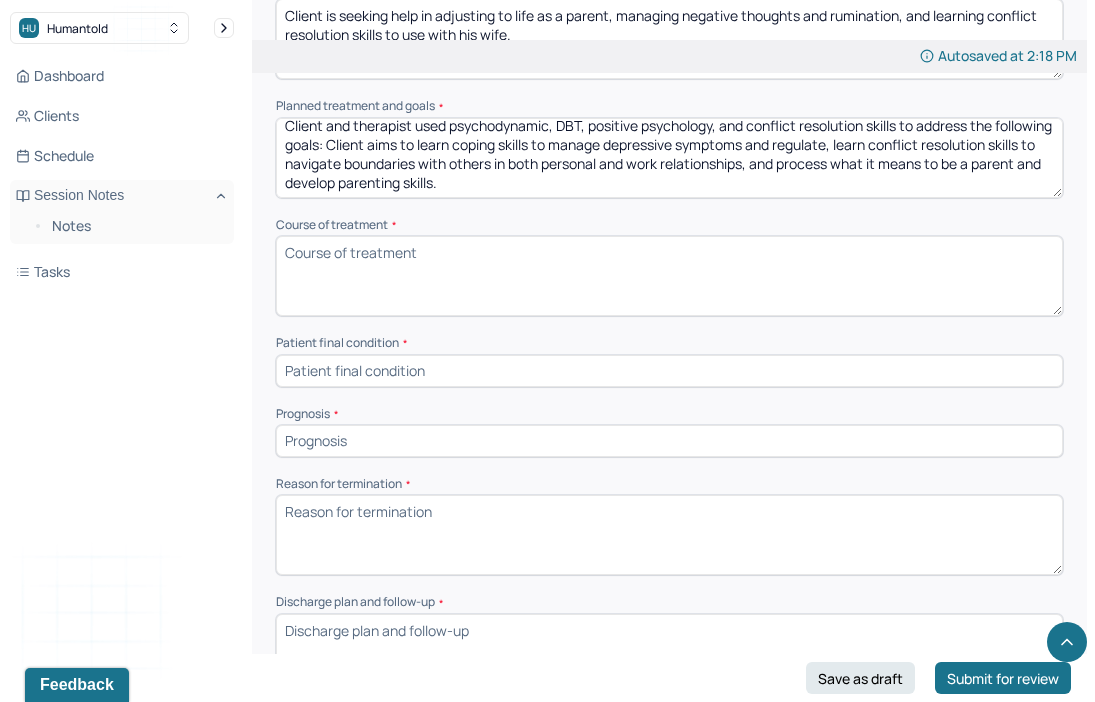 scroll, scrollTop: 1143, scrollLeft: 0, axis: vertical 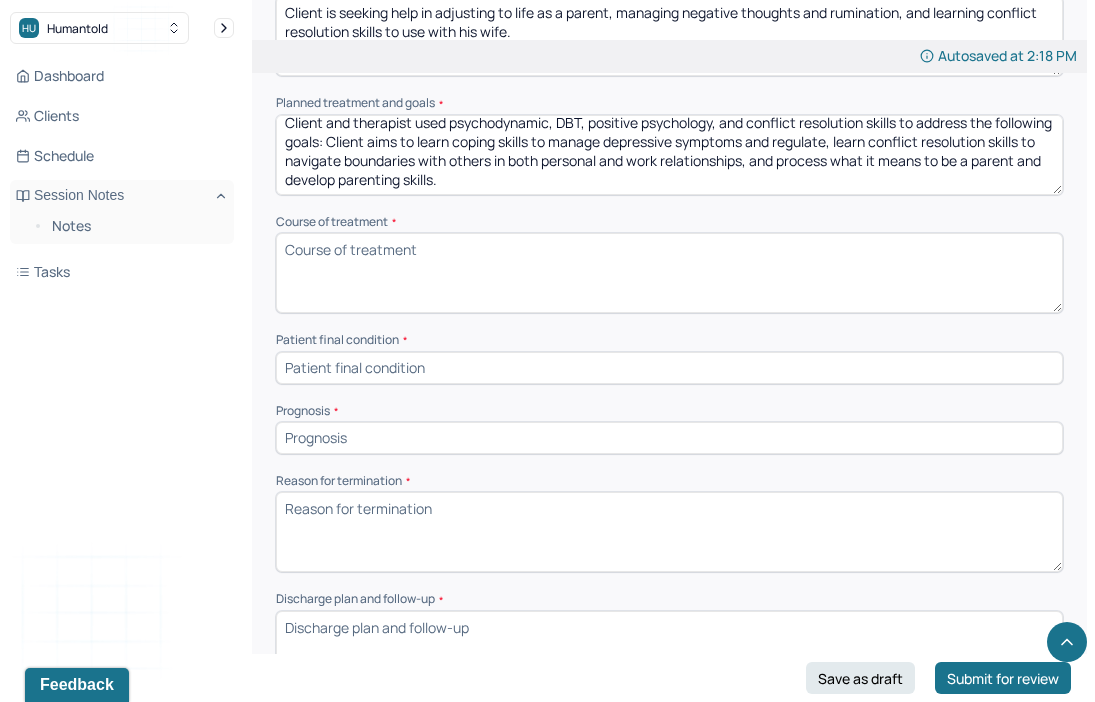 click at bounding box center [669, 368] 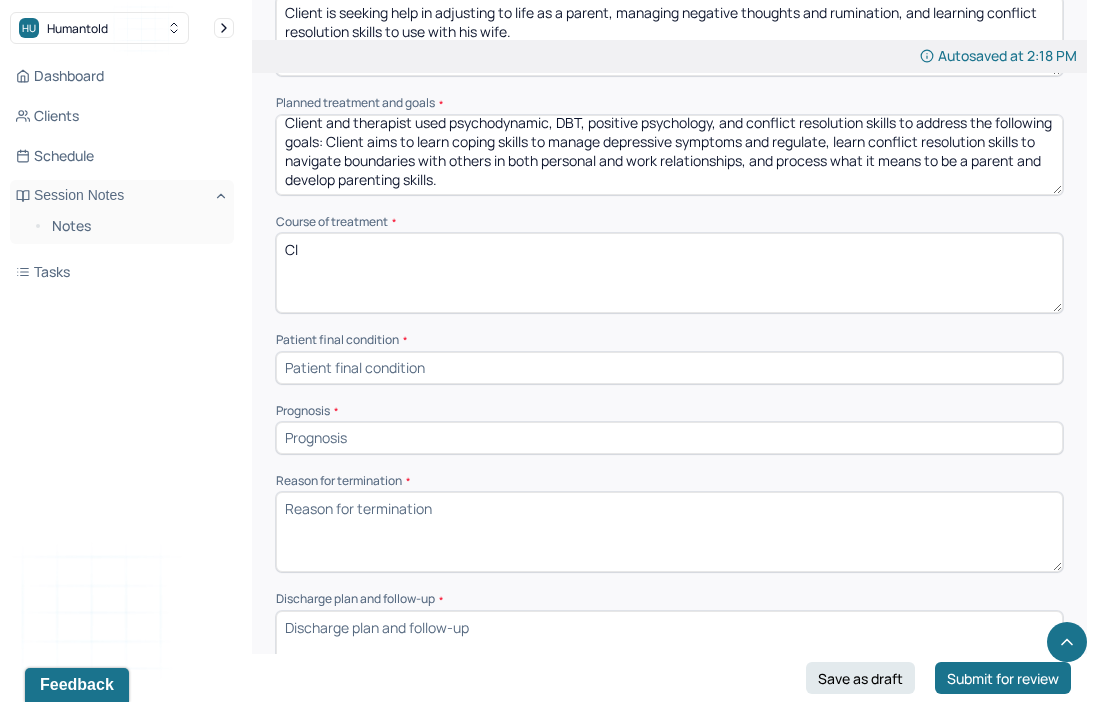 type on "C" 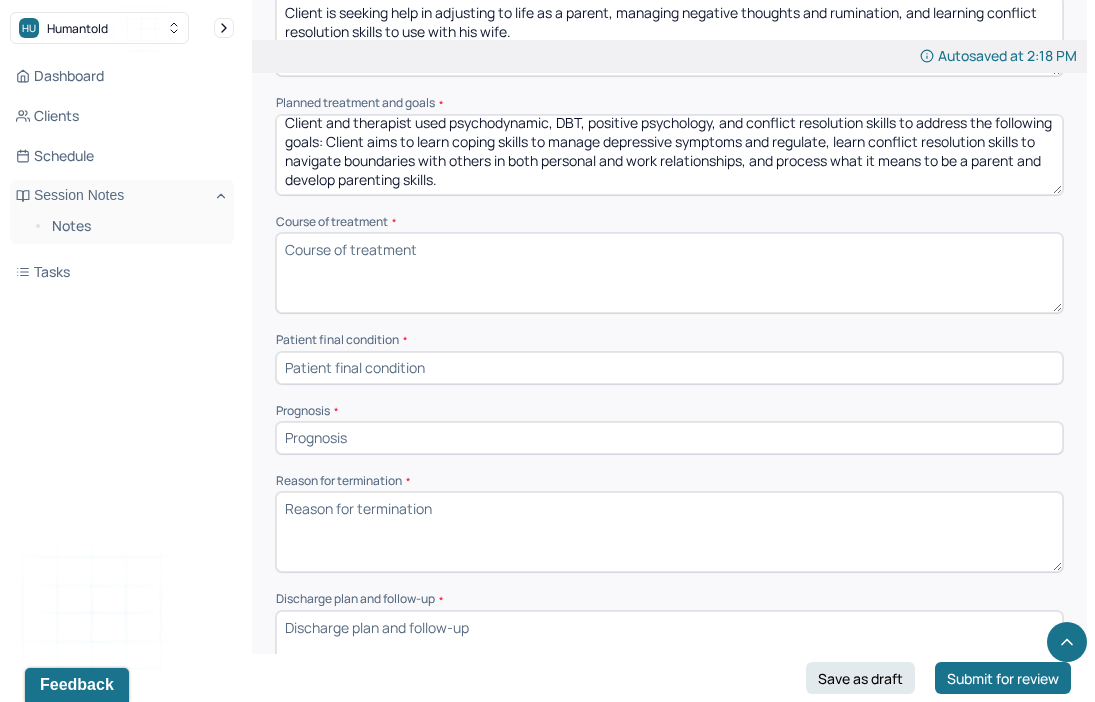 paste on "Treatment began with a psychodynamic approach, focusing on identifying recurrent intrapersonal and interpersonal patterns, developing insight, and initiating meaningful change. The client demonstrated growth in understanding relational conflicts and approached parenting with increased intention and patience. At times, there was notable resistance around cultivating self-compassion.
In the next phase of therapy, client and therapist incorporated the book Learned Hopefulness to explore [MEDICAL_DATA] around depressive symptoms and the principles of positive psychology. The client showed increased positivity, though some resistance remained around reading and consistent use of coping strategies.
The final phase of treatment included the client beginning an [MEDICAL_DATA], which significantly improved motivation and overall mood. Despite this progress, ongoing challenges remained, particularly related to the client’s romantic relationship and recent shifts in their professional life." 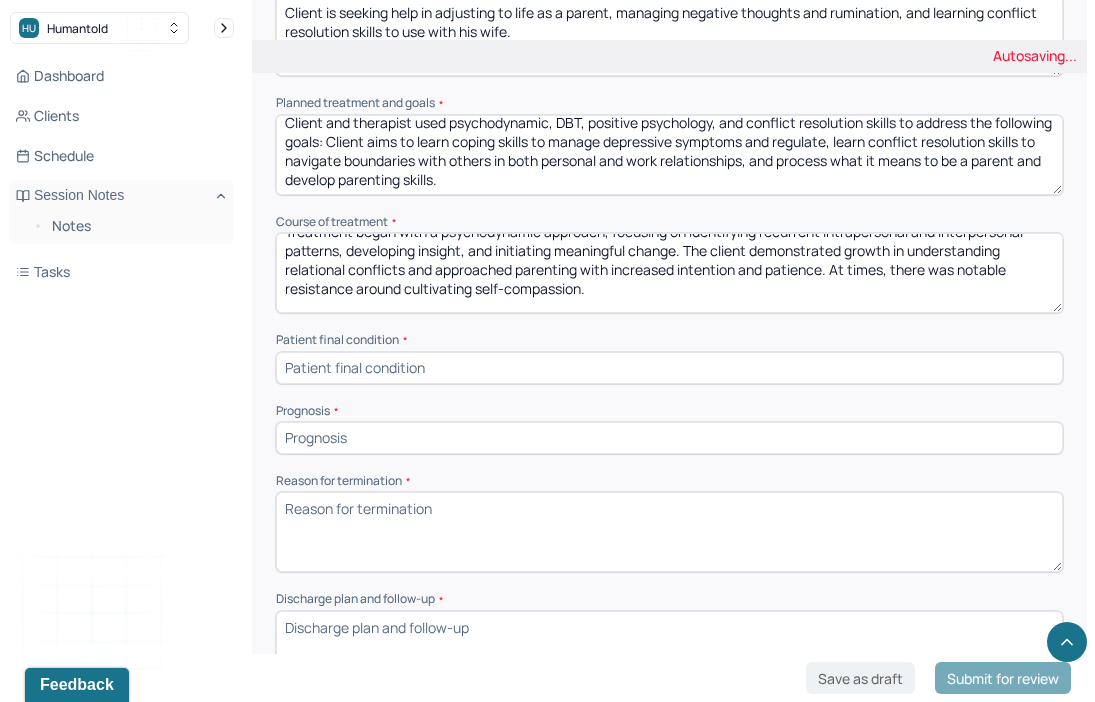 scroll, scrollTop: 0, scrollLeft: 0, axis: both 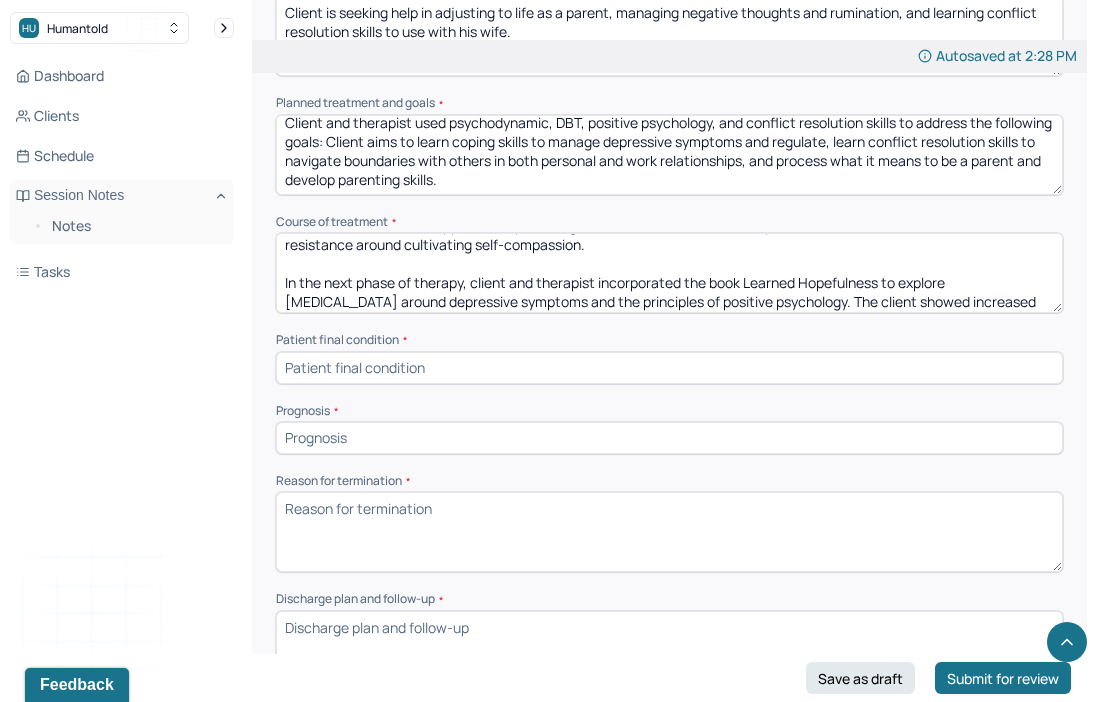 click on "Treatment began with a psychodynamic approach, focusing on identifying recurrent intrapersonal and interpersonal patterns, developing insight, and initiating meaningful change. The client demonstrated growth in understanding relational conflicts and approached parenting with increased intention and patience. At times, there was notable resistance around cultivating self-compassion.
In the next phase of therapy, client and therapist incorporated the book Learned Hopefulness to explore [MEDICAL_DATA] around depressive symptoms and the principles of positive psychology. The client showed increased positivity, though some resistance remained around reading and consistent use of coping strategies.
The final phase of treatment included the client beginning an [MEDICAL_DATA], which significantly improved motivation and overall mood. Despite this progress, ongoing challenges remained, particularly related to the client’s romantic relationship and recent shifts in their professional life." at bounding box center (669, 273) 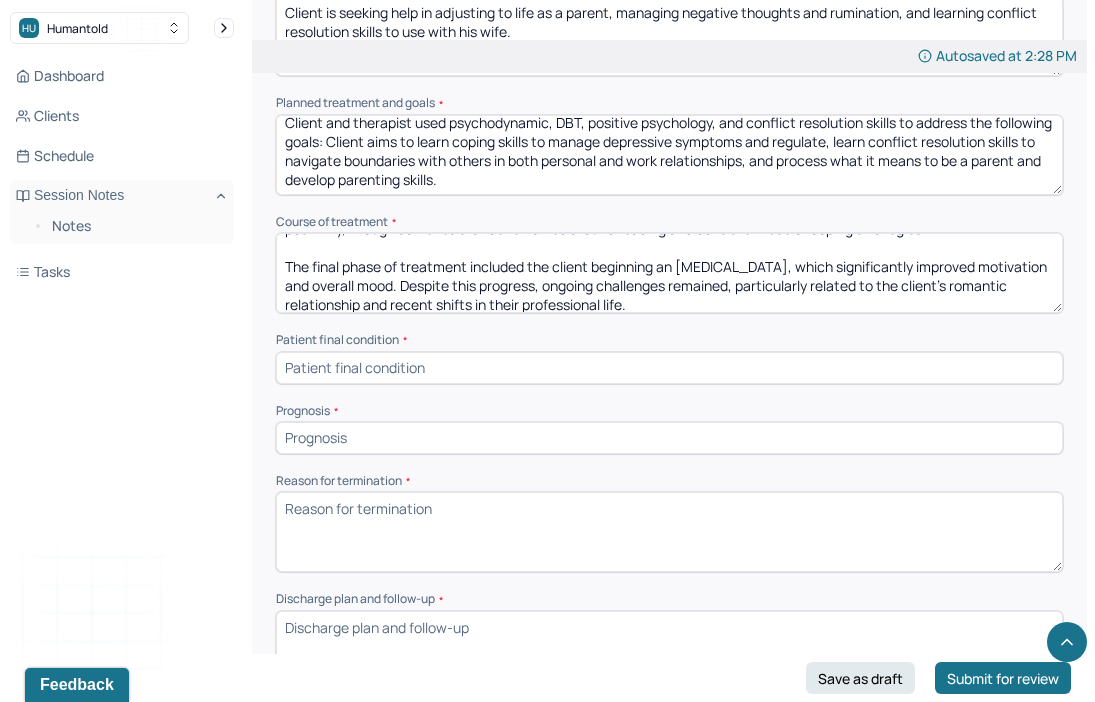 scroll, scrollTop: 142, scrollLeft: 0, axis: vertical 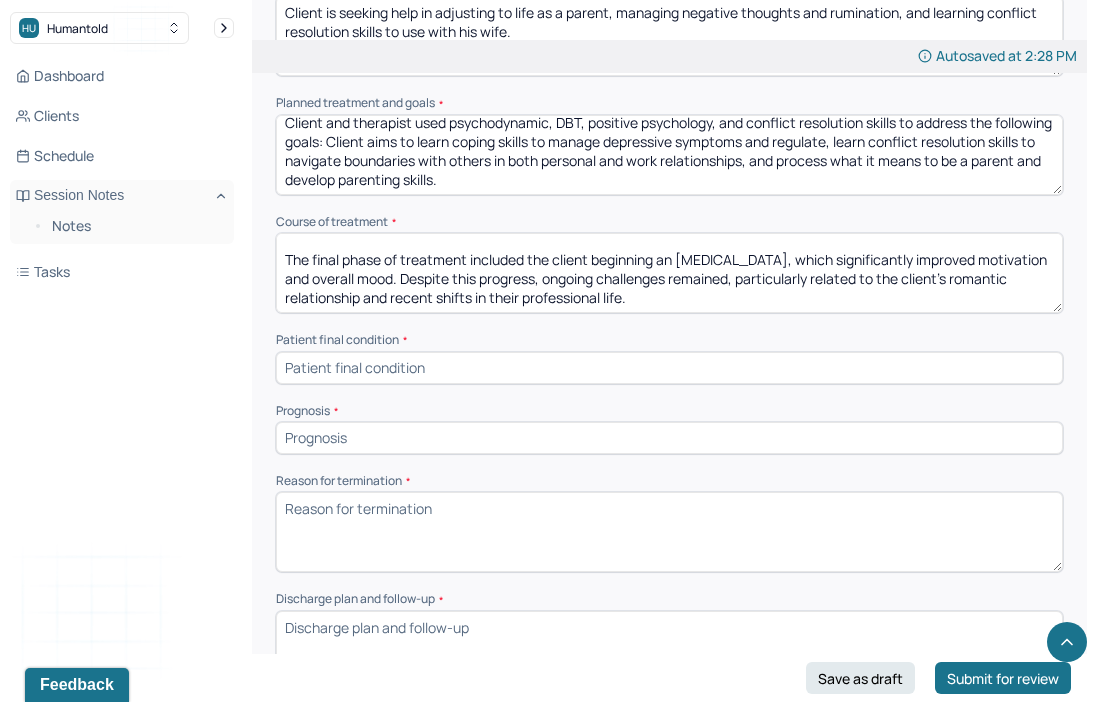 click on "Treatment began with a psychodynamic approach, focusing on identifying recurrent intrapersonal and interpersonal patterns, developing insight, and initiating meaningful change. The client demonstrated growth in understanding relational conflicts and approached parenting with increased intention and patience. At times, there was notable resistance around cultivating self-compassion.
In the next phase of therapy, client and therapist incorporated the book Learned Hopefulness to explore [MEDICAL_DATA] around depressive symptoms and the principles of positive psychology. The client showed increased positivity, though some resistance remained around reading and consistent use of coping strategies.
The final phase of treatment included the client beginning an [MEDICAL_DATA], which significantly improved motivation and overall mood. Despite this progress, ongoing challenges remained, particularly related to the client��s romantic relationship and recent shifts in their professional life." at bounding box center (669, 273) 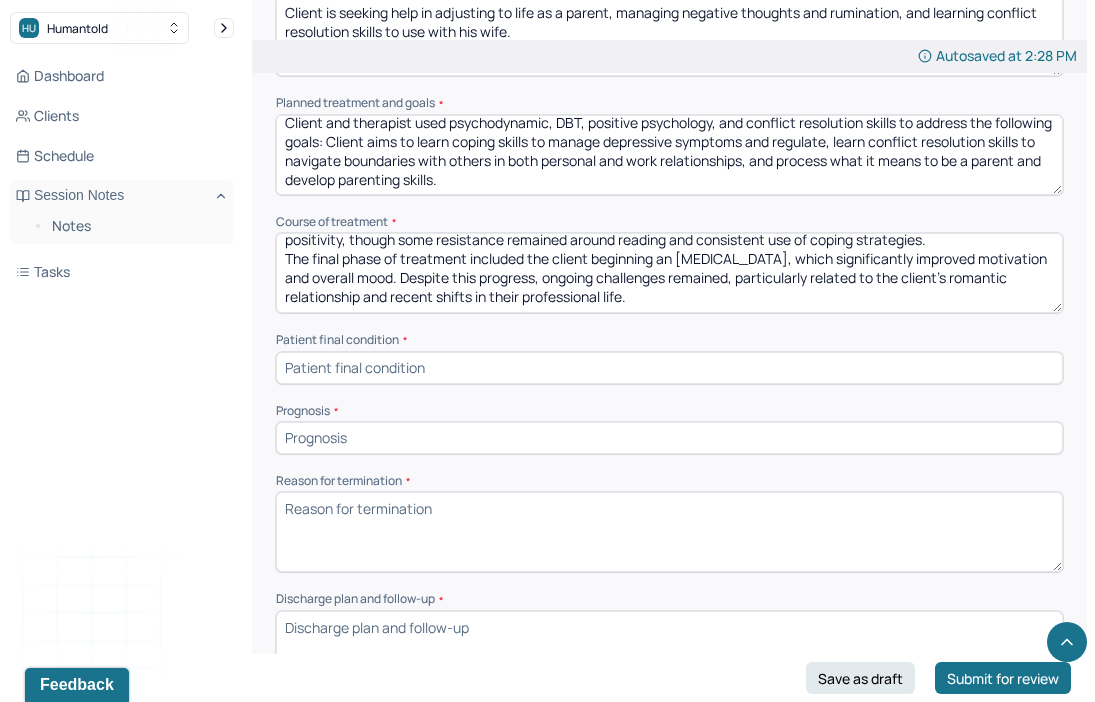 scroll, scrollTop: 119, scrollLeft: 0, axis: vertical 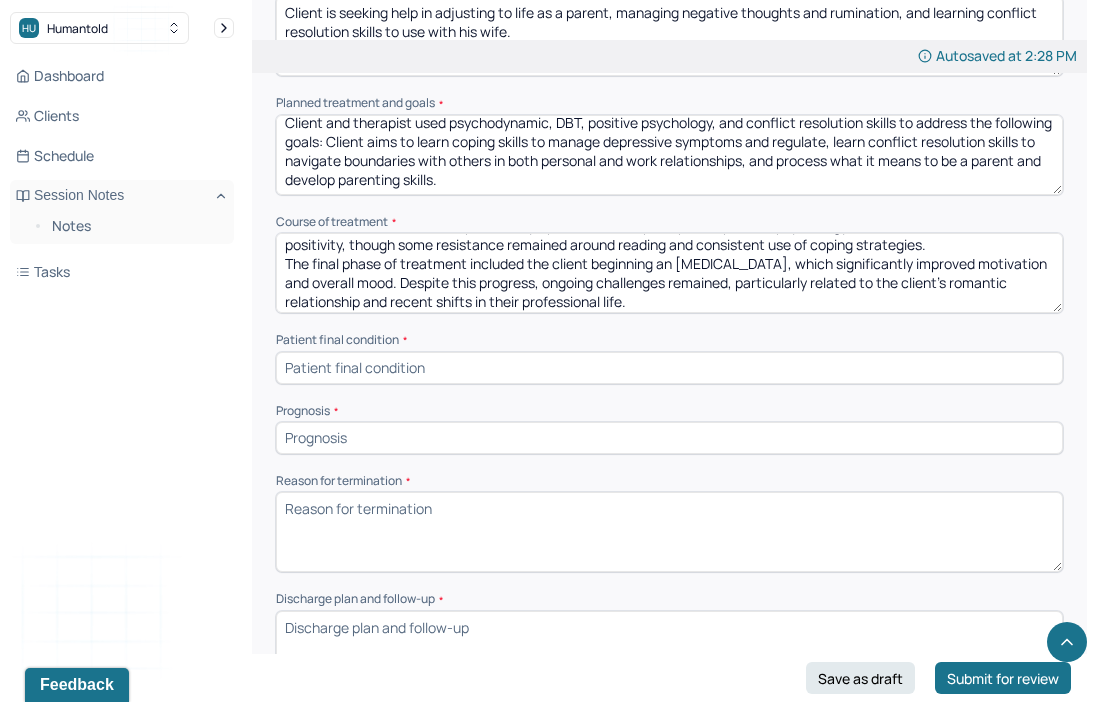 type on "Treatment began with a psychodynamic approach, focusing on identifying recurrent intrapersonal and interpersonal patterns, developing insight, and initiating meaningful change. The client demonstrated growth in understanding relational conflicts and approached parenting with increased intention and patience. At times, there was notable resistance around cultivating self-compassion.
In the next phase of therapy, client and therapist incorporated the book Learned Hopefulness to explore [MEDICAL_DATA] around depressive symptoms and the principles of positive psychology. The client showed increased positivity, though some resistance remained around reading and consistent use of coping strategies.
The final phase of treatment included the client beginning an [MEDICAL_DATA], which significantly improved motivation and overall mood. Despite this progress, ongoing challenges remained, particularly related to the client’s romantic relationship and recent shifts in their professional life." 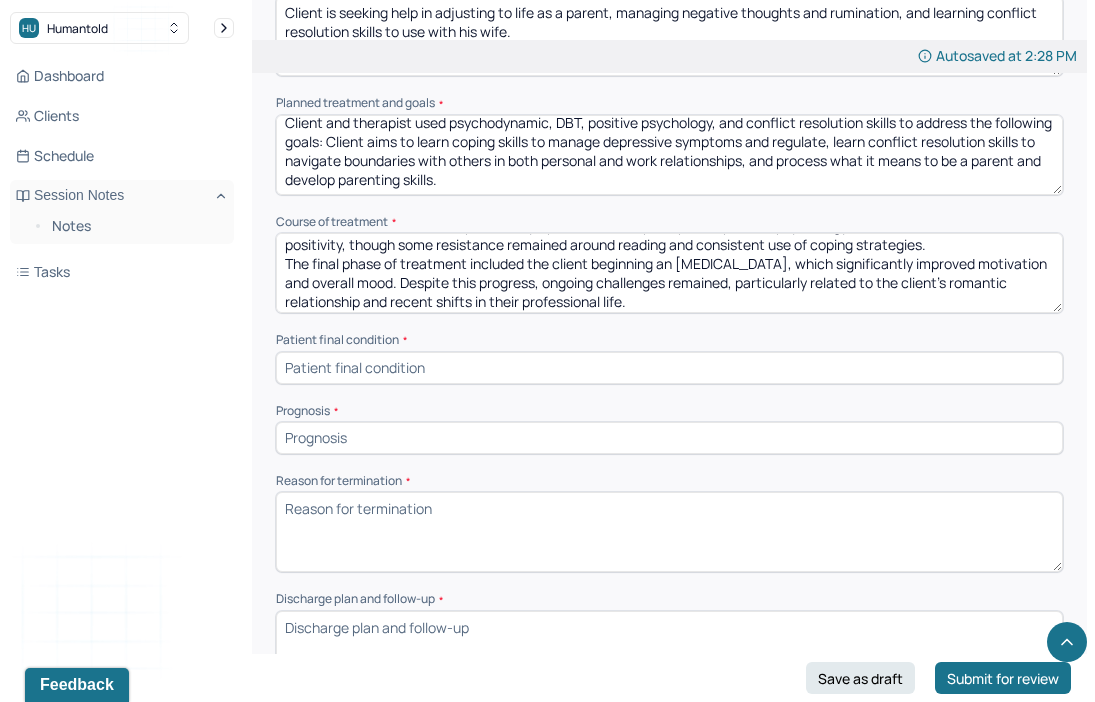 click at bounding box center (669, 368) 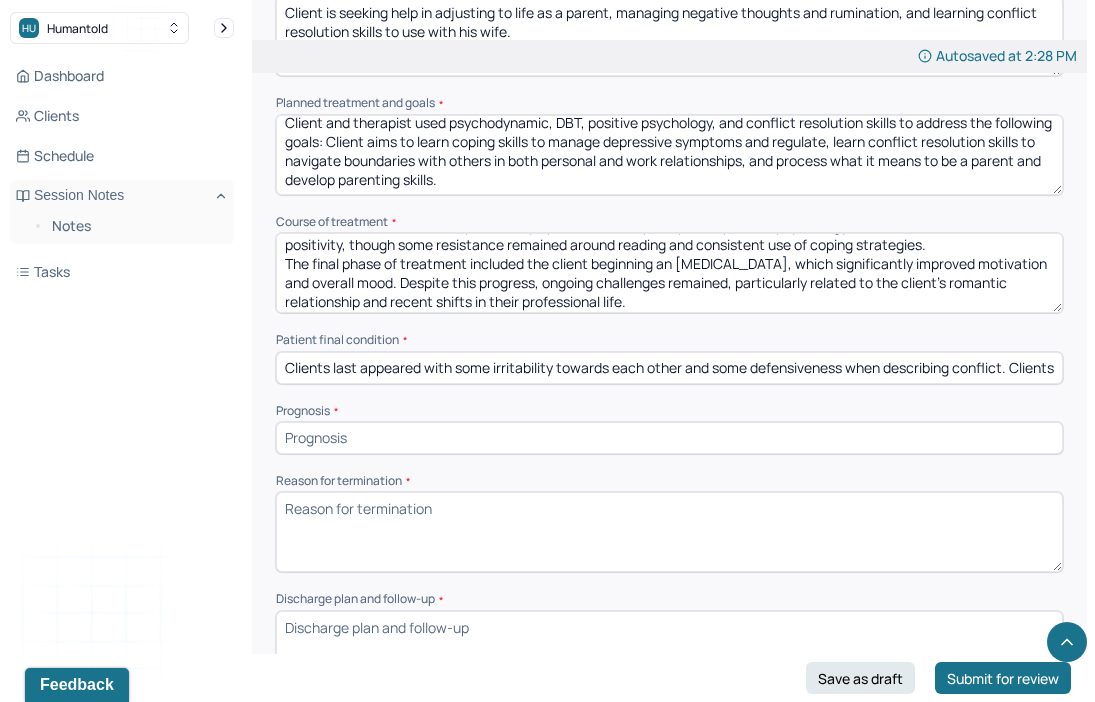 click on "Clients last appeared with some irritability towards each other and some defensiveness when describing conflict. Clients also display intense resistance with exploring infidelity." at bounding box center (669, 368) 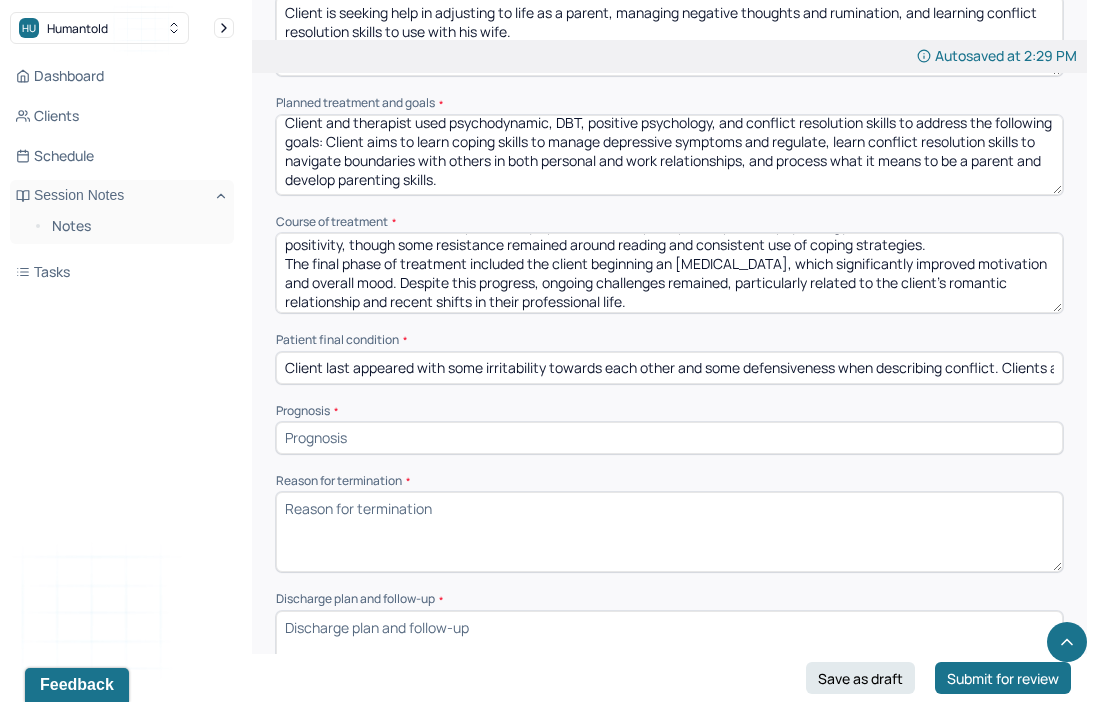 drag, startPoint x: 327, startPoint y: 304, endPoint x: 358, endPoint y: 306, distance: 31.06445 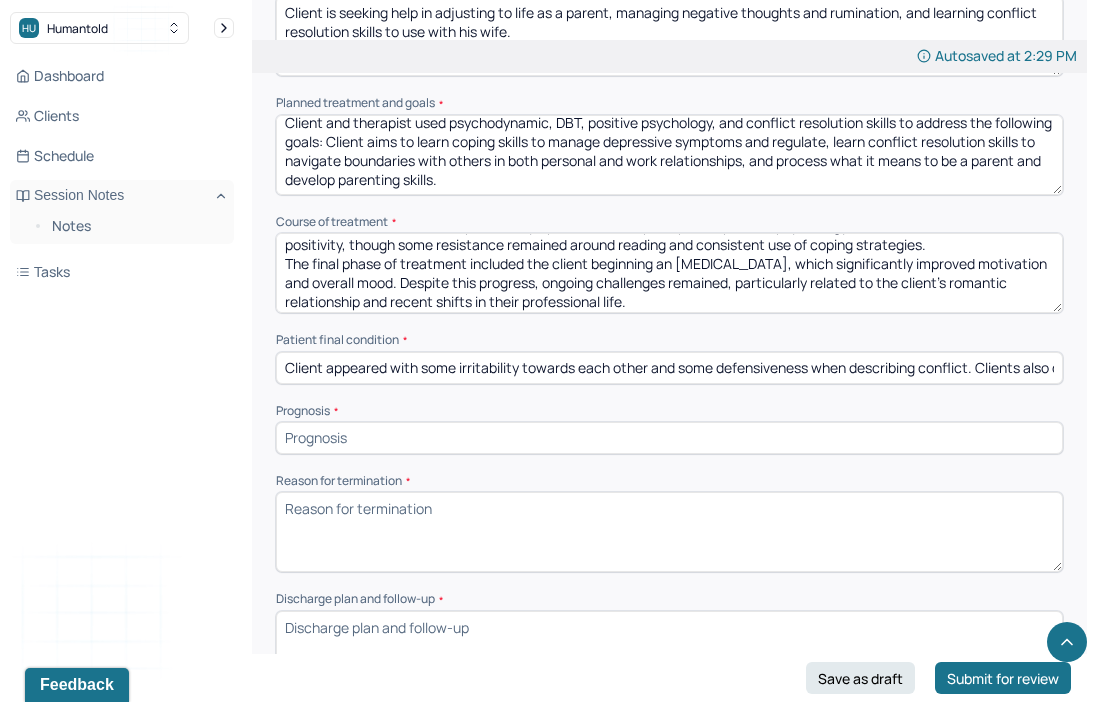 drag, startPoint x: 525, startPoint y: 303, endPoint x: 979, endPoint y: 307, distance: 454.0176 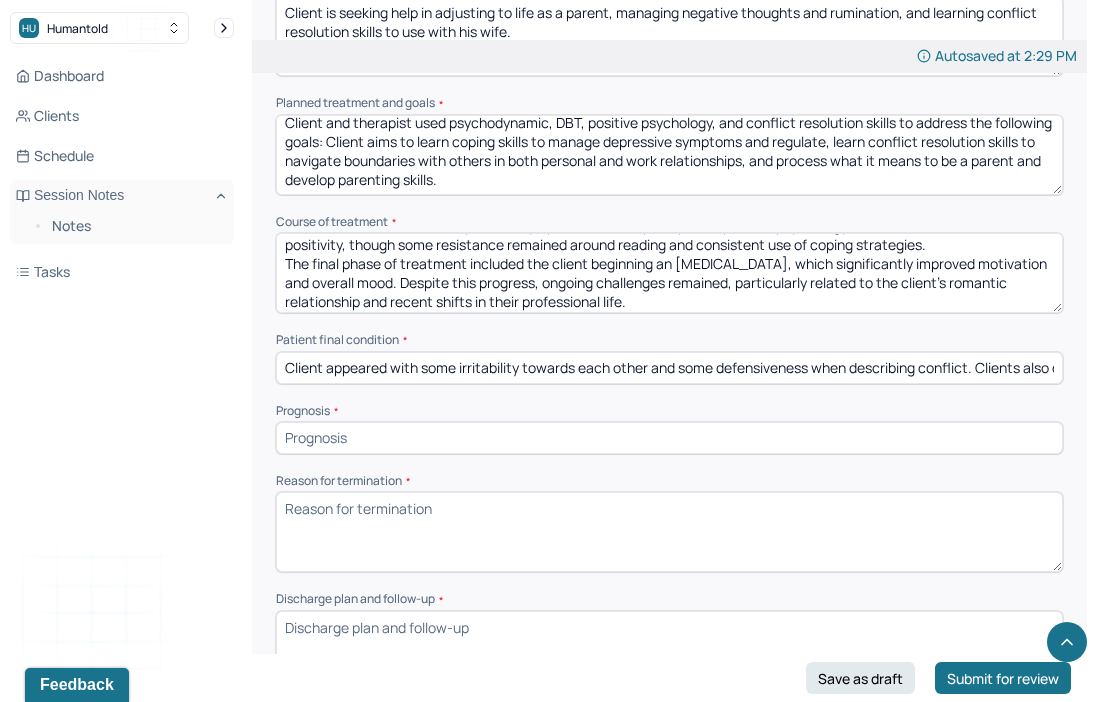 click on "Client appeared with some irritability towards each other and some defensiveness when describing conflict. Clients also display intense resistance with exploring infidelity." at bounding box center (669, 368) 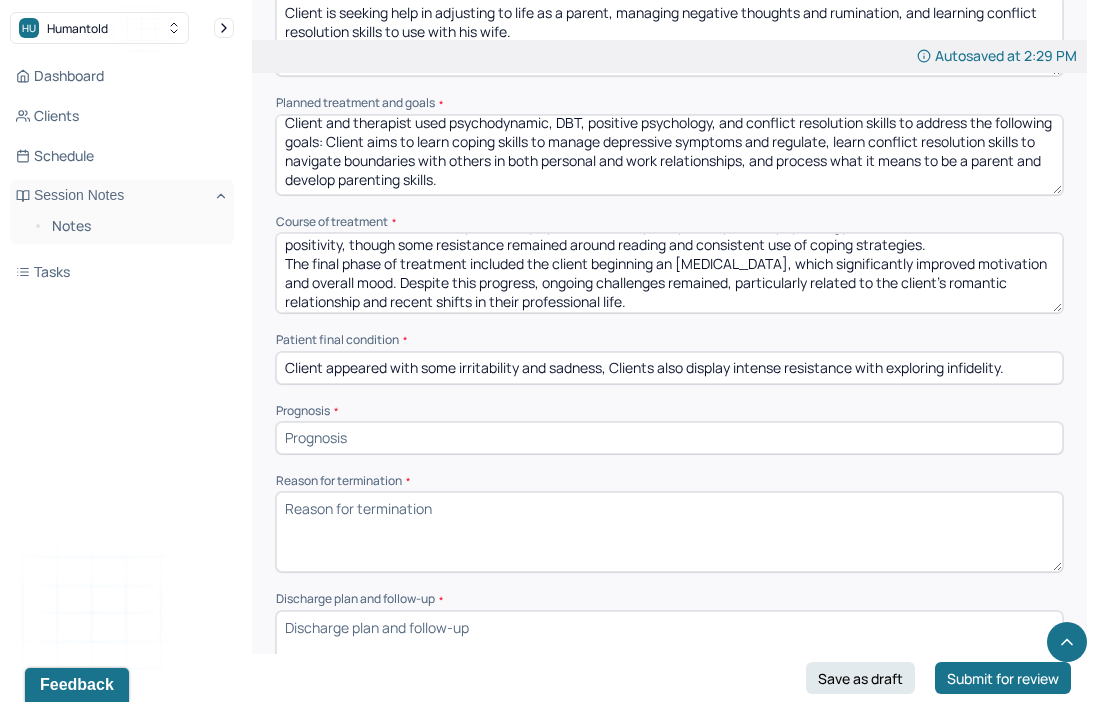 click on "Client appeared with some irritability and sadness, Clients also display intense resistance with exploring infidelity." at bounding box center [669, 368] 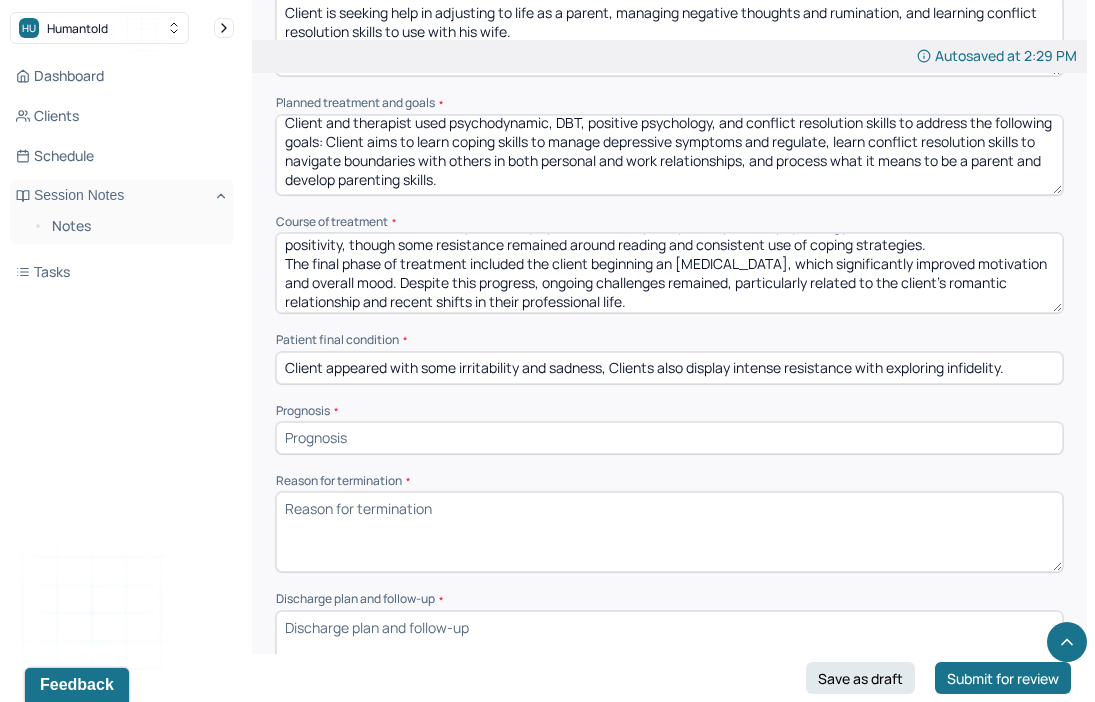 drag, startPoint x: 613, startPoint y: 303, endPoint x: 920, endPoint y: 338, distance: 308.98868 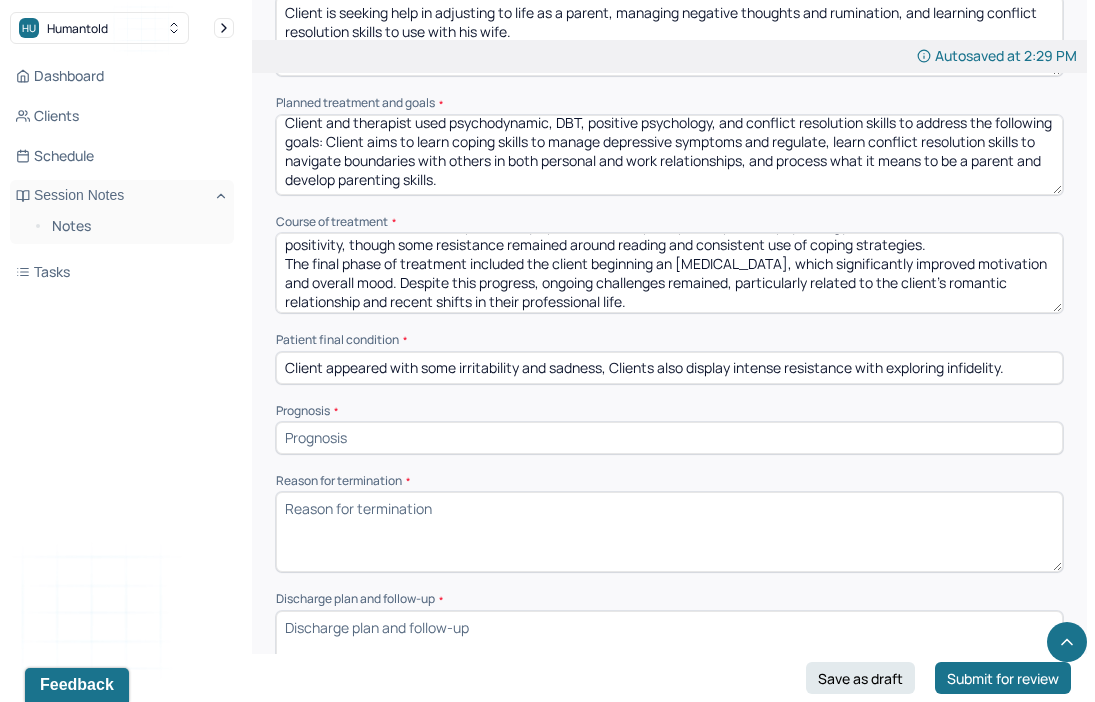 click on "Instructions The fields marked with an asterisk ( * ) are required before you can submit your notes. Before you can submit your session notes, they must be signed. You have the option to save your notes as a draft before making a submission. Appointment location * Teletherapy Client Teletherapy Location Home Office Other Provider Teletherapy Location Home Office Other Consent was received for the teletherapy session The teletherapy session was conducted via video First session date * [DATE] Last session date * [DATE] Total number of sessions * 25 Primary diagnosis * F43.21 ADJUST D/O WITH DEPRESSED MOOD Secondary diagnosis (optional) Secondary diagnosis Tertiary diagnosis (optional) Tertiary diagnosis Presenting problems * Client is seeking help in adjusting to life as a parent, managing negative thoughts and rumination, and learning conflict resolution skills to use with his wife. Planned treatment and goals * Course of treatment * Patient final condition * Prognosis * Reason for termination * * * *" at bounding box center (669, 17) 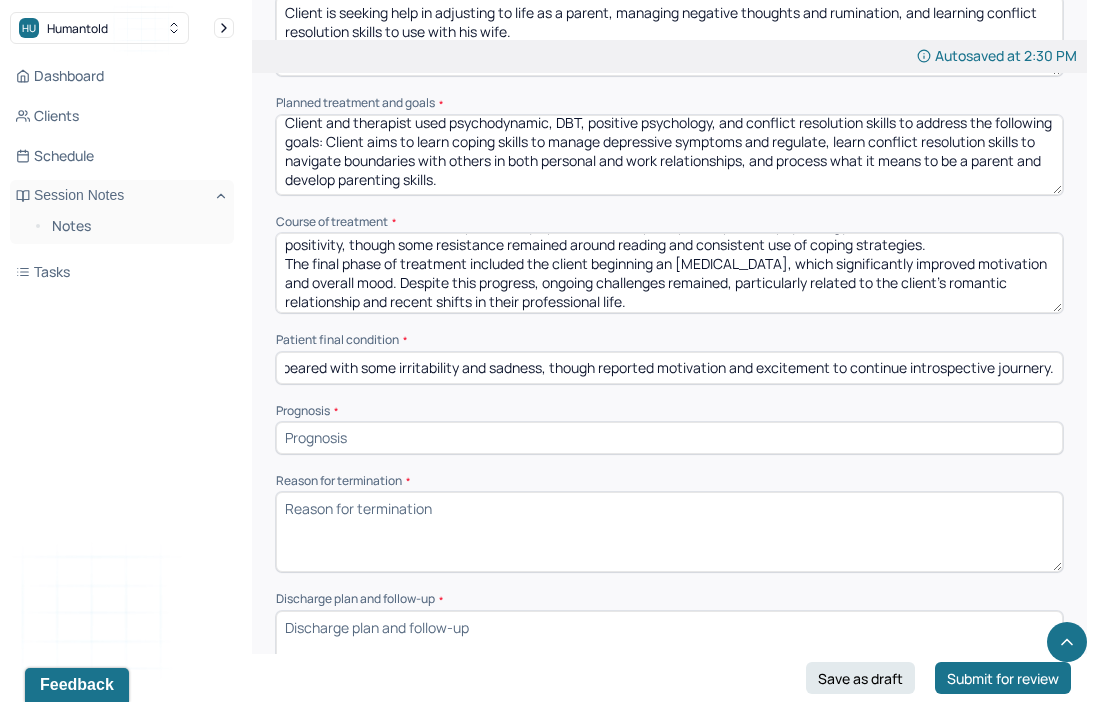 scroll, scrollTop: 0, scrollLeft: 65, axis: horizontal 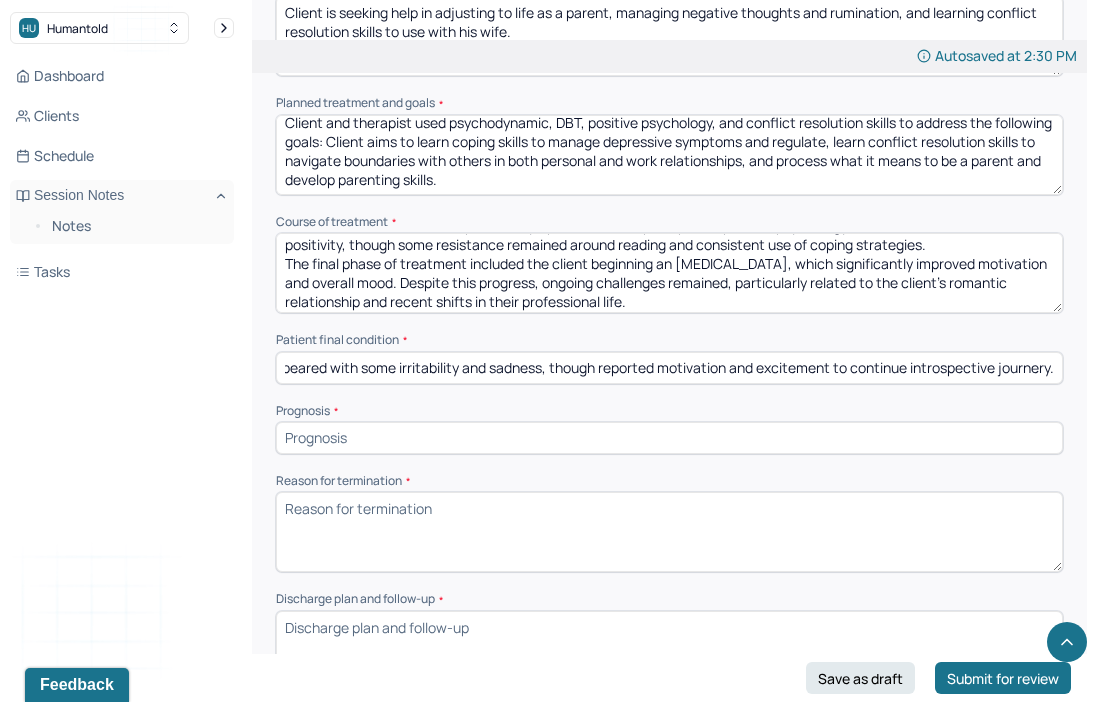 type on "Client appeared with some irritability and sadness, though reported motivation and excitement to continue introspective journery." 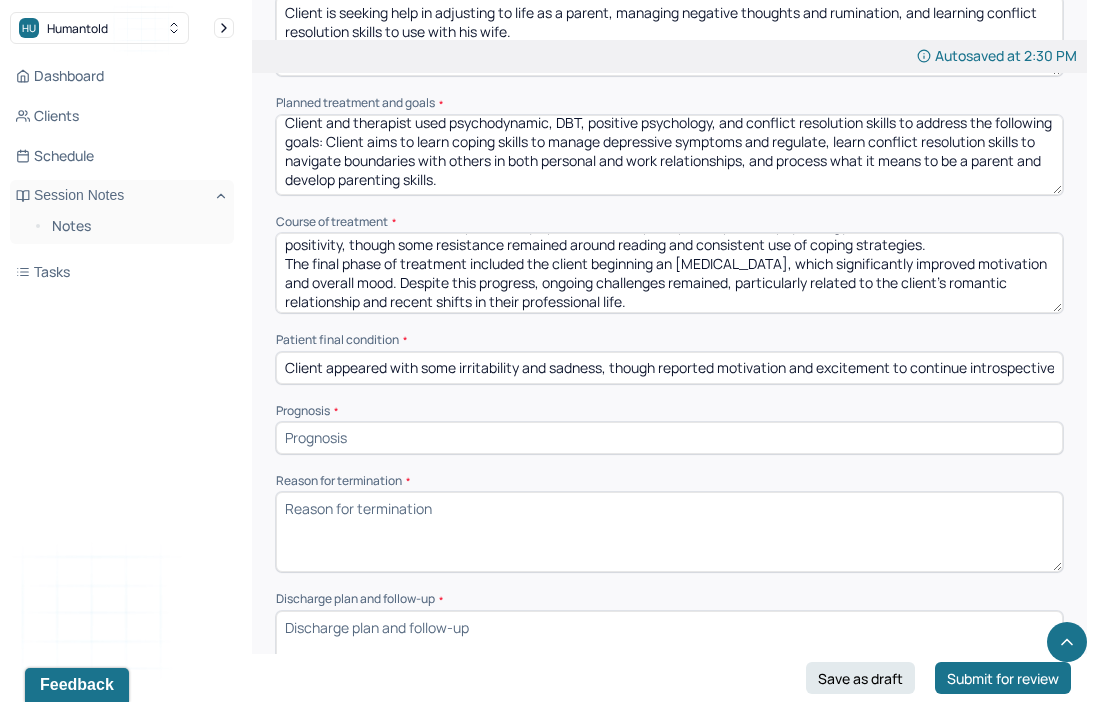 paste on "With his high motivation for change, passion for his work, and dedication to his daughter, the client is likely to make meaningful progress in therapy, especially as he strengthens coping strategies to manage his depressive symptoms. However, his small support system, ongoing marital conflict, and difficulty maintaining consistent habits may pose challenges, requiring targeted support to build resilience and reinforce positive behaviors." 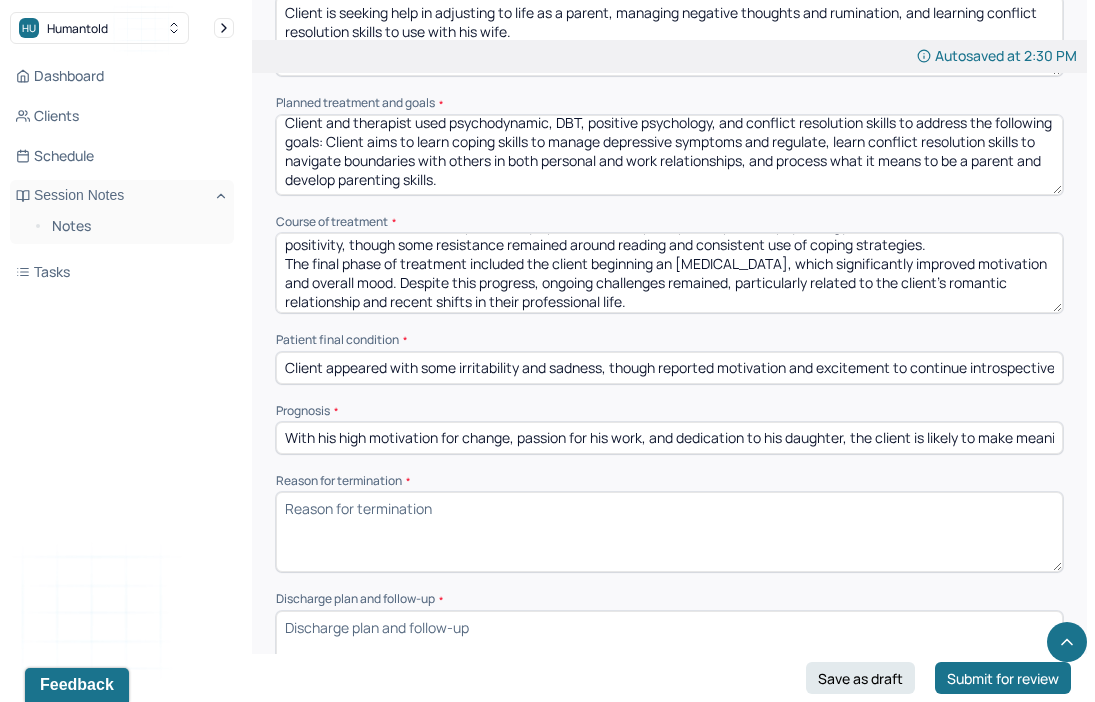 scroll, scrollTop: 0, scrollLeft: 2019, axis: horizontal 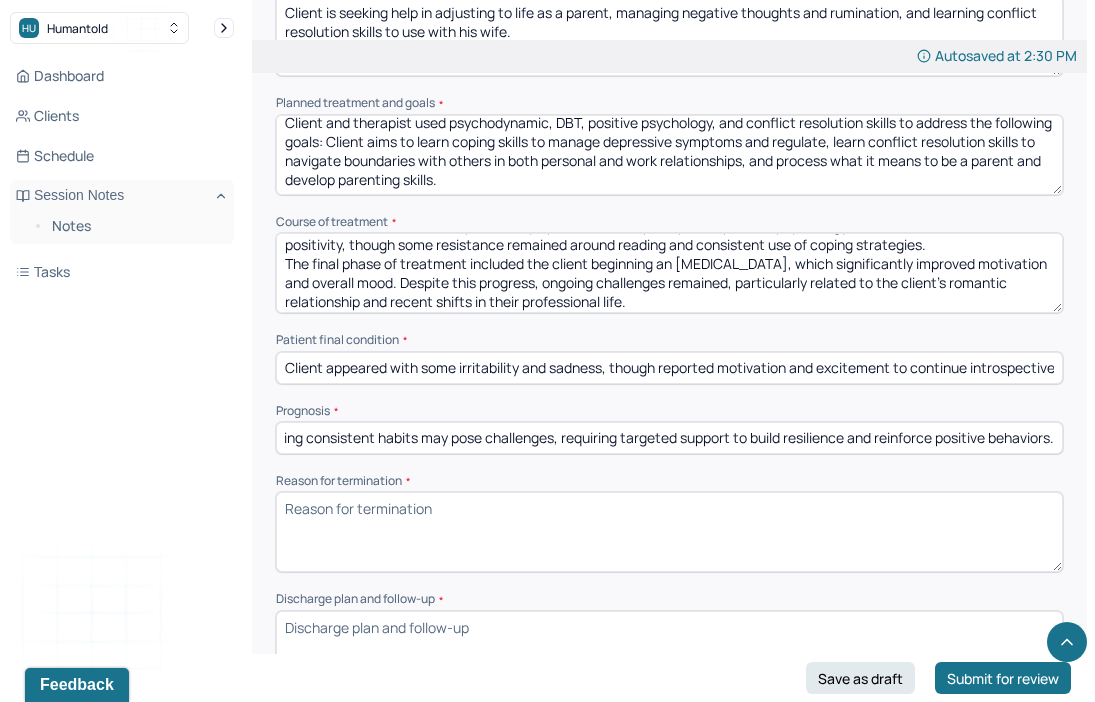 type on "With his high motivation for change, passion for his work, and dedication to his daughter, the client is likely to make meaningful progress in therapy, especially as he strengthens coping strategies to manage his depressive symptoms. However, his small support system, ongoing marital conflict, and difficulty maintaining consistent habits may pose challenges, requiring targeted support to build resilience and reinforce positive behaviors." 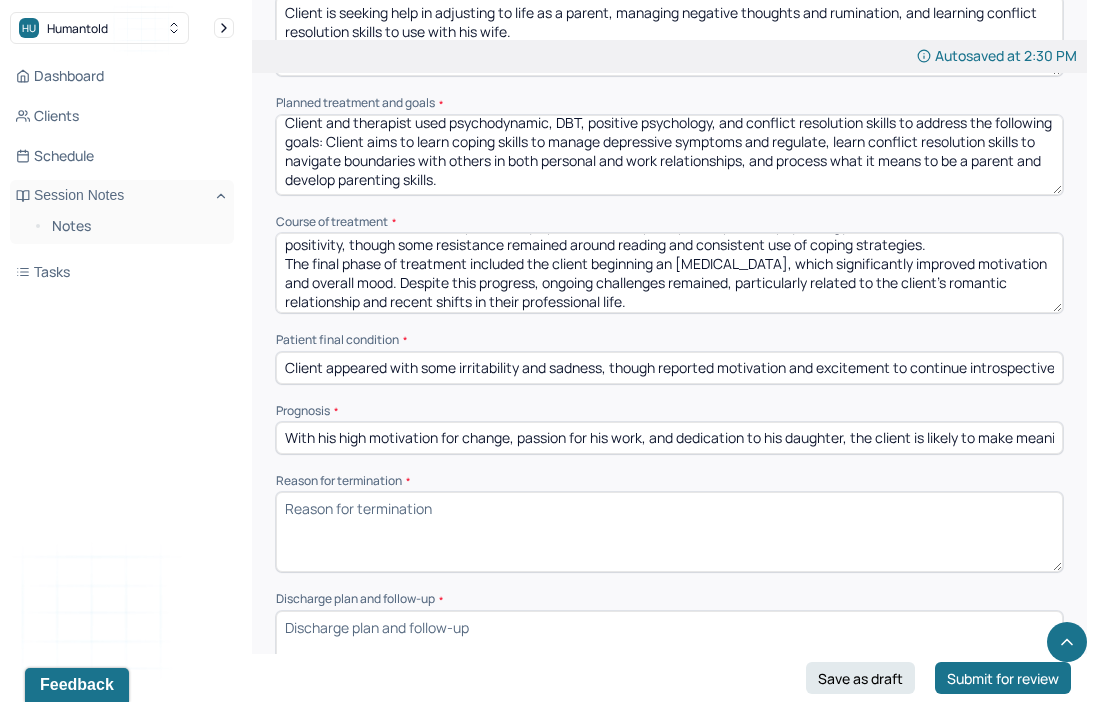 click on "Reason for termination *" at bounding box center [669, 532] 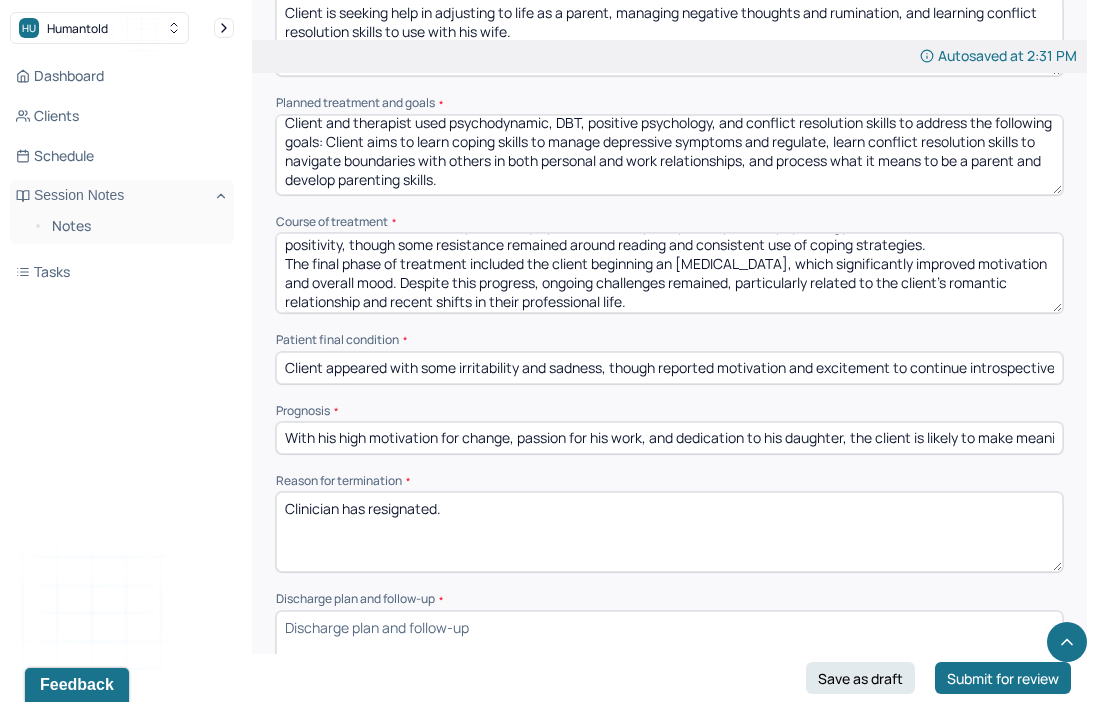 drag, startPoint x: 470, startPoint y: 444, endPoint x: 278, endPoint y: 409, distance: 195.16403 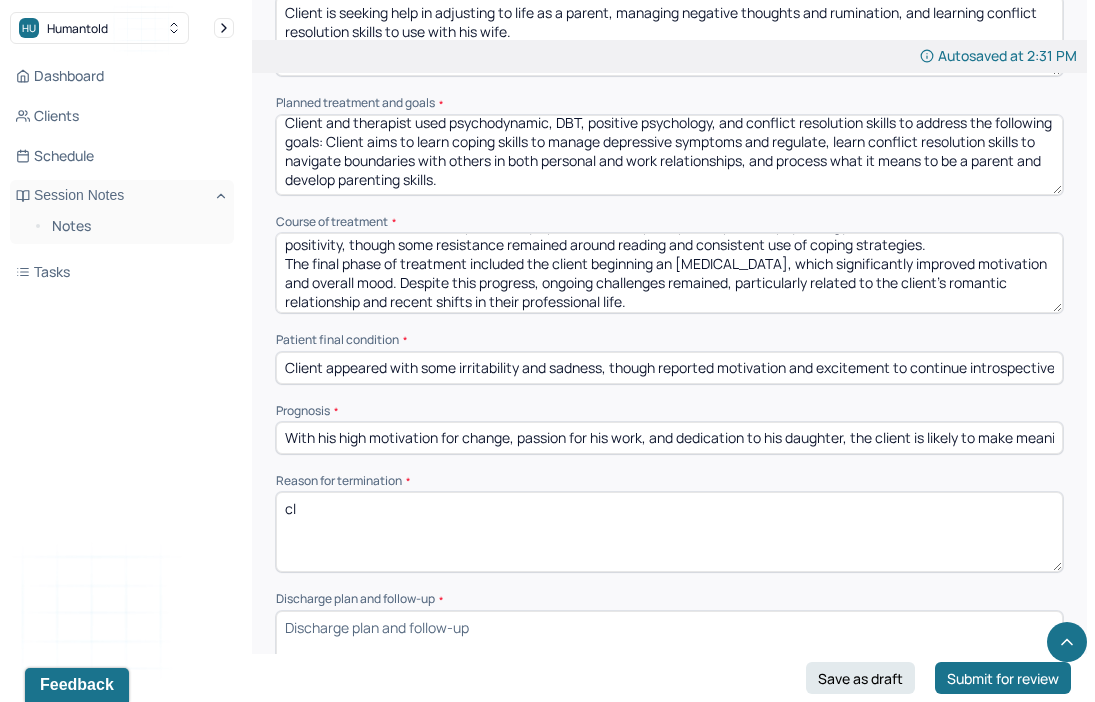type on "c" 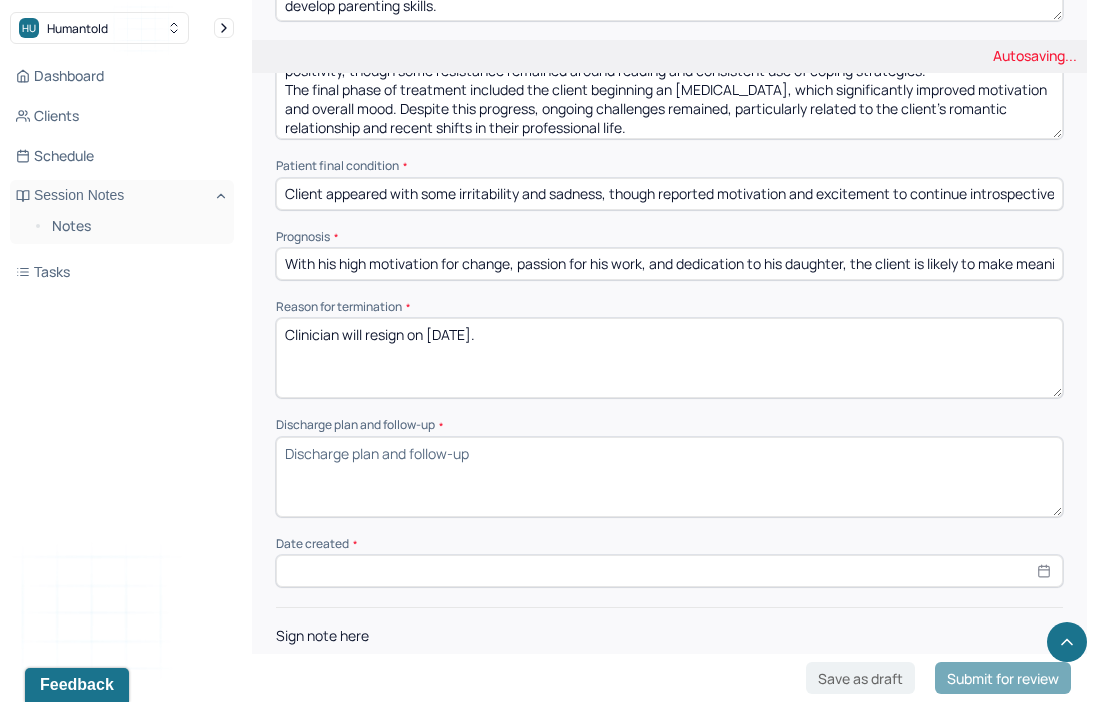 scroll, scrollTop: 1336, scrollLeft: 0, axis: vertical 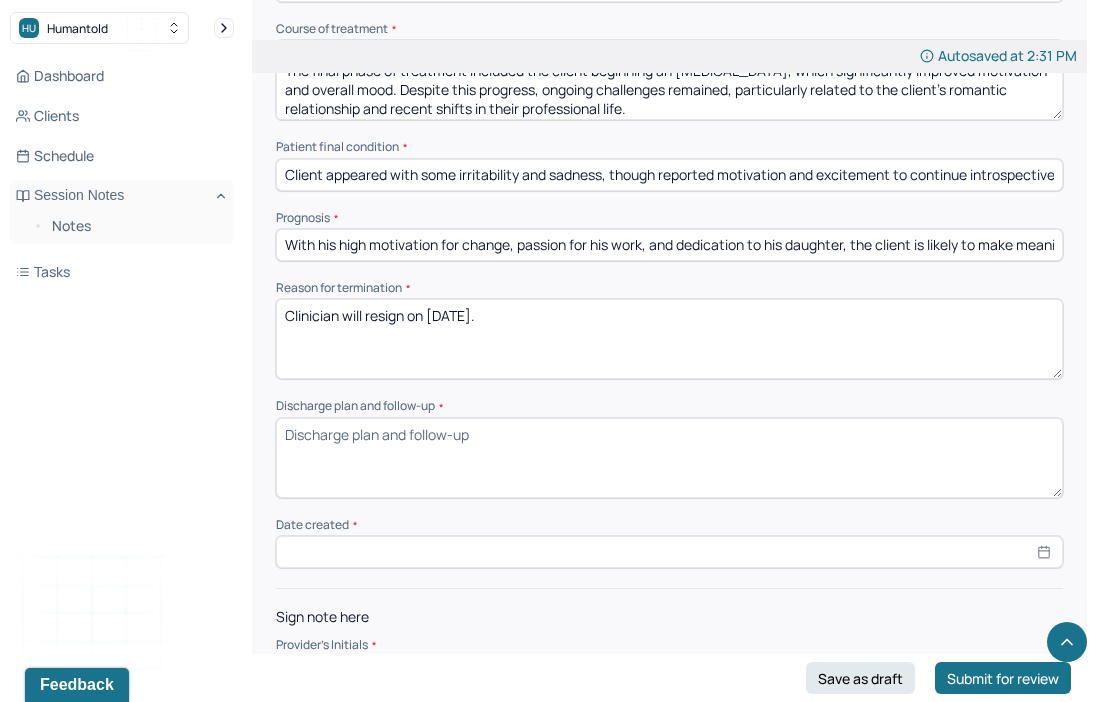 type on "Clinician will resign on [DATE]." 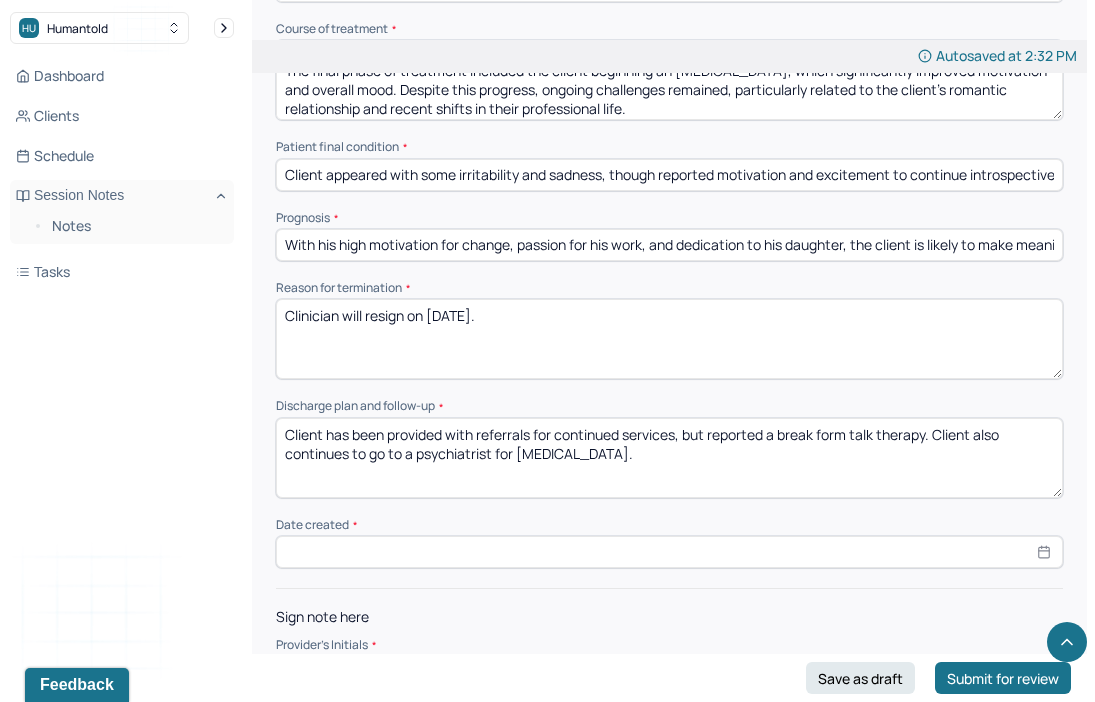 click on "Client has been provided with referrals for continued services, but reported a break form talk therapy. Client also continues to go to a psychiatrist for [MEDICAL_DATA]." at bounding box center [669, 458] 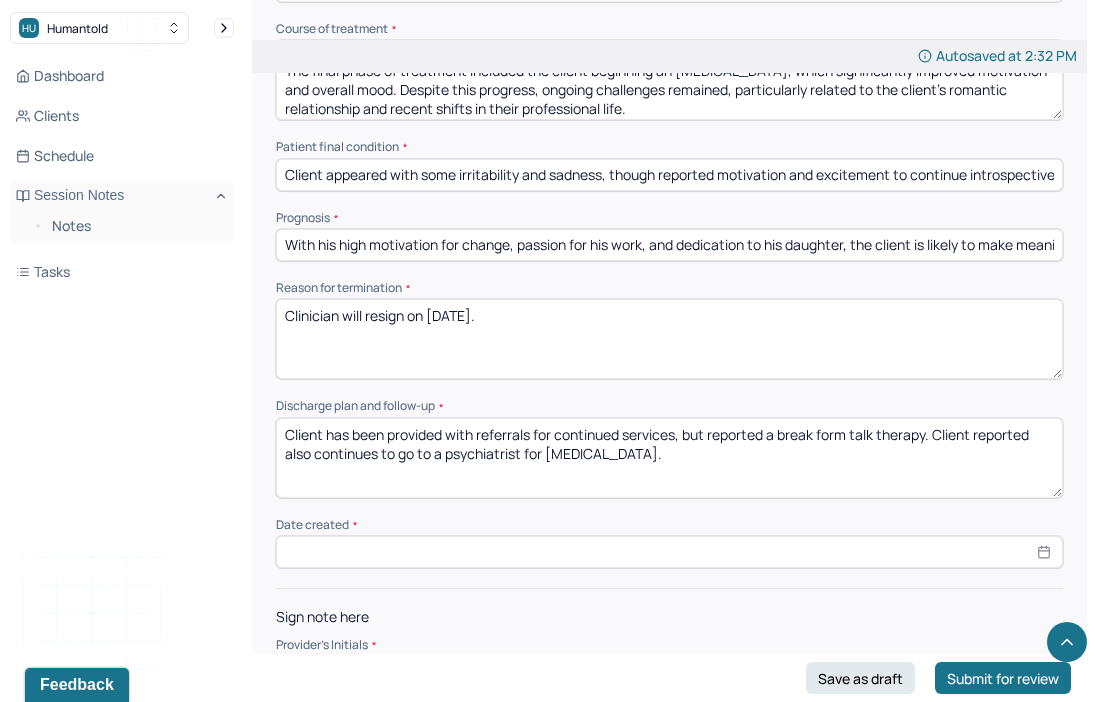 drag, startPoint x: 311, startPoint y: 389, endPoint x: 261, endPoint y: 395, distance: 50.358715 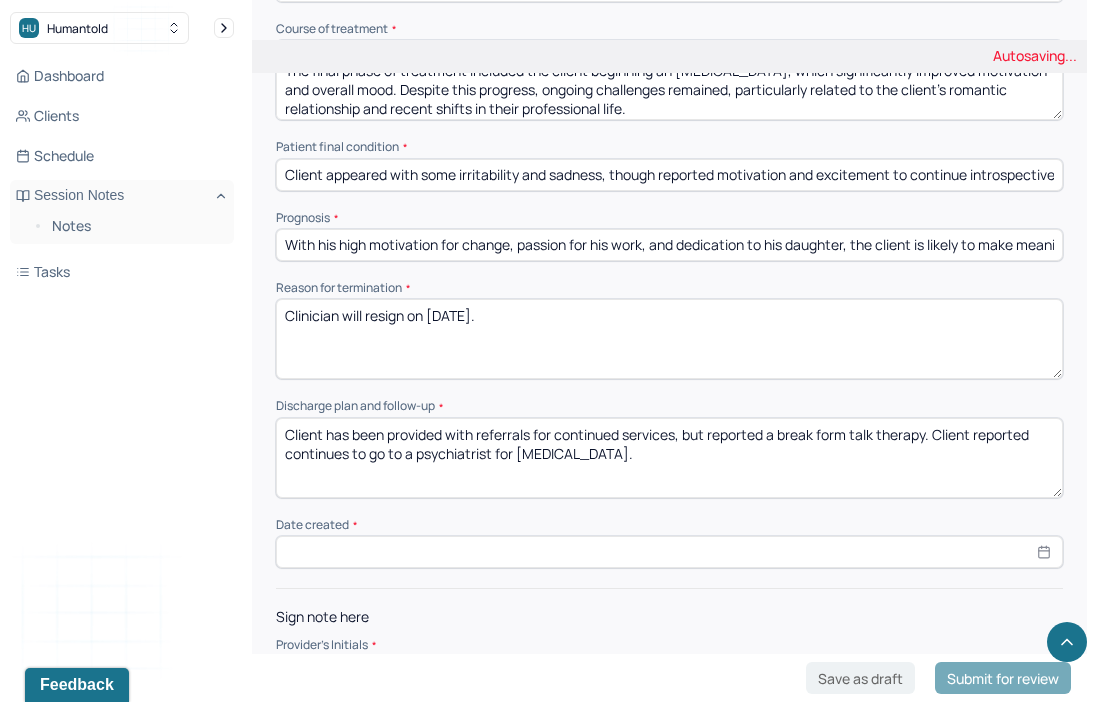 click on "Client has been provided with referrals for continued services, but reported a break form talk therapy. Client reported  also continues to go to a psychiatrist for [MEDICAL_DATA]." at bounding box center [669, 458] 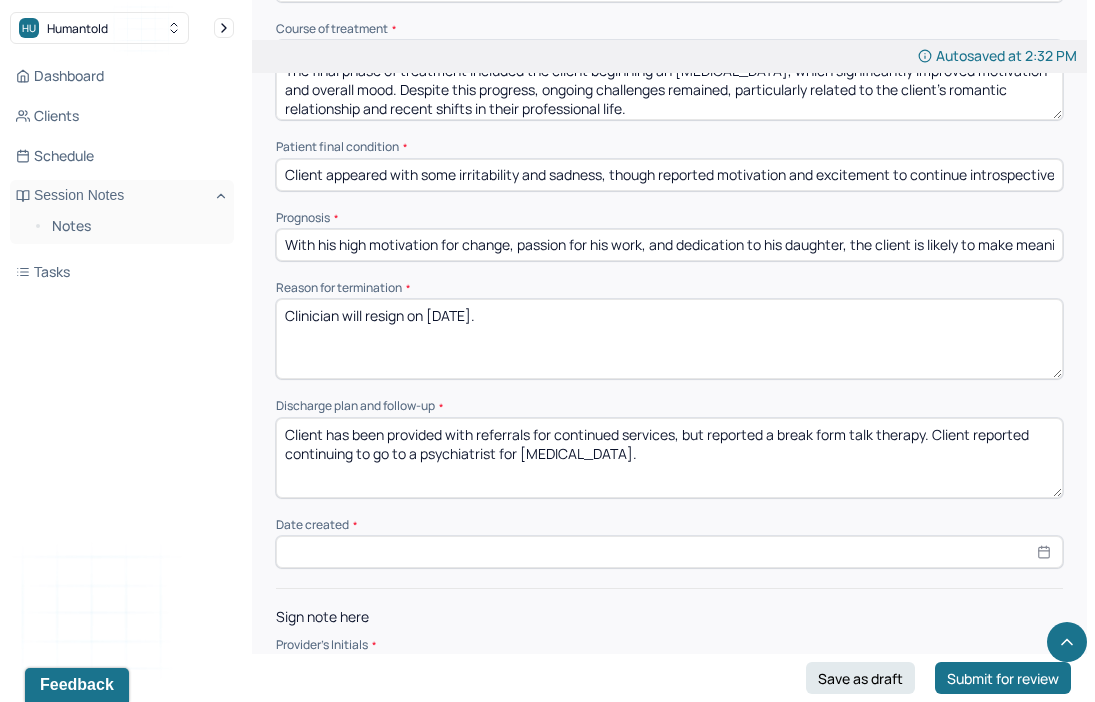 click on "Client has been provided with referrals for continued services, but reported a break form talk therapy. Client reported continues to go to a psychiatrist for [MEDICAL_DATA]." at bounding box center [669, 458] 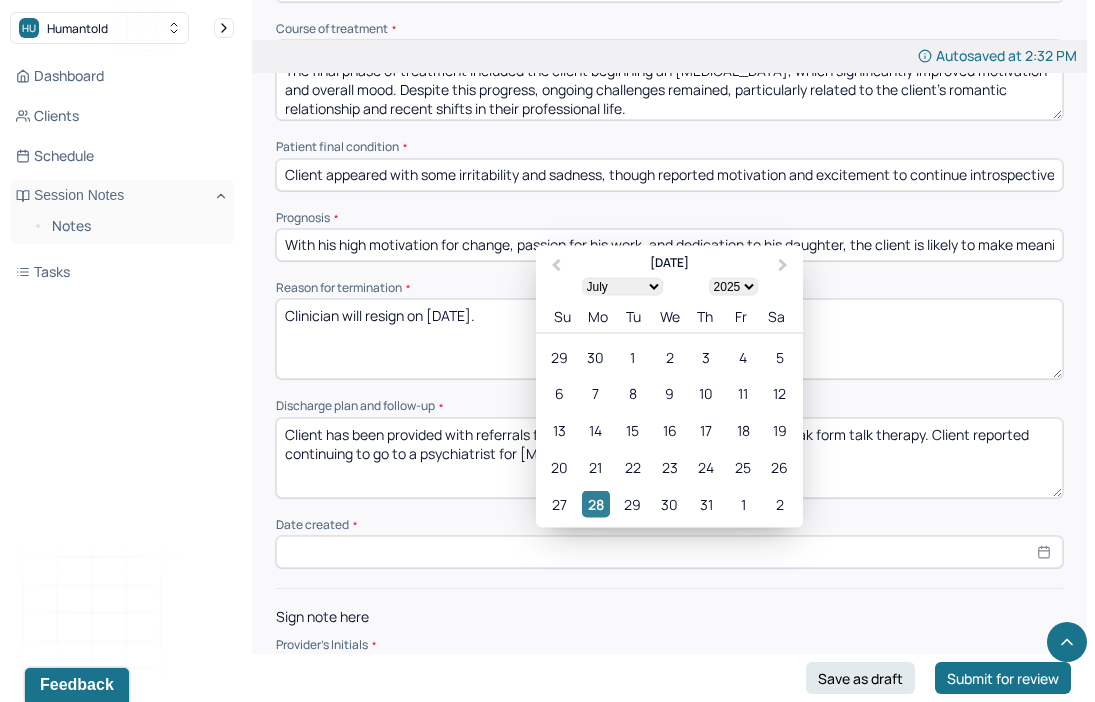 click on "28" at bounding box center (595, 504) 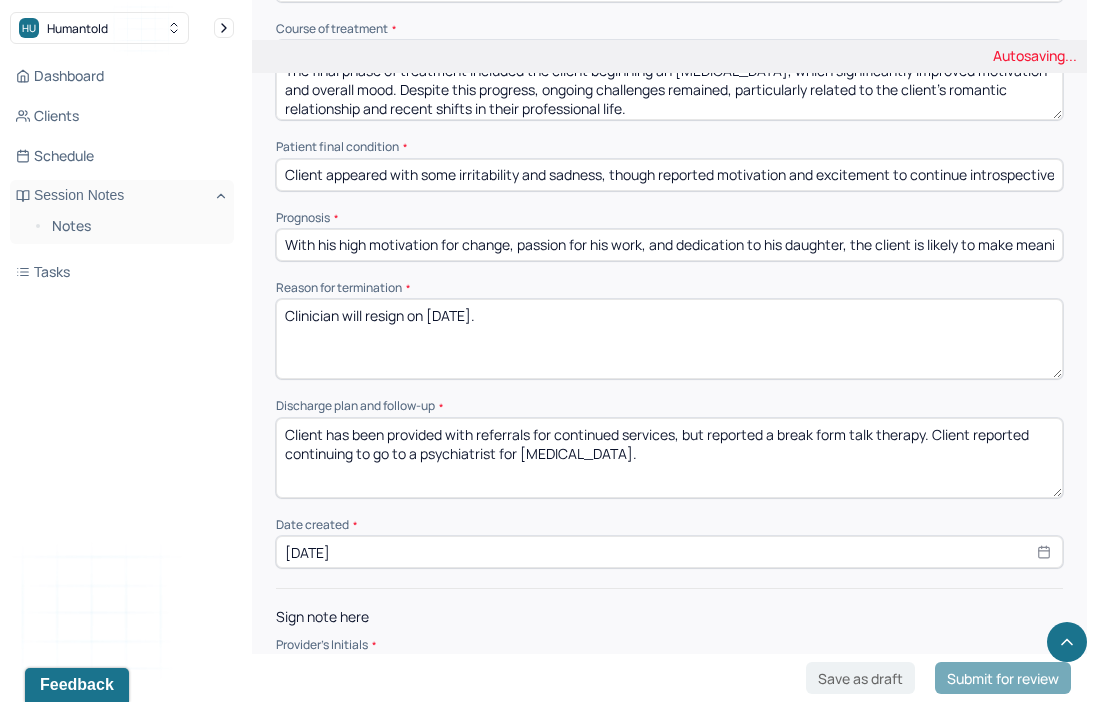 click on "Autosaving... Appointment Details Client name [PERSON_NAME] Date of service [DATE] Time 1:00pm - 2:00pm Duration 1hr Appointment type individual therapy Provider name [PERSON_NAME] Modifier 1 95 Telemedicine Note type Termination note Instructions The fields marked with an asterisk ( * ) are required before you can submit your notes. Before you can submit your session notes, they must be signed. You have the option to save your notes as a draft before making a submission. Appointment location * Teletherapy Client Teletherapy Location Home Office Other Provider Teletherapy Location Home Office Other Consent was received for the teletherapy session The teletherapy session was conducted via video First session date * [DATE] Last session date * [DATE] Total number of sessions * 25 Primary diagnosis * F43.21 ADJUST D/O WITH DEPRESSED MOOD Secondary diagnosis (optional) Secondary diagnosis Tertiary diagnosis (optional) Tertiary diagnosis Presenting problems * Planned treatment and goals * * * Prognosis *" at bounding box center [669, -247] 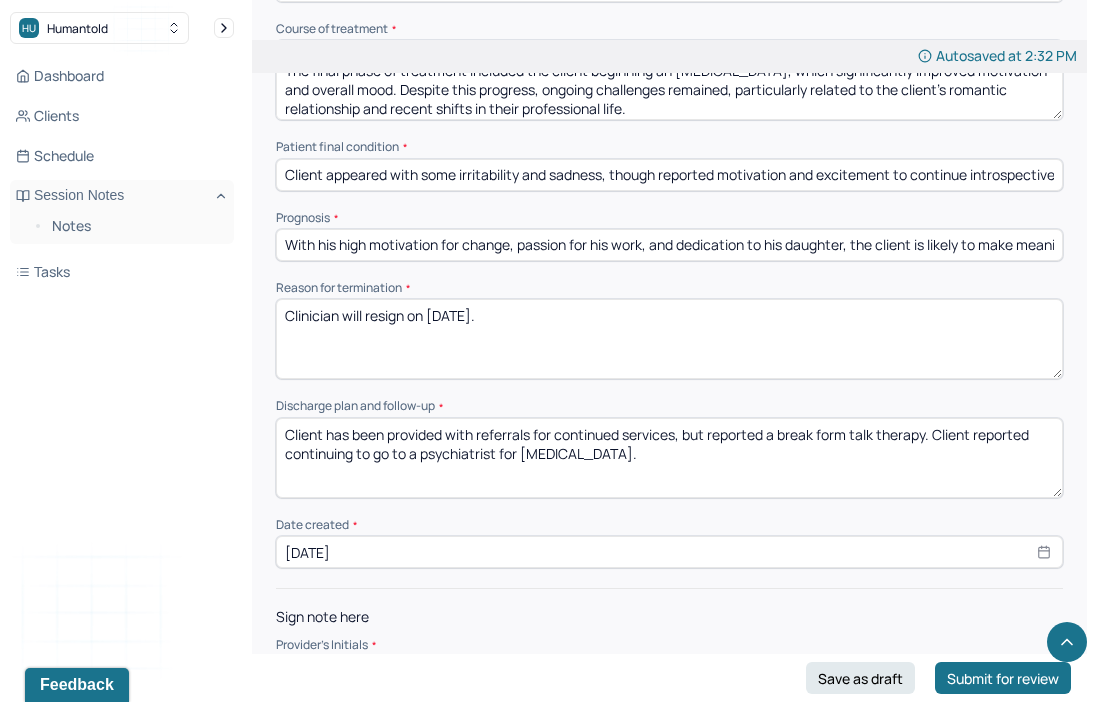 click at bounding box center (669, 672) 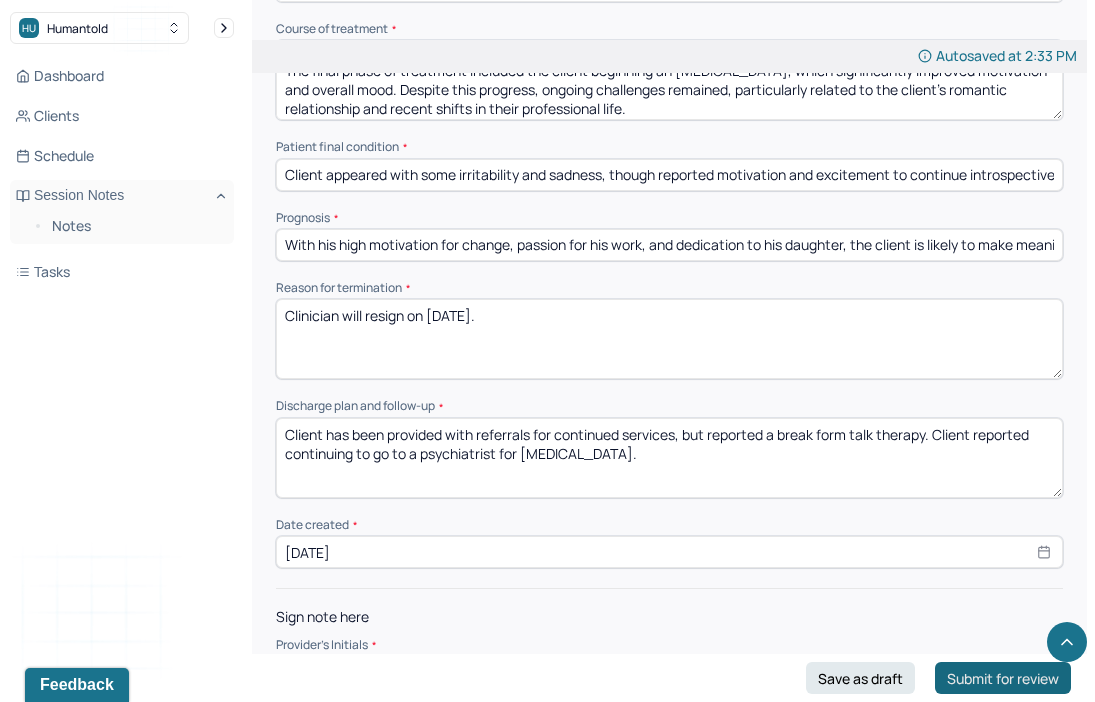 type on "NL" 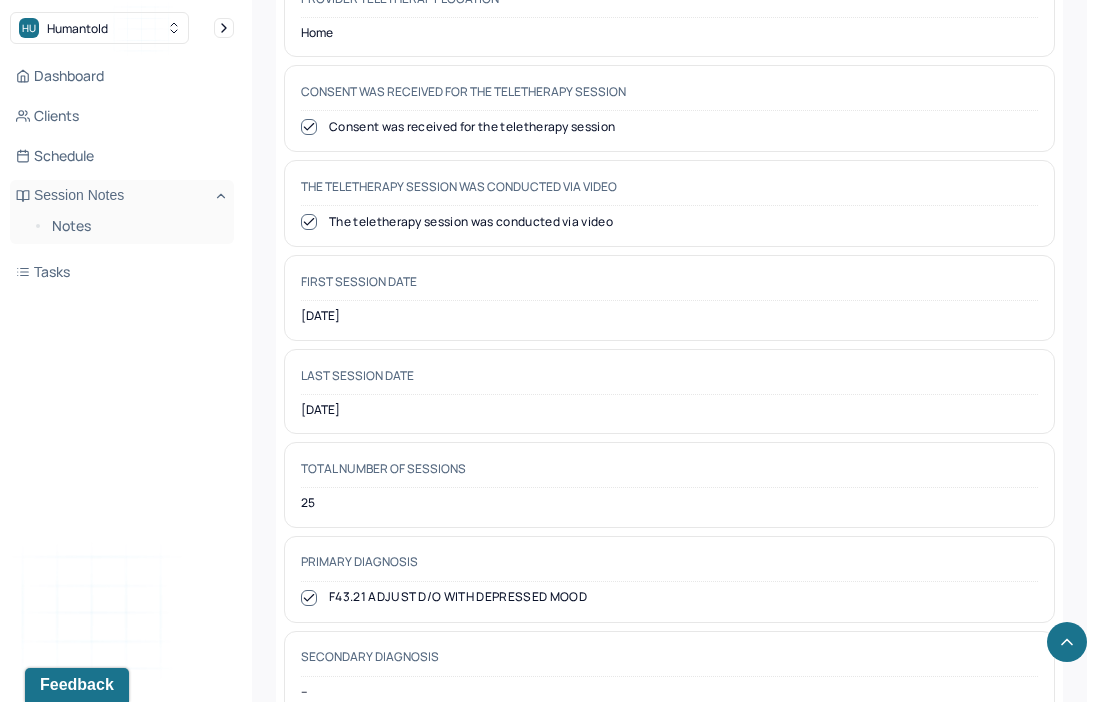 scroll, scrollTop: 925, scrollLeft: 0, axis: vertical 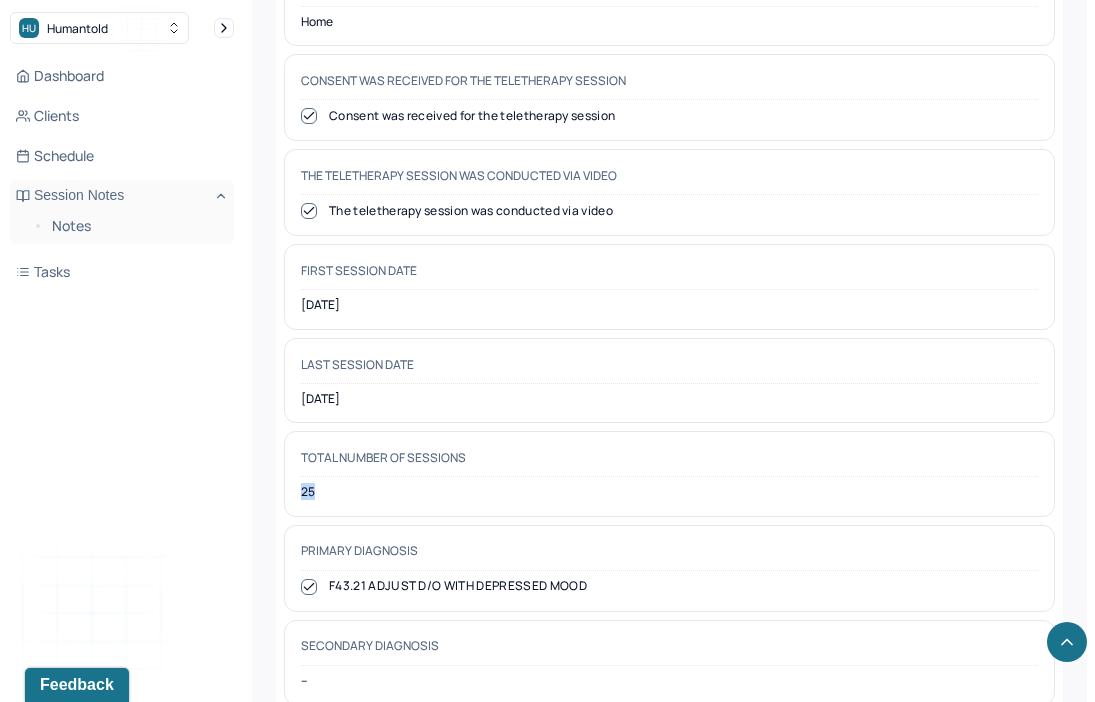 drag, startPoint x: 343, startPoint y: 479, endPoint x: 280, endPoint y: 475, distance: 63.126858 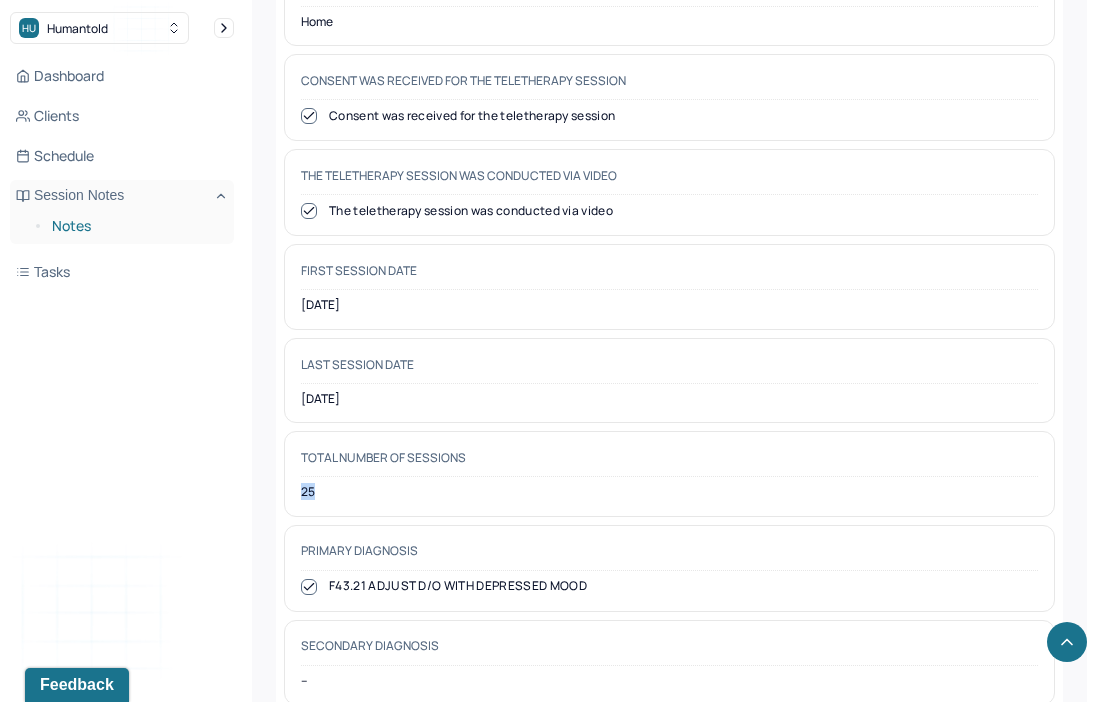 click on "Notes" at bounding box center [135, 226] 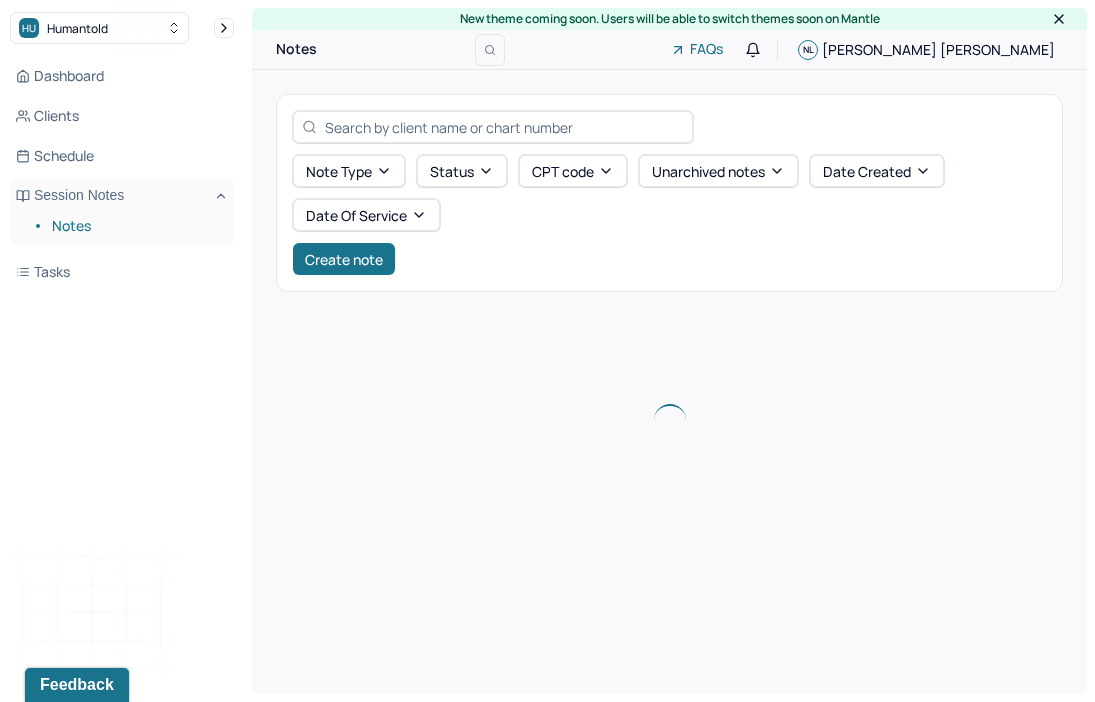 scroll, scrollTop: 0, scrollLeft: 0, axis: both 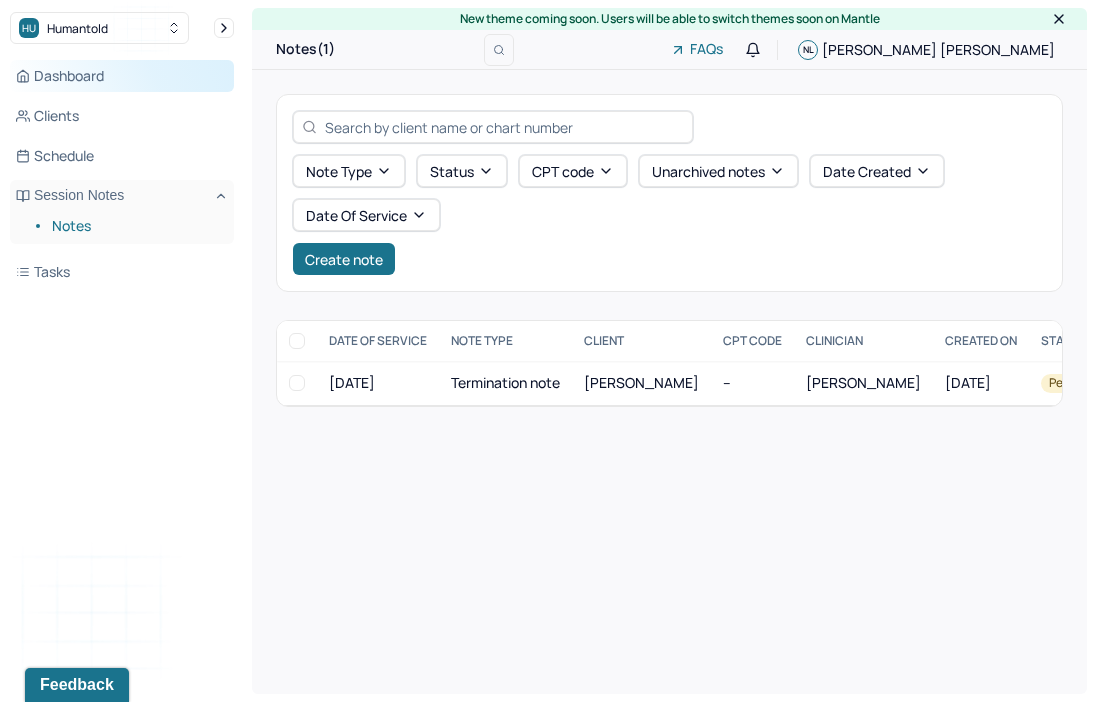 click on "Dashboard" at bounding box center [122, 76] 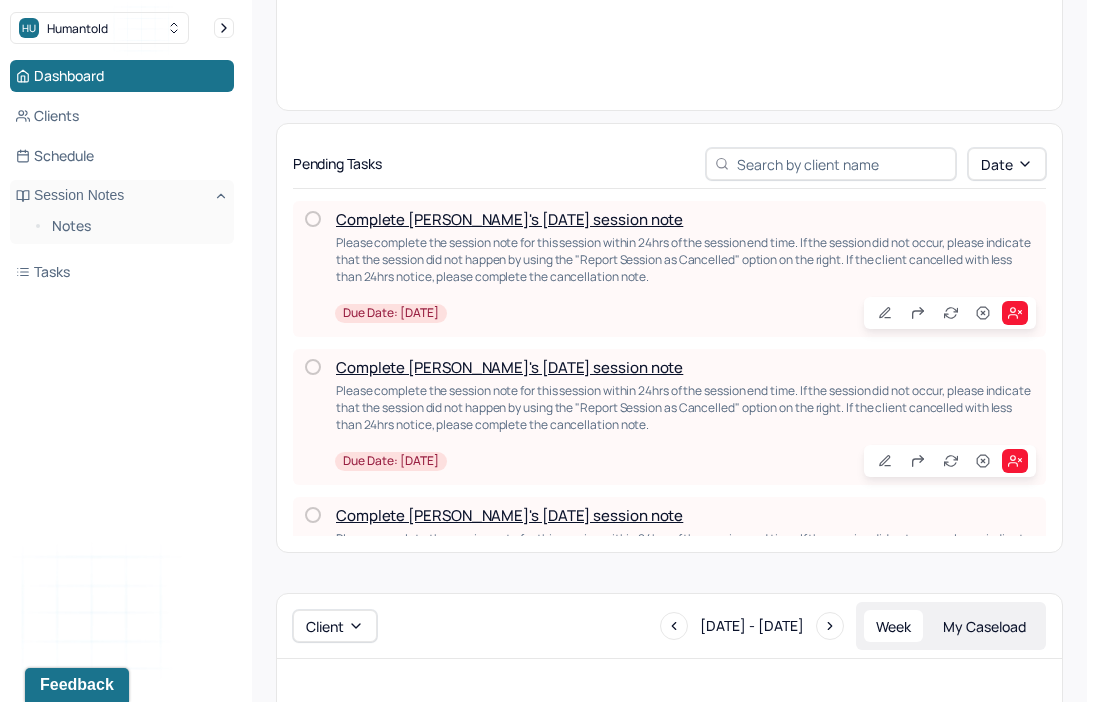 scroll, scrollTop: 475, scrollLeft: 0, axis: vertical 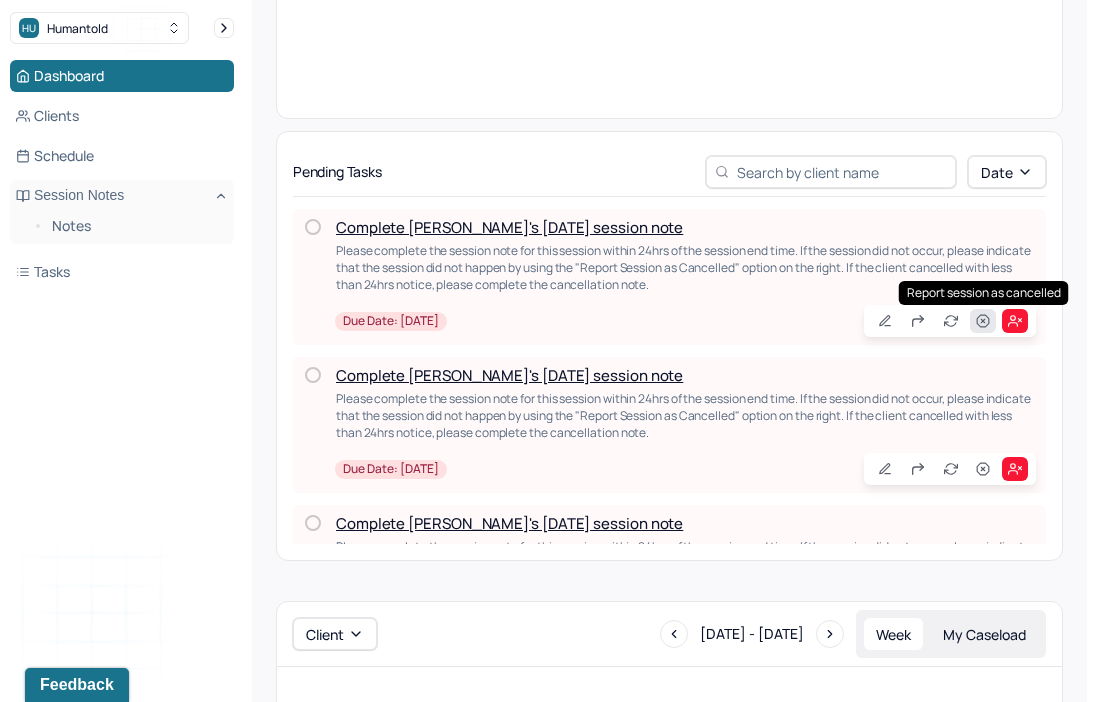 click 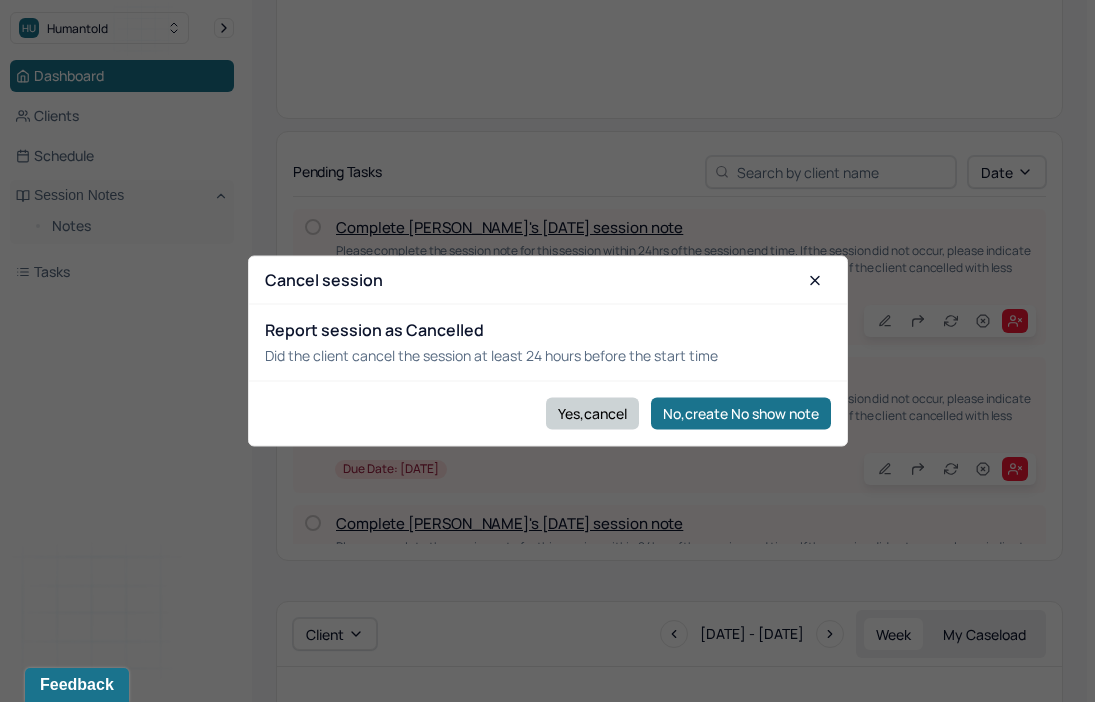 click on "Yes,cancel" at bounding box center (592, 413) 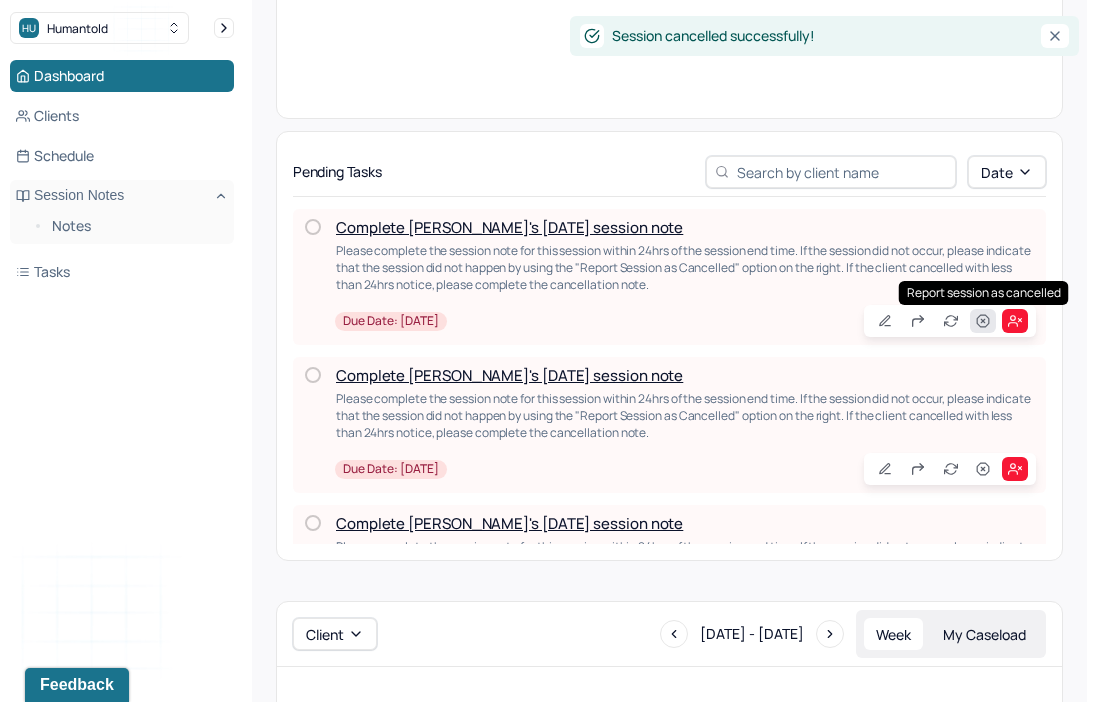 click at bounding box center (983, 321) 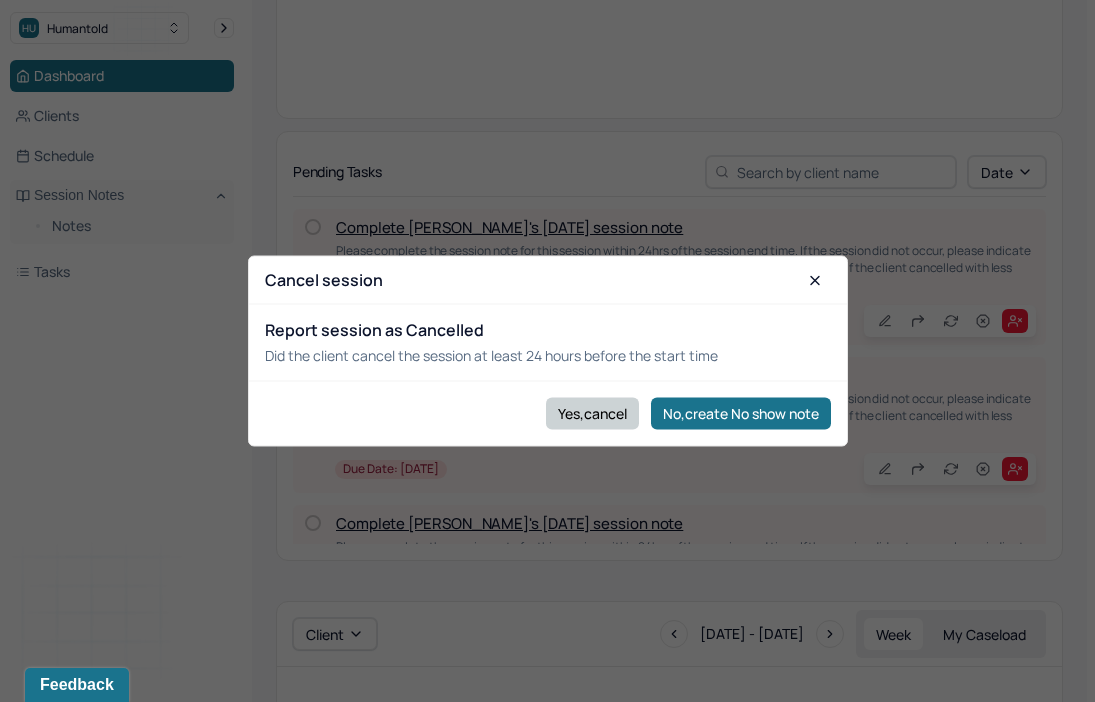 click on "Yes,cancel" at bounding box center (592, 413) 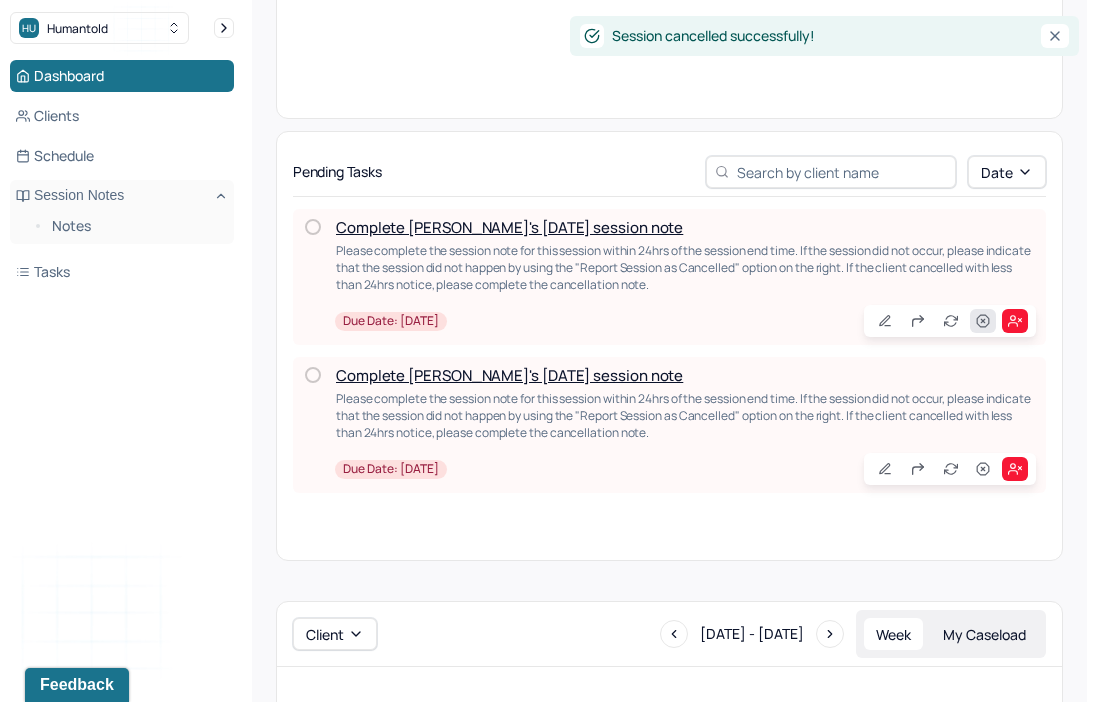 click 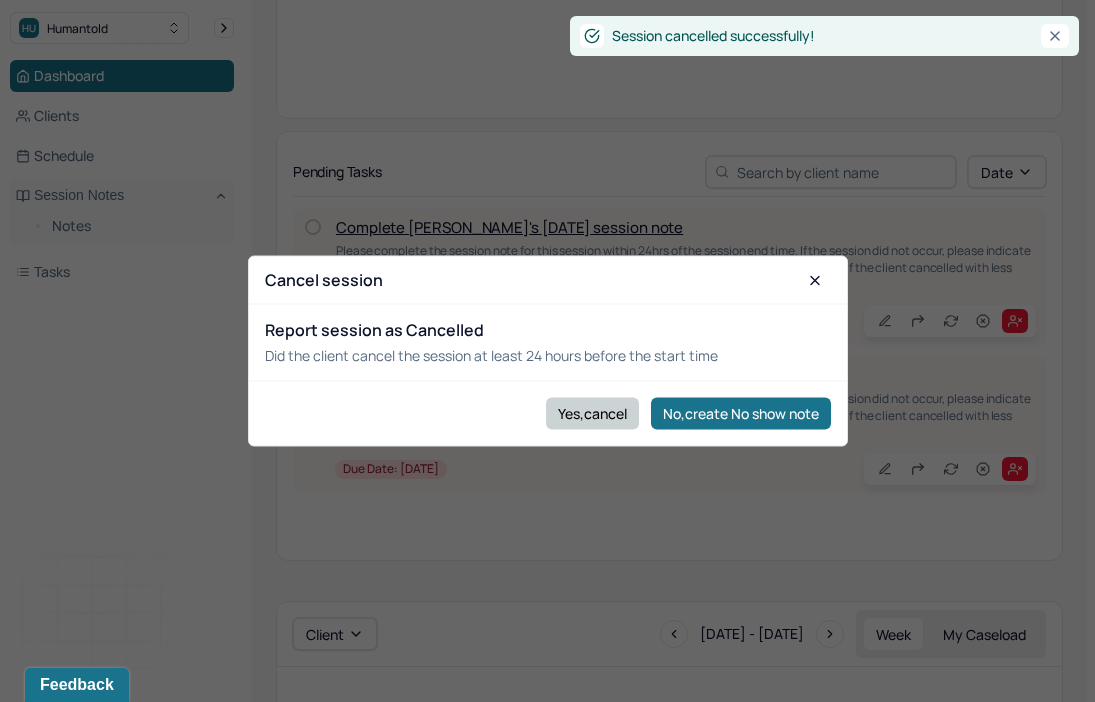 click on "Yes,cancel" at bounding box center [592, 413] 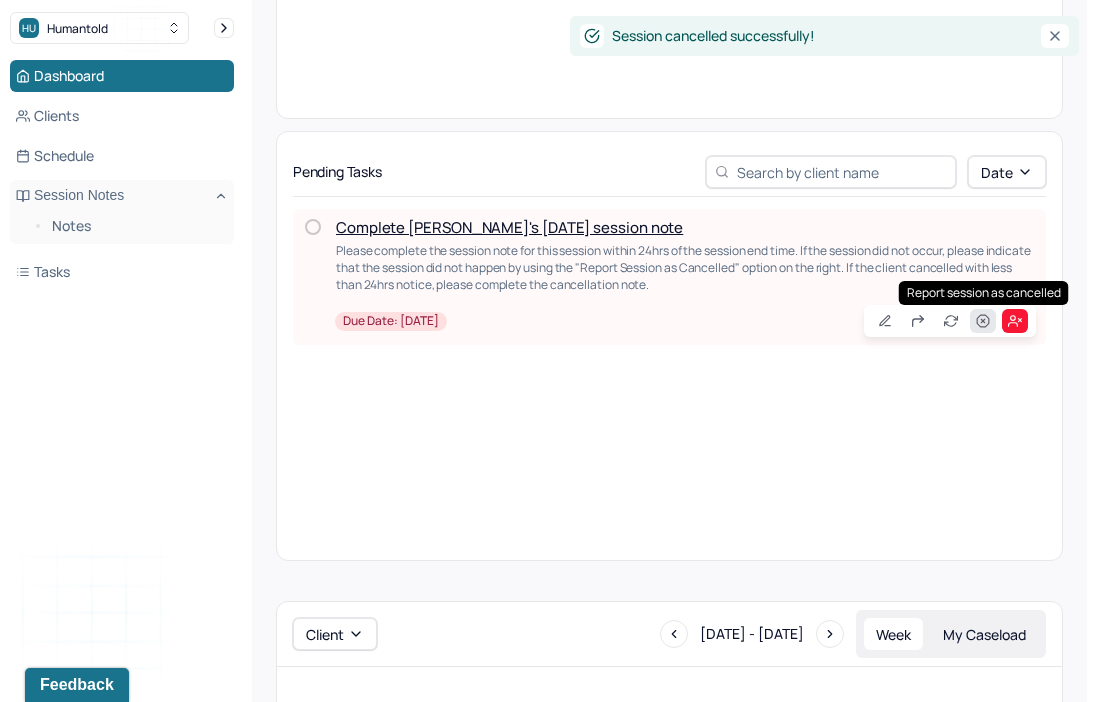 click 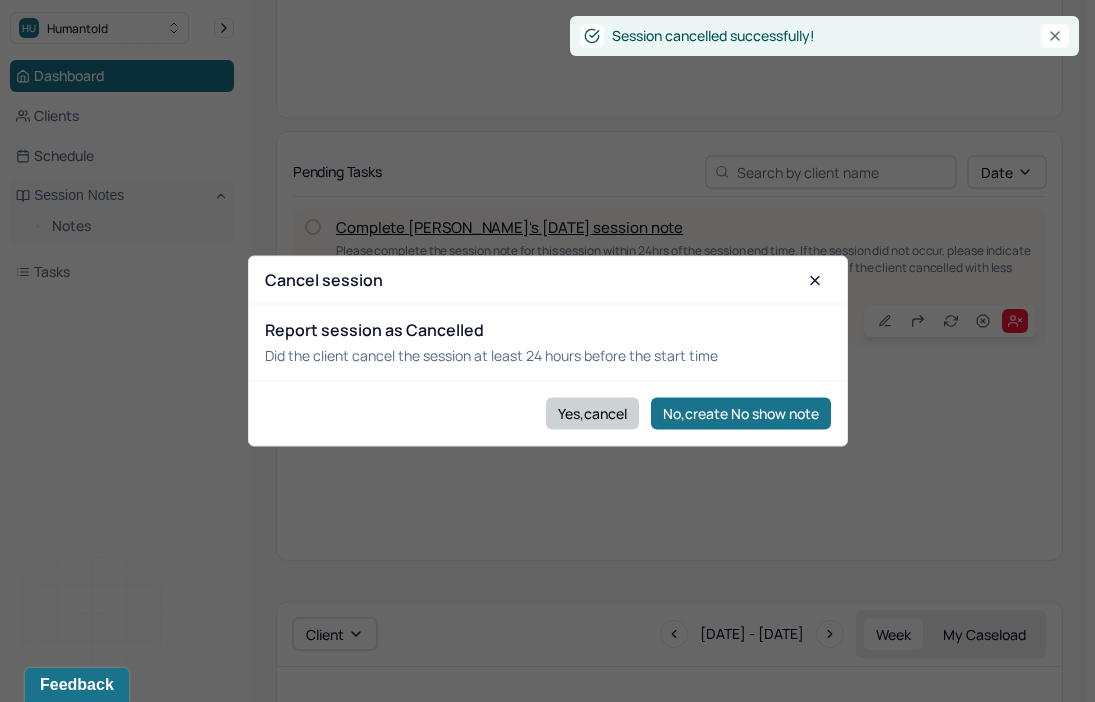 click on "Yes,cancel" at bounding box center (592, 413) 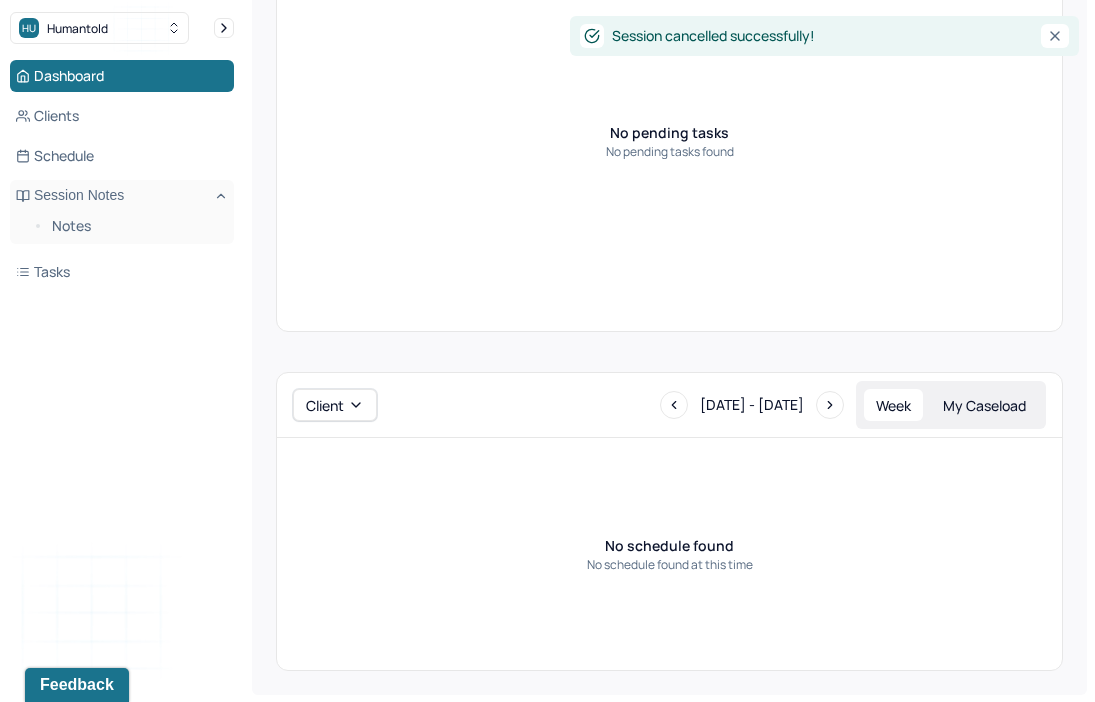 scroll, scrollTop: 0, scrollLeft: 0, axis: both 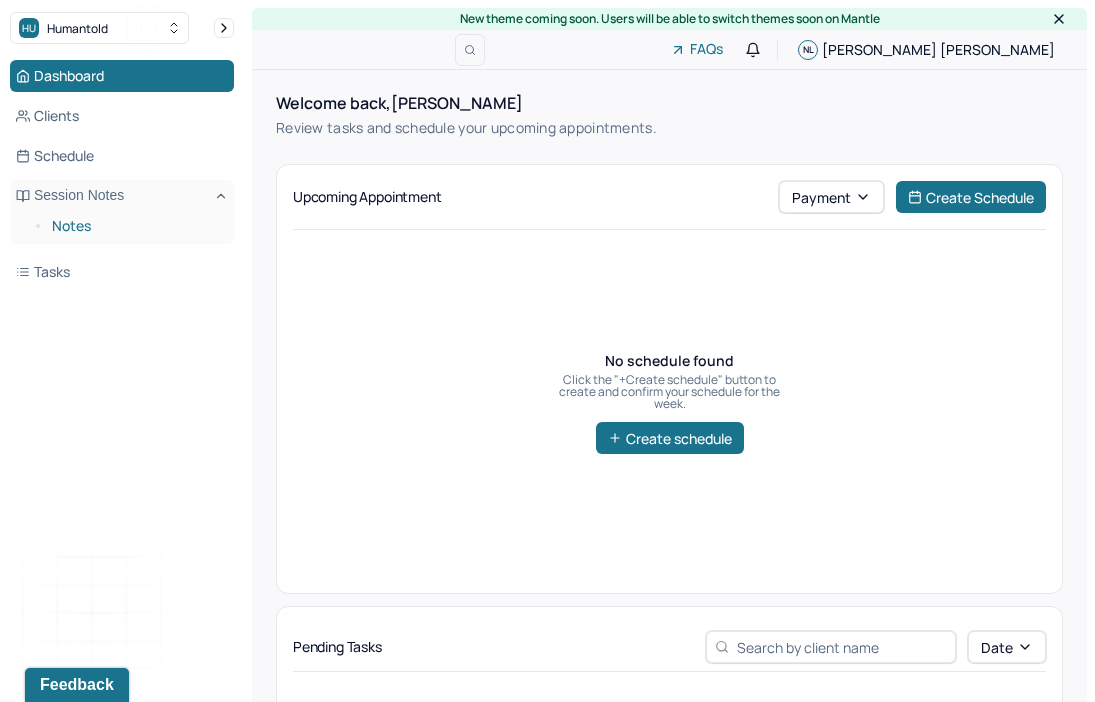 click on "Notes" at bounding box center (135, 226) 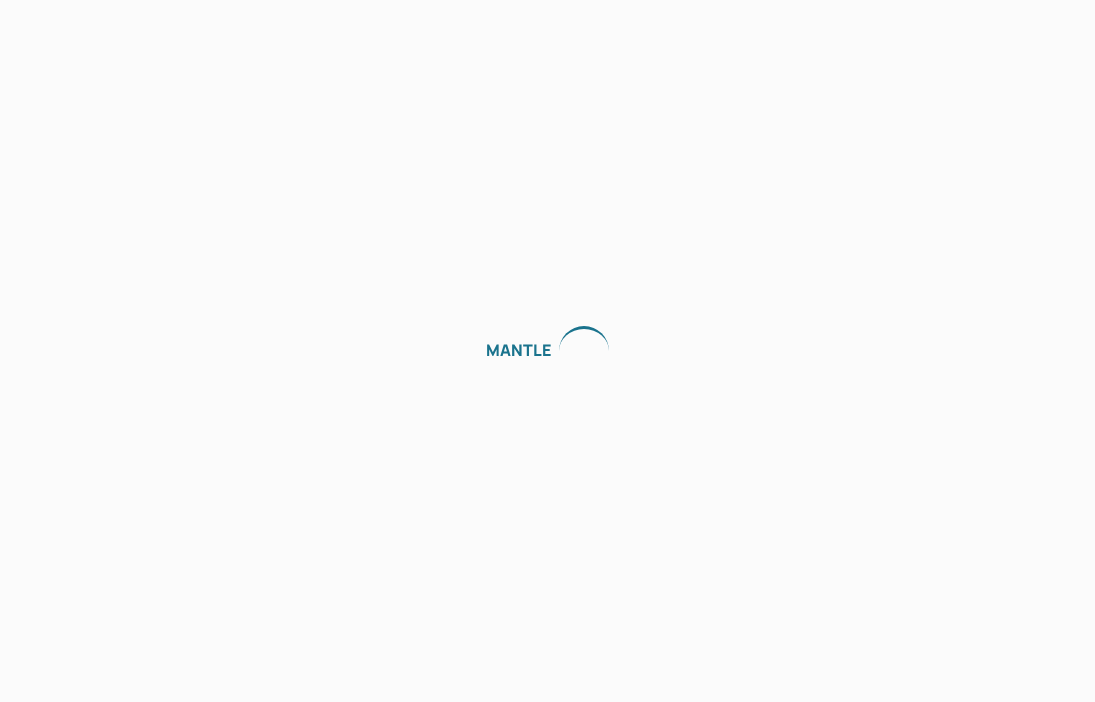 scroll, scrollTop: 0, scrollLeft: 0, axis: both 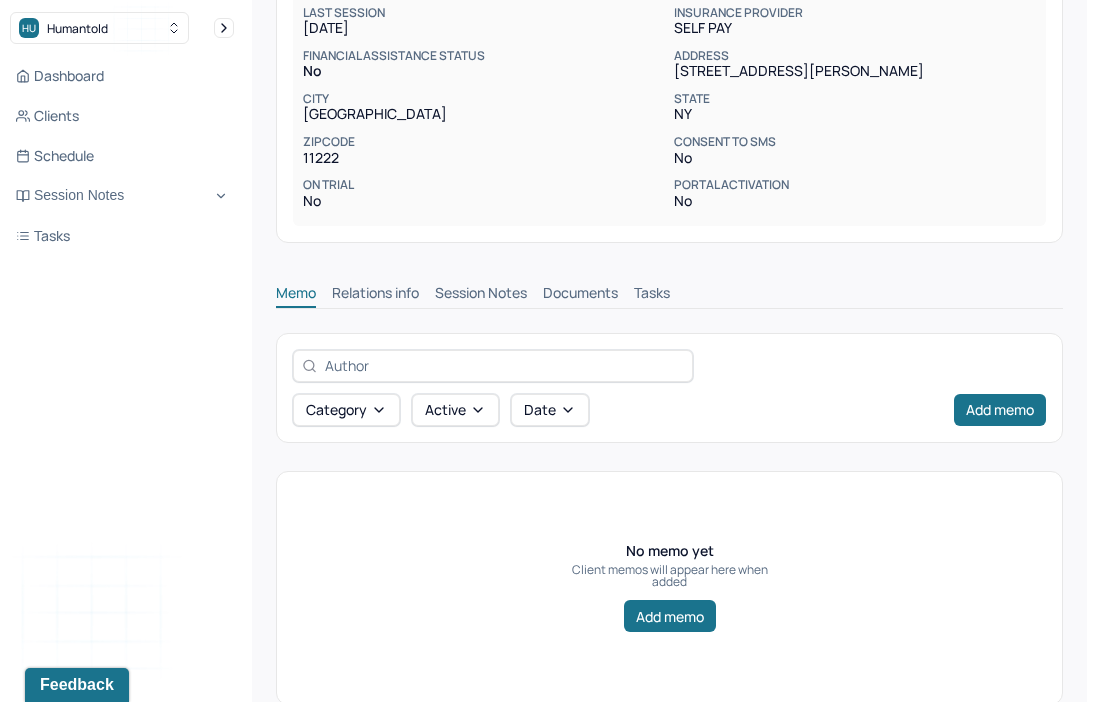 click on "Session Notes" at bounding box center (481, 295) 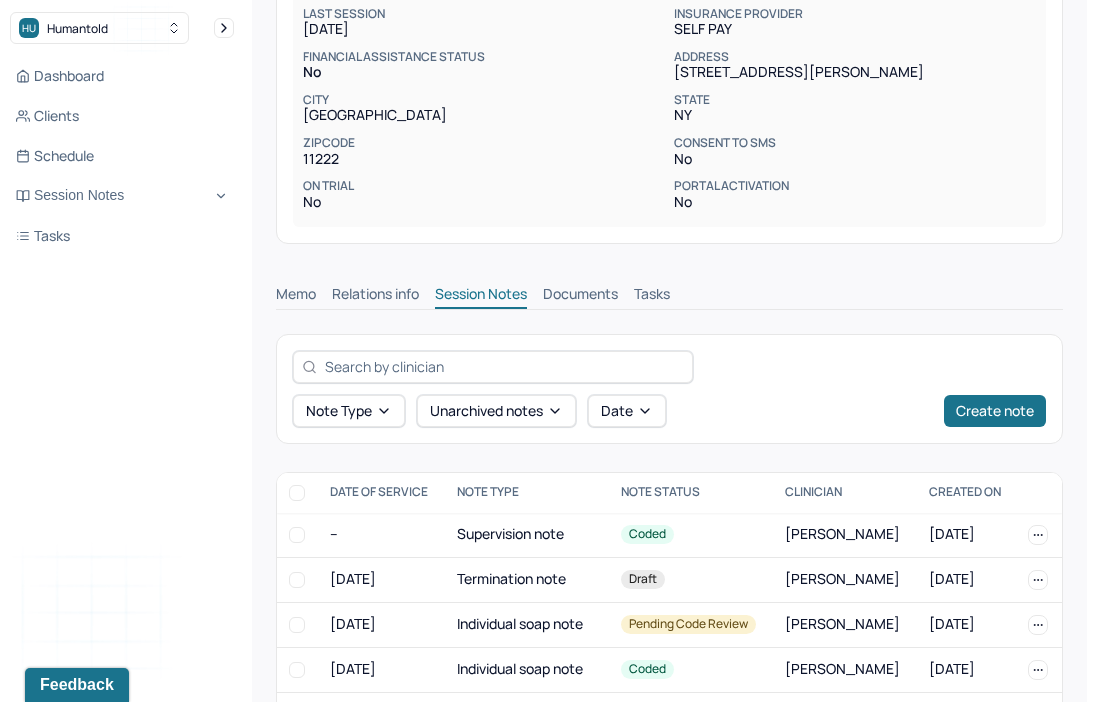 scroll, scrollTop: 428, scrollLeft: 0, axis: vertical 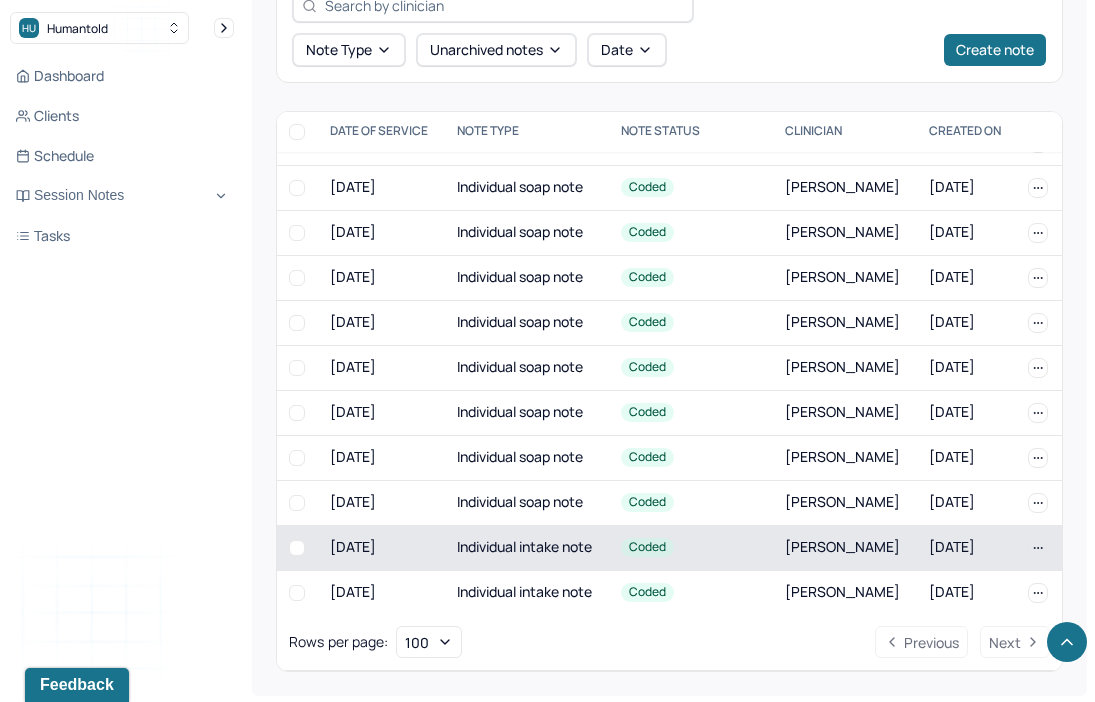 click on "Individual intake note" at bounding box center (527, 547) 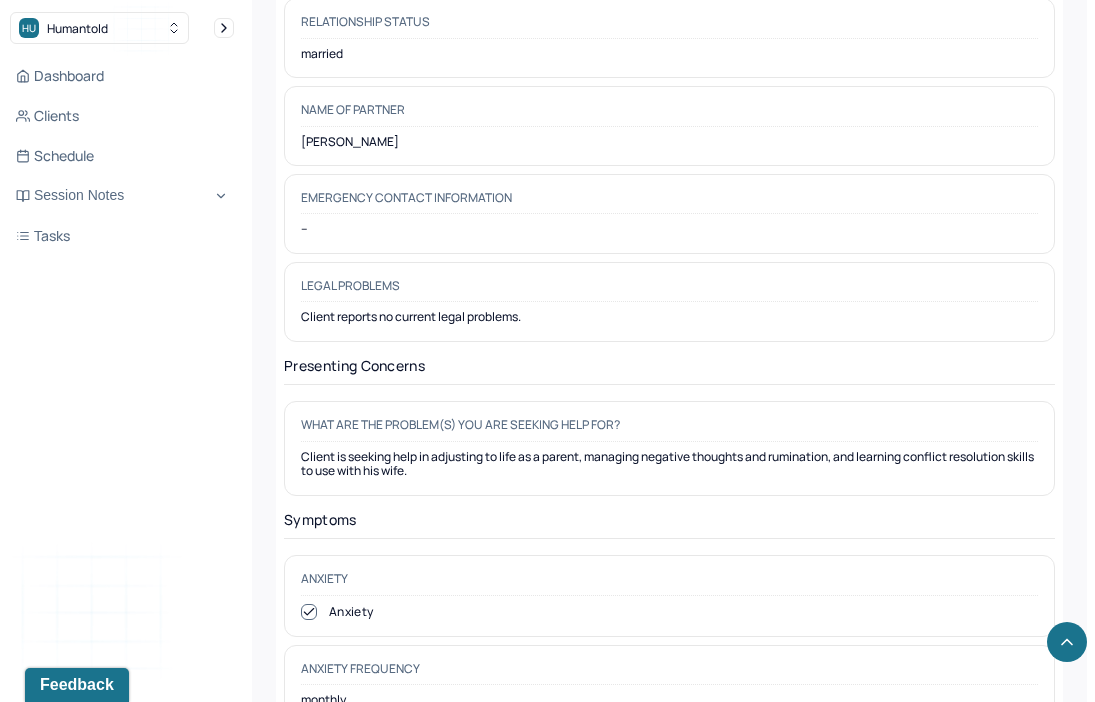 scroll, scrollTop: 2634, scrollLeft: 0, axis: vertical 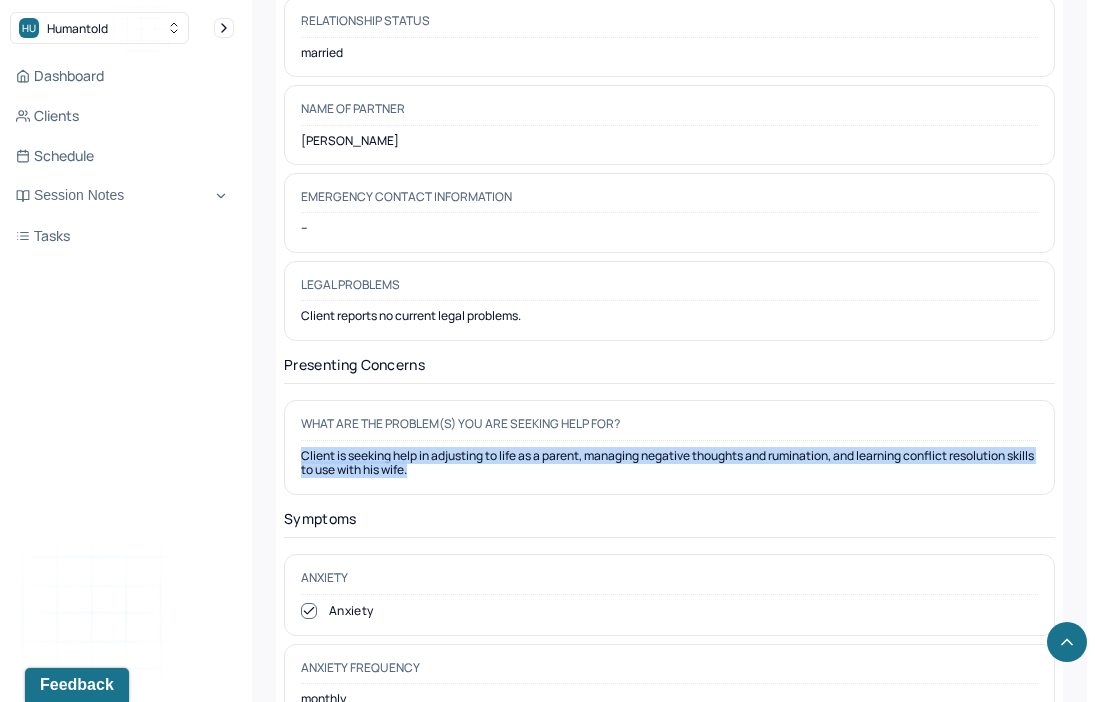 drag, startPoint x: 302, startPoint y: 429, endPoint x: 459, endPoint y: 453, distance: 158.8238 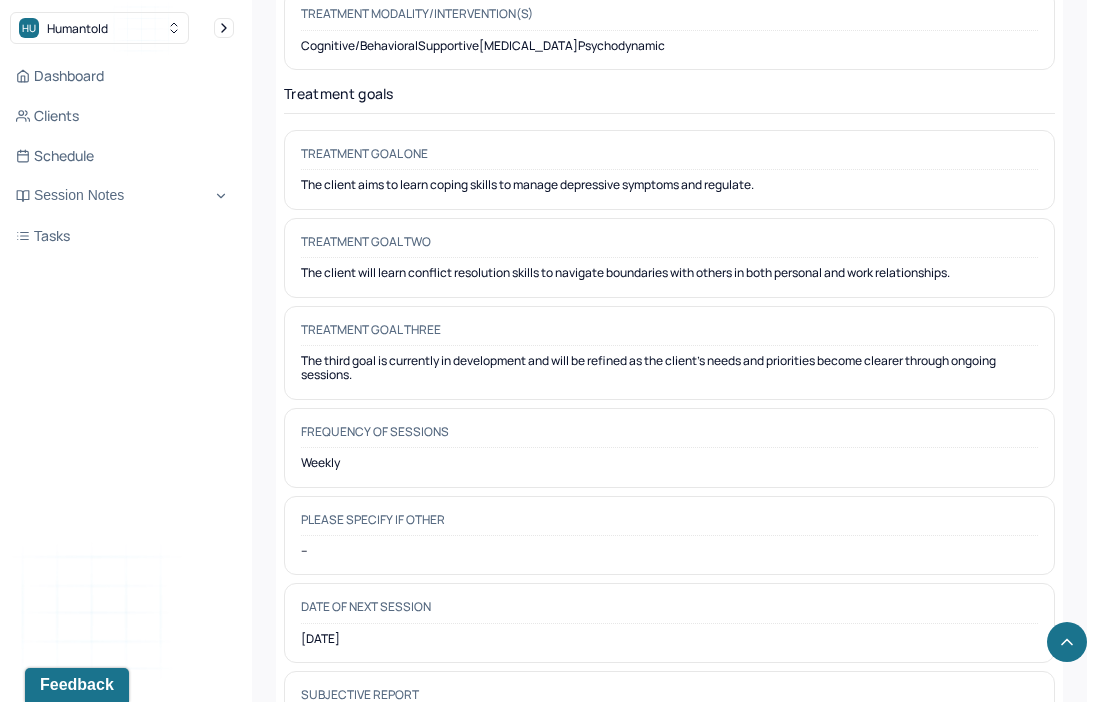 scroll, scrollTop: 9494, scrollLeft: 0, axis: vertical 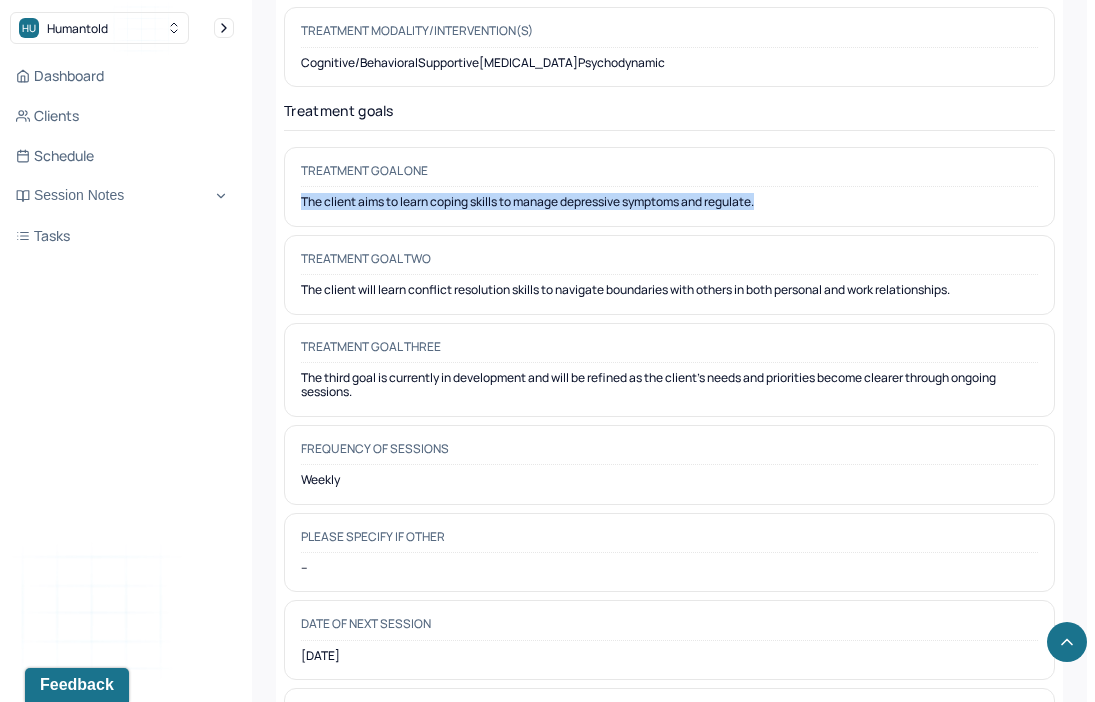 drag, startPoint x: 302, startPoint y: 114, endPoint x: 616, endPoint y: 138, distance: 314.91586 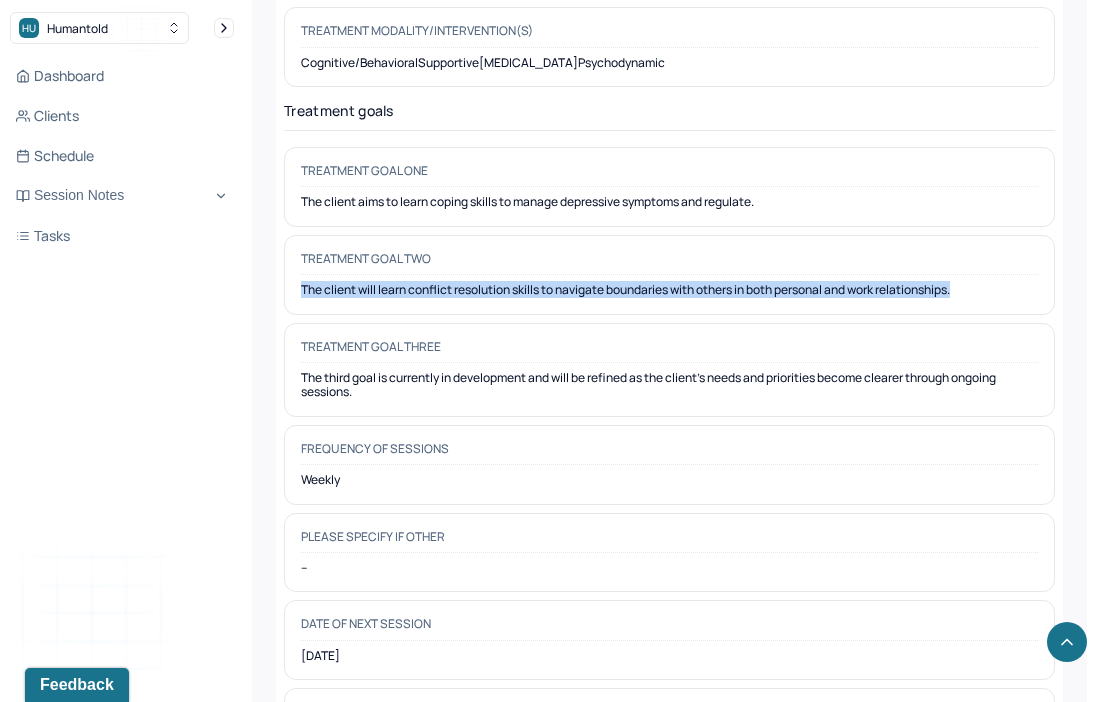 drag, startPoint x: 301, startPoint y: 196, endPoint x: 525, endPoint y: 224, distance: 225.74321 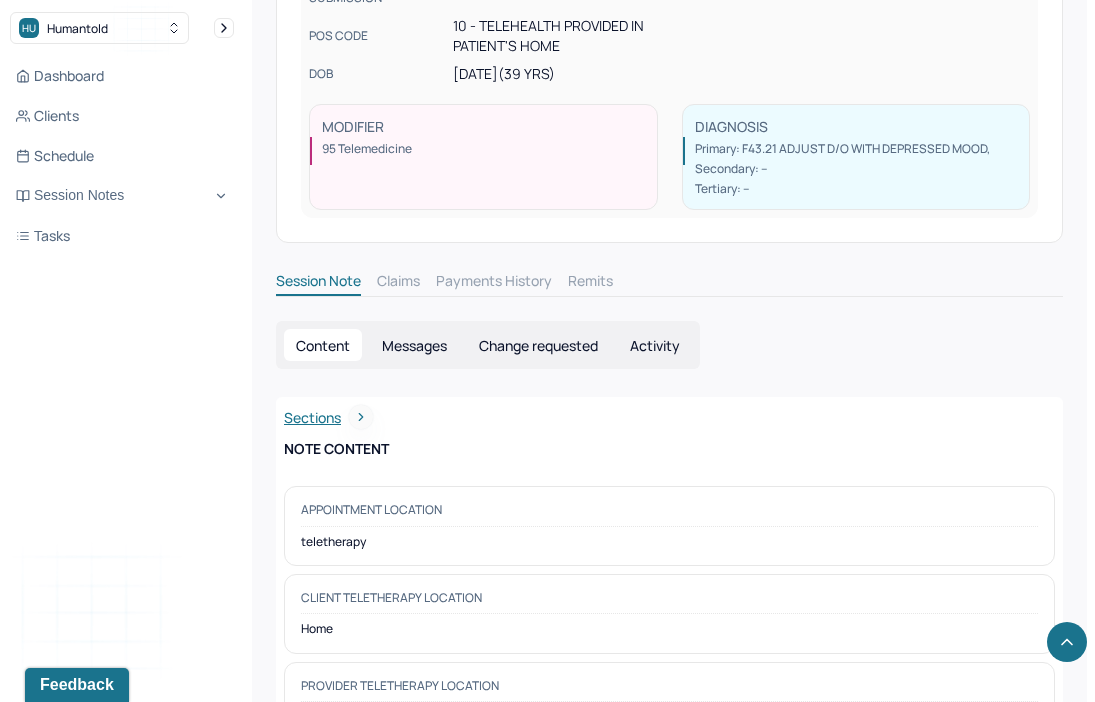 scroll, scrollTop: 0, scrollLeft: 0, axis: both 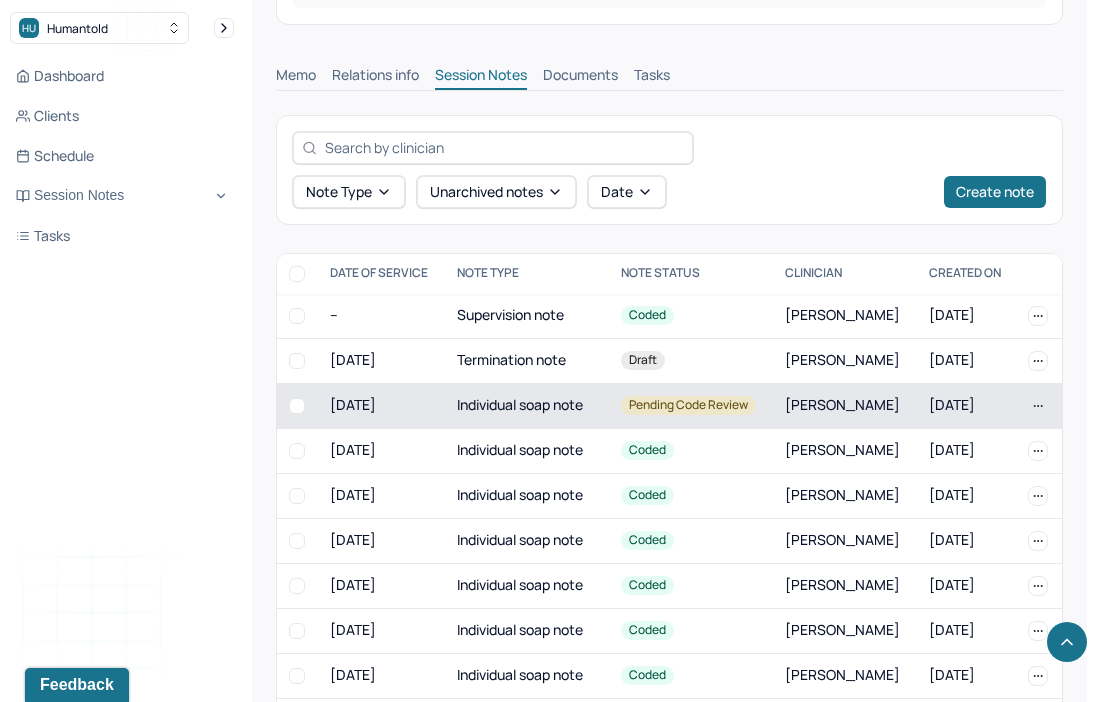 click on "07/23/2025" at bounding box center [381, 405] 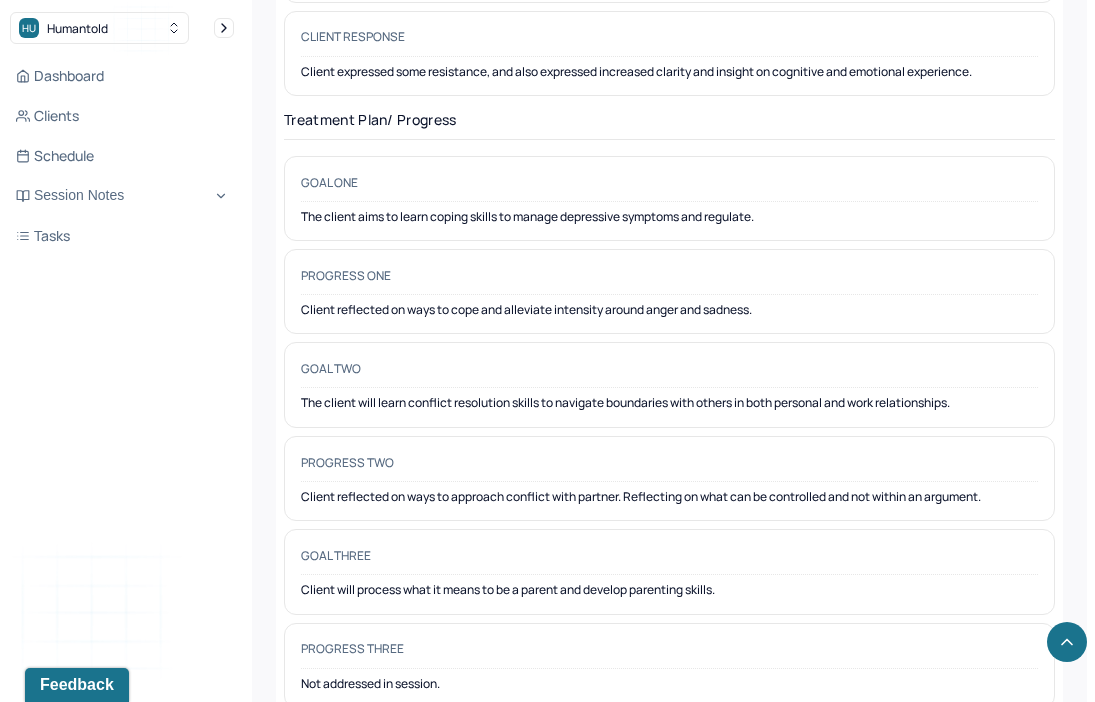 scroll, scrollTop: 3406, scrollLeft: 0, axis: vertical 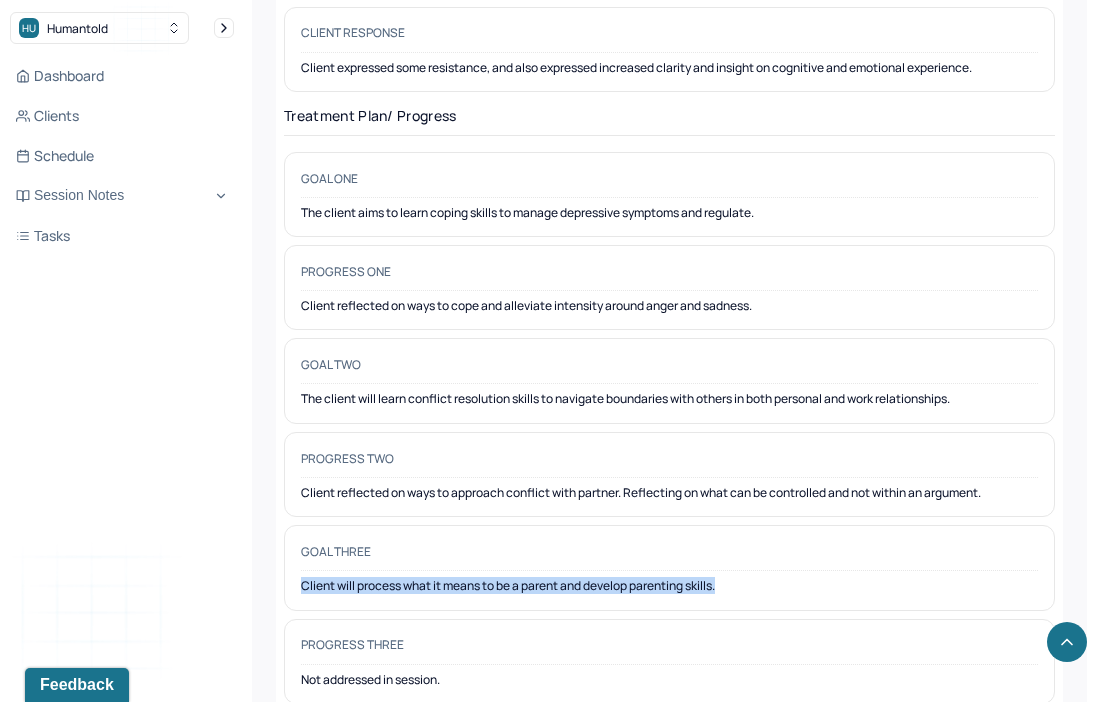 drag, startPoint x: 301, startPoint y: 570, endPoint x: 574, endPoint y: 594, distance: 274.05292 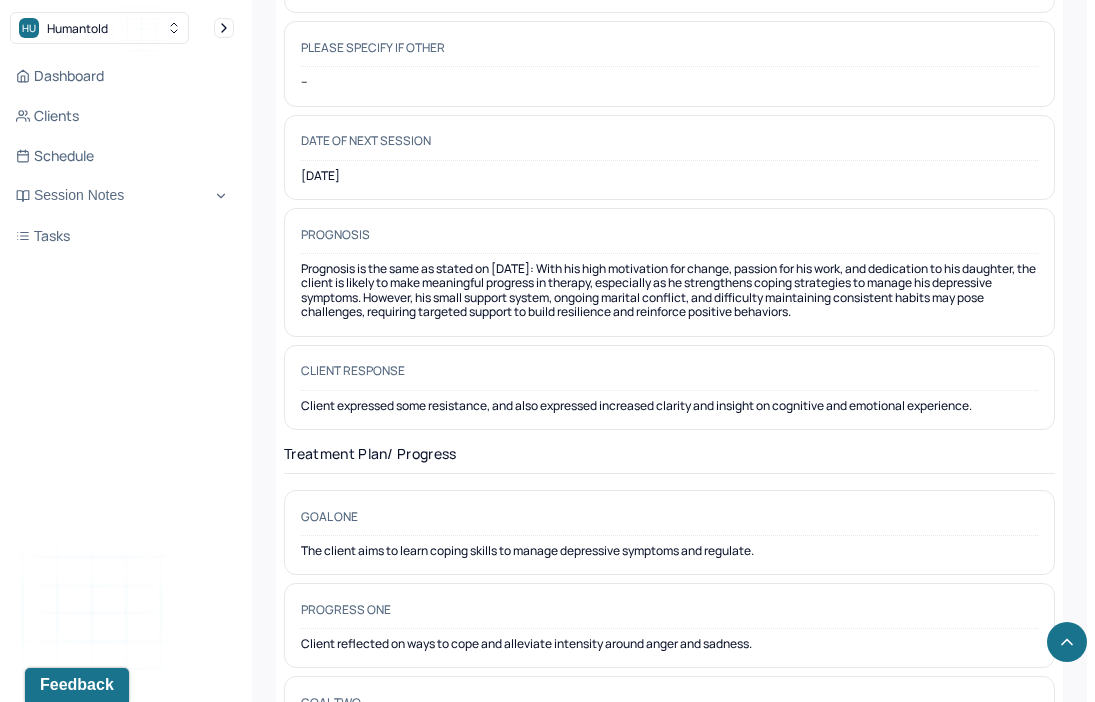 scroll, scrollTop: 3043, scrollLeft: 0, axis: vertical 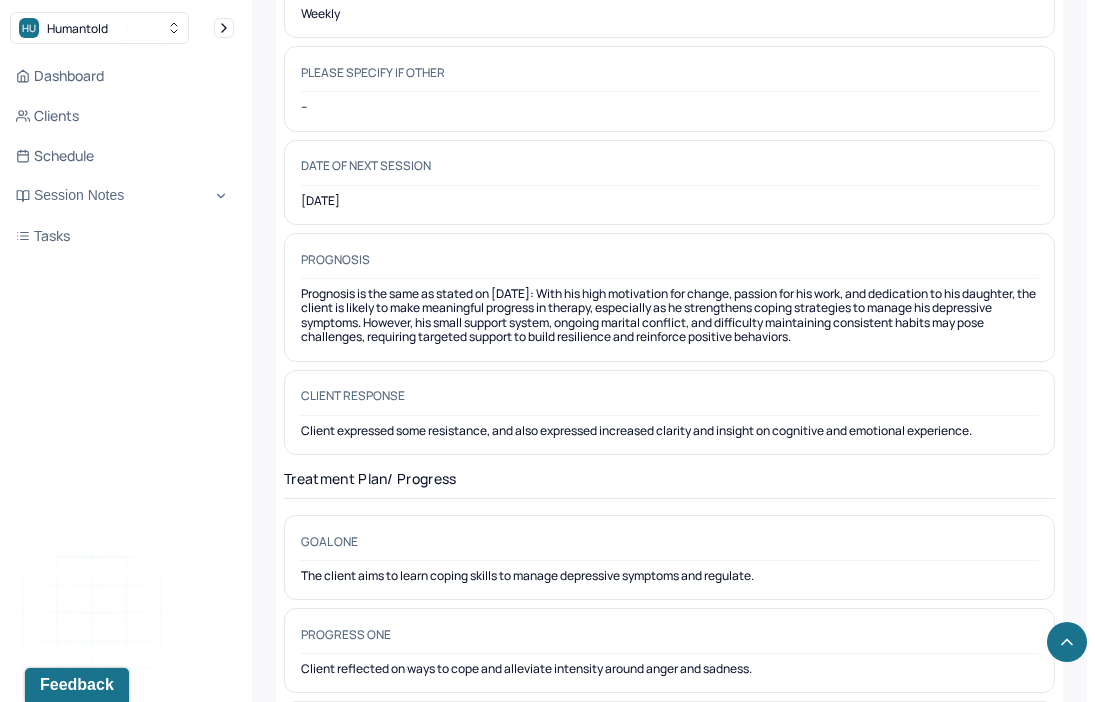 drag, startPoint x: 568, startPoint y: 278, endPoint x: 847, endPoint y: 321, distance: 282.29416 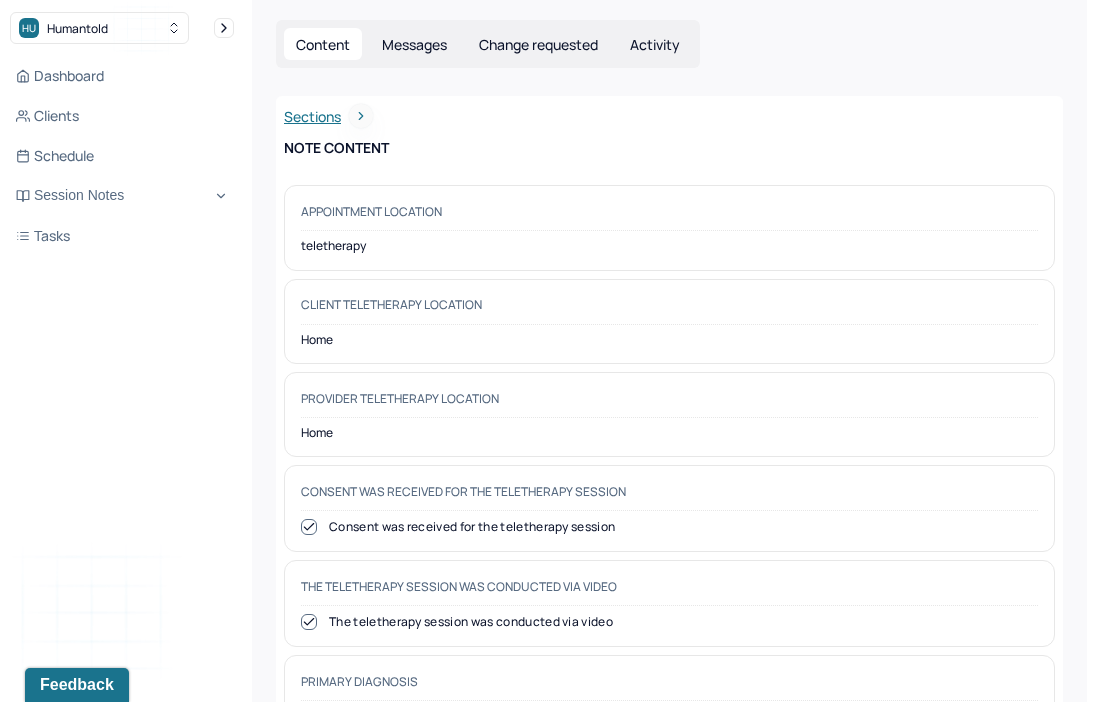 scroll, scrollTop: 0, scrollLeft: 0, axis: both 